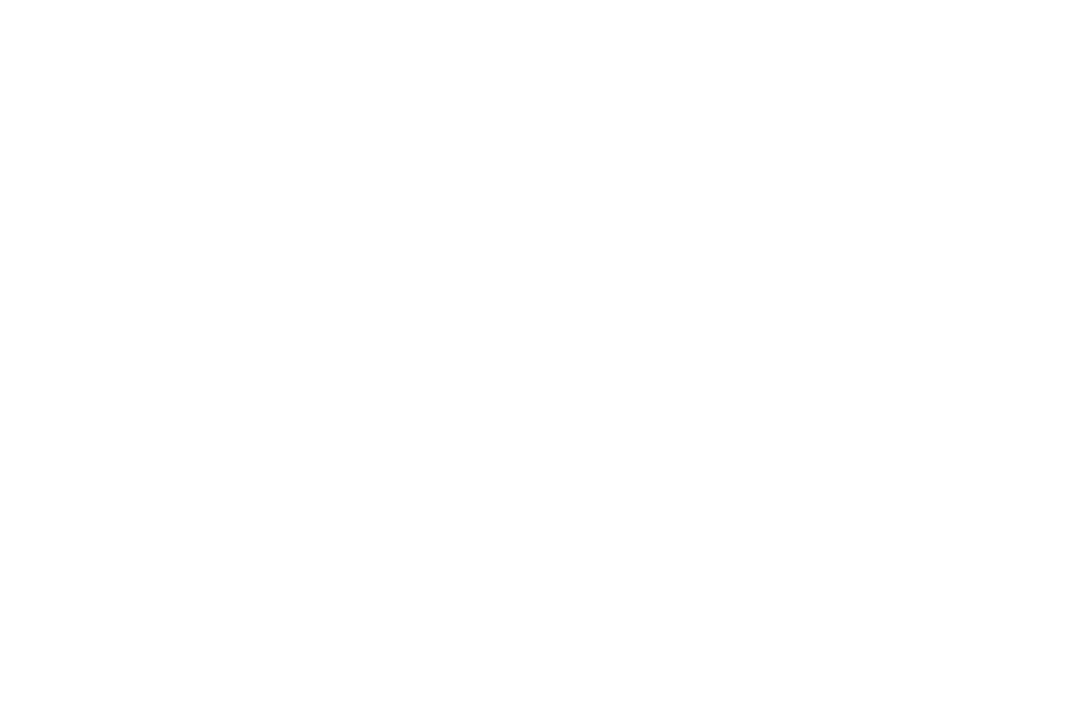 scroll, scrollTop: 0, scrollLeft: 0, axis: both 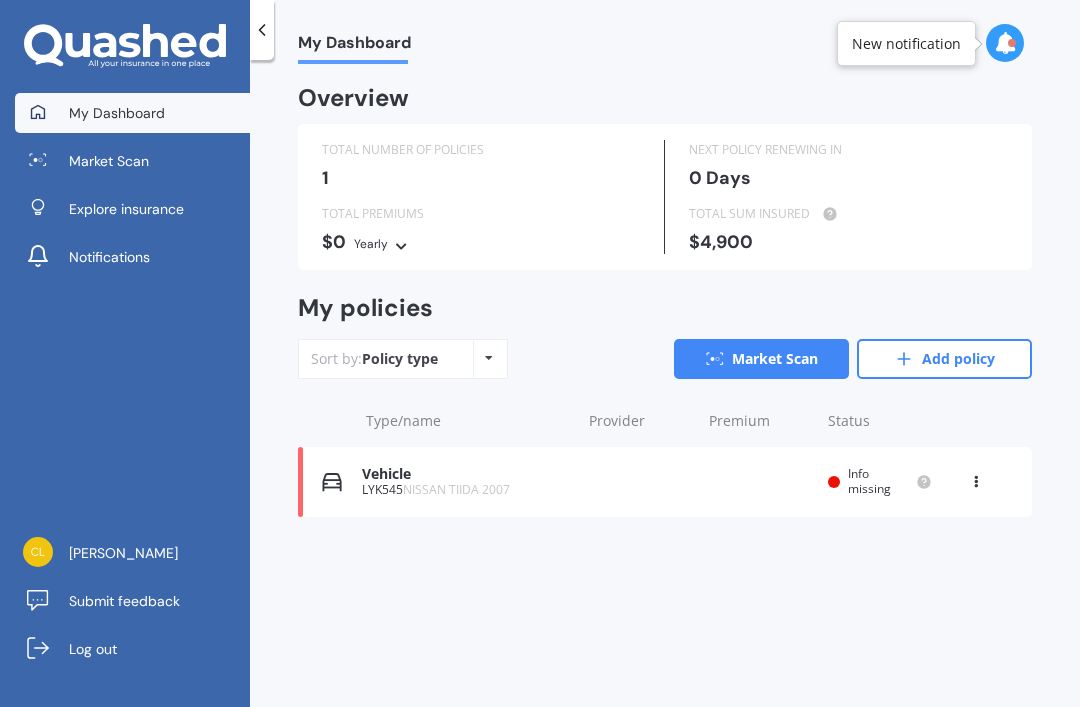 click on "Vehicle LYK545  NISSAN TIIDA 2007 Renewal date Premium You are paying Yearly Status Info missing View option View policy Delete" at bounding box center (665, 482) 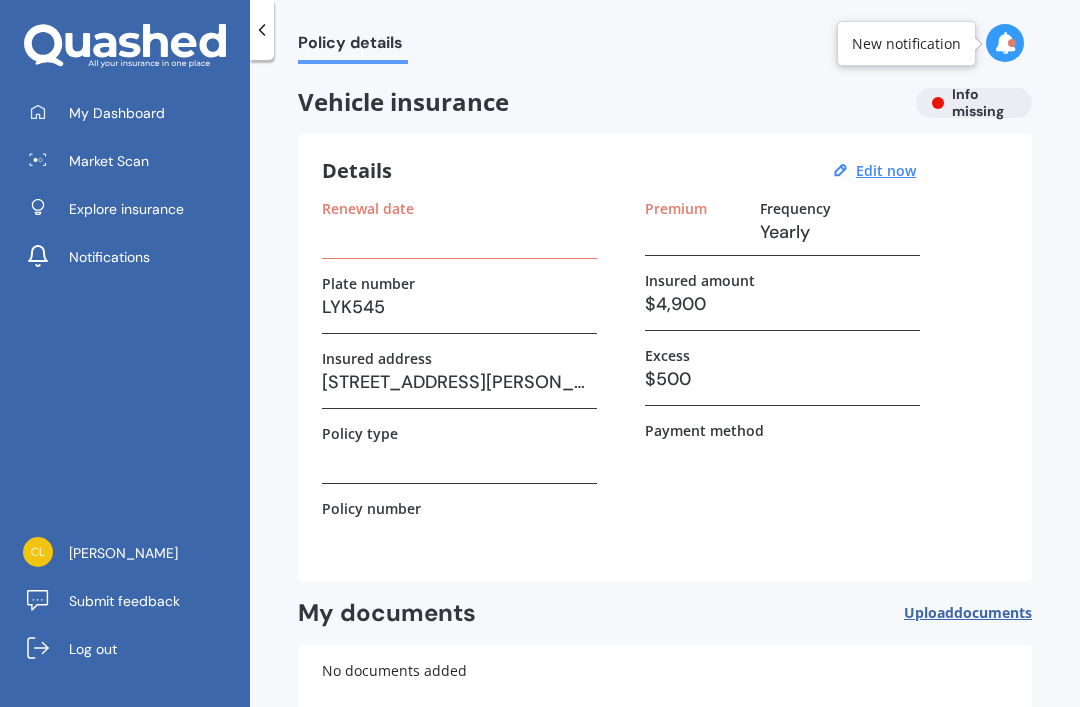 click on "$4,900" at bounding box center [782, 304] 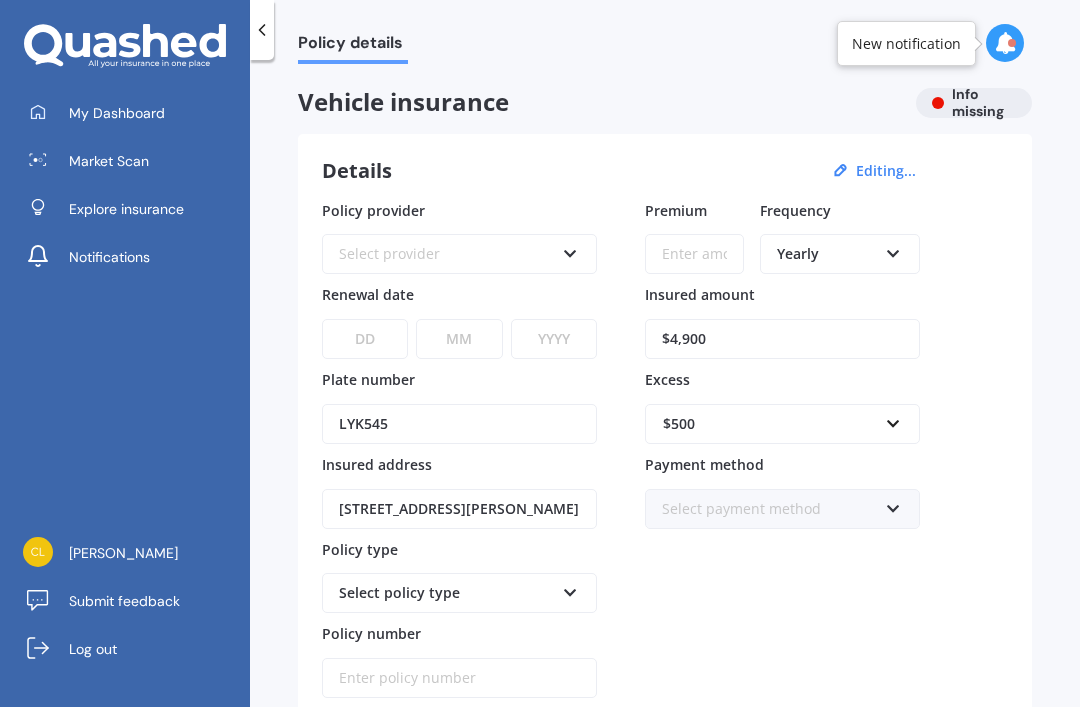 click on "$4,900" at bounding box center (782, 339) 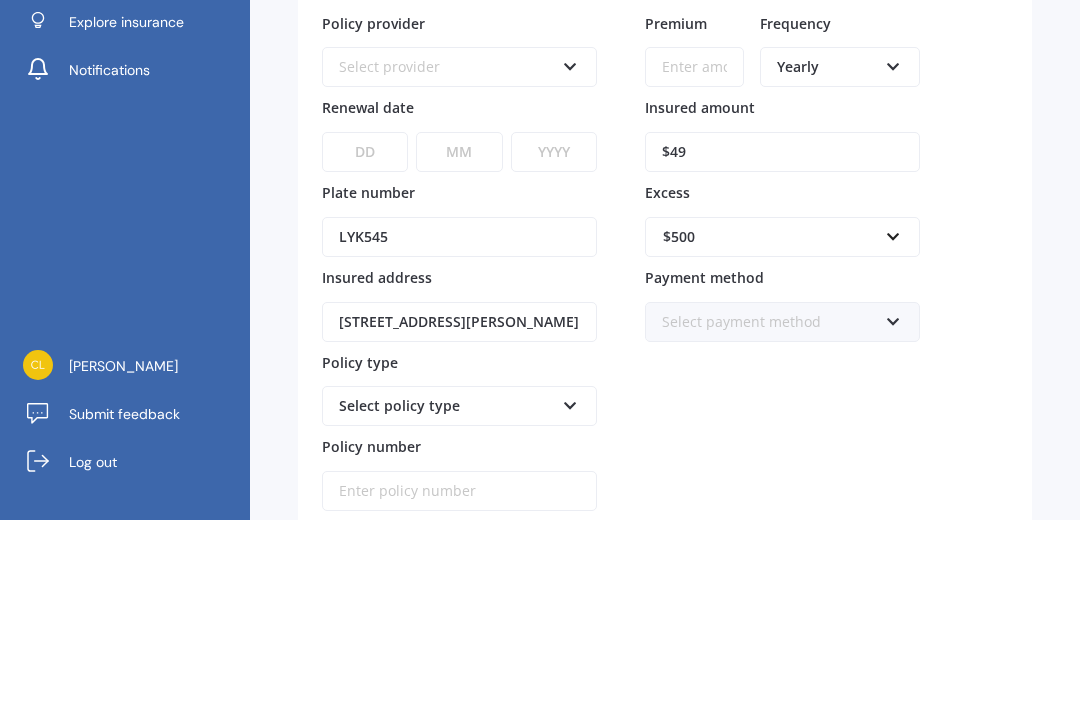 type on "$4" 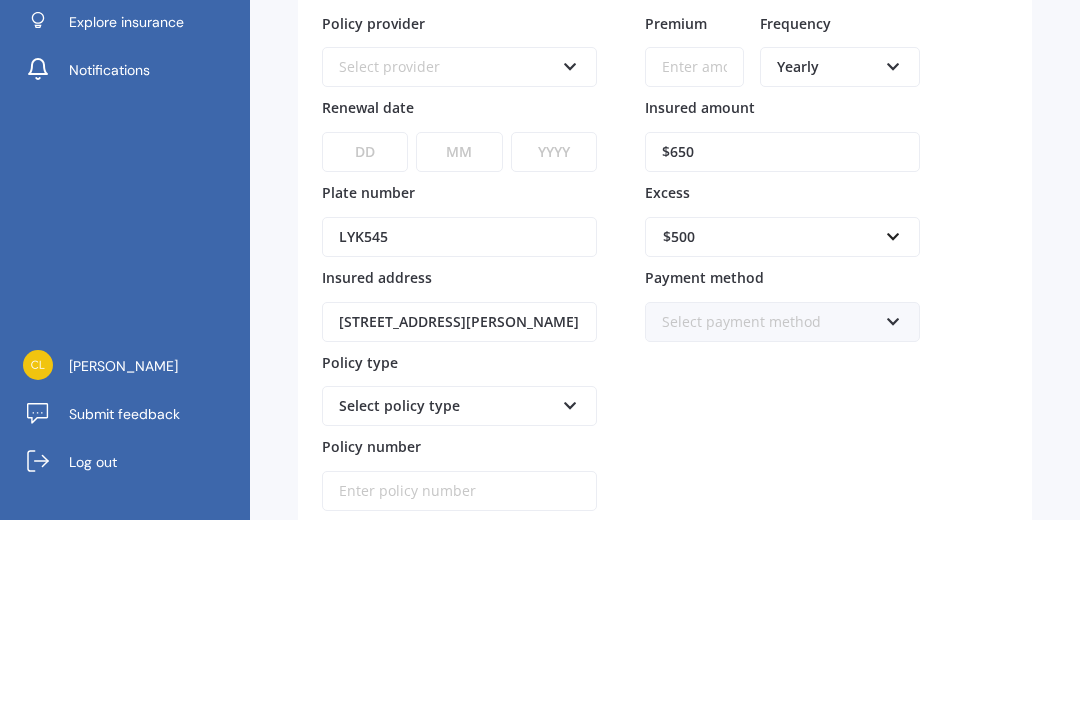 type on "$6,500" 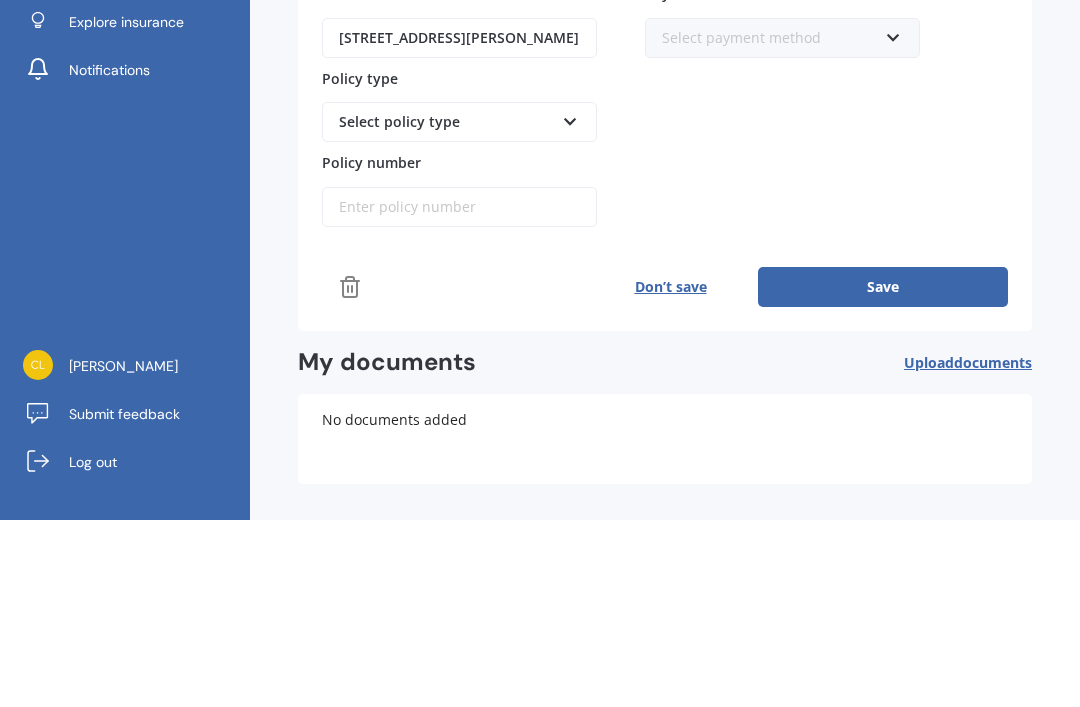 scroll, scrollTop: 284, scrollLeft: 0, axis: vertical 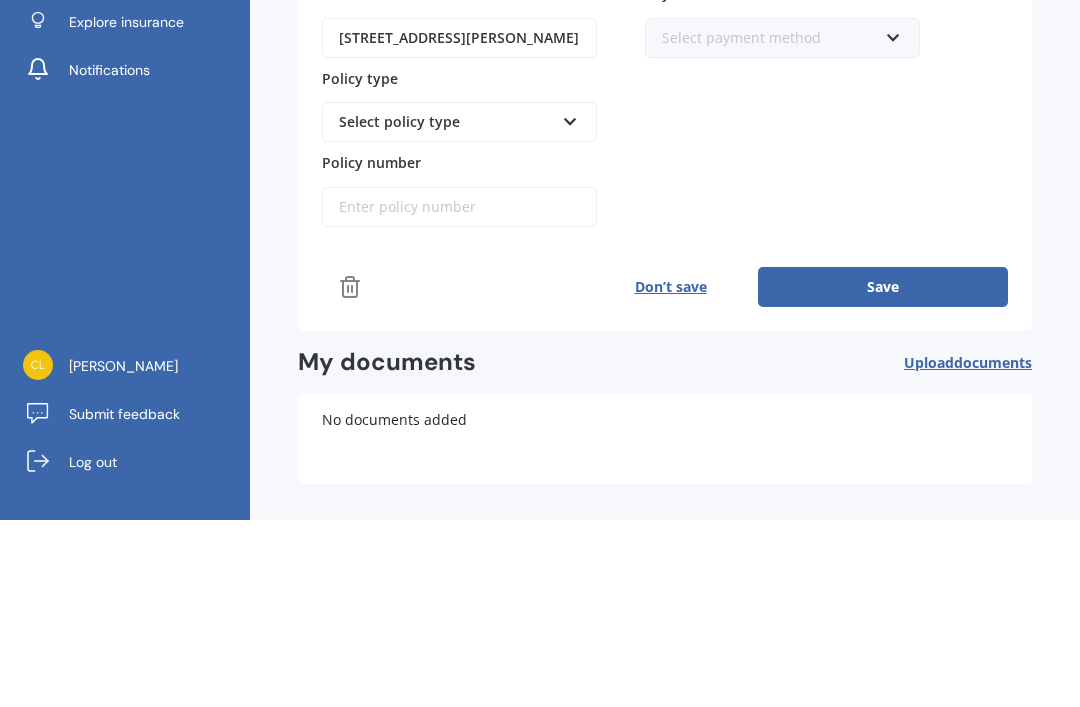click on "Save" at bounding box center [883, 474] 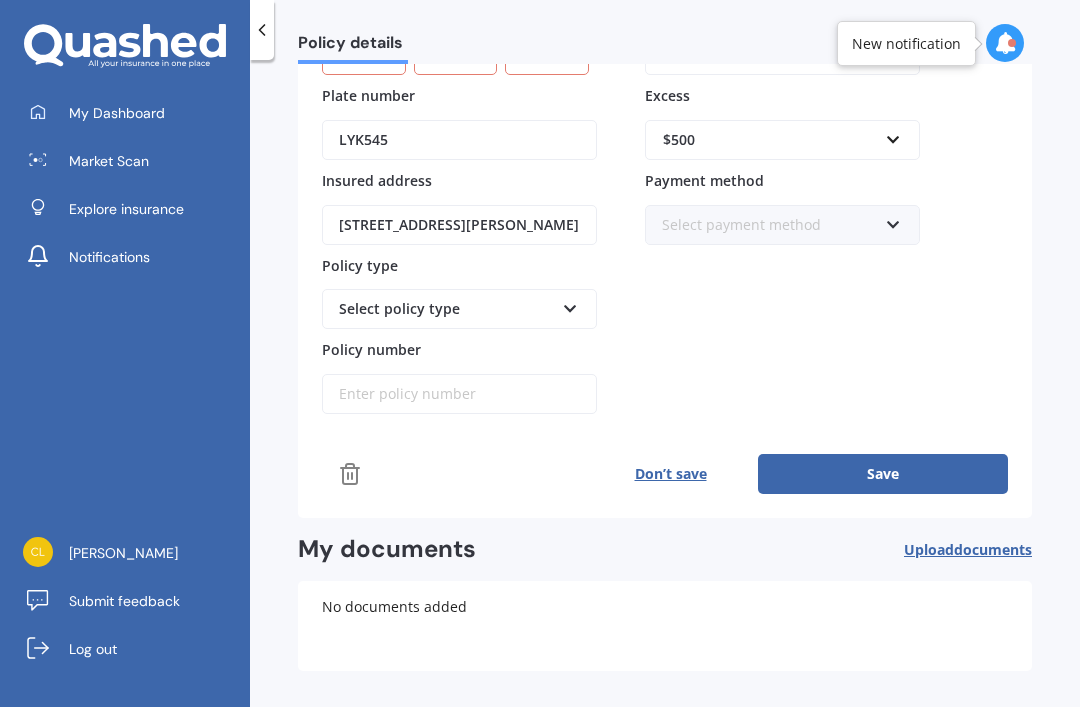 scroll, scrollTop: 0, scrollLeft: 0, axis: both 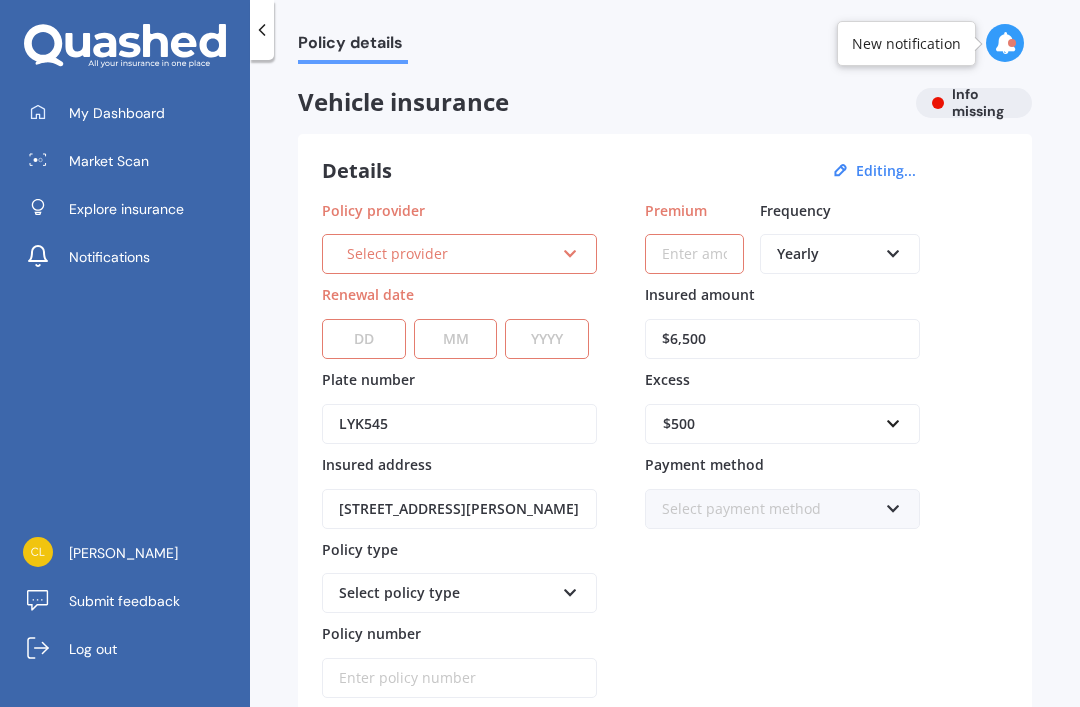 click at bounding box center [570, 250] 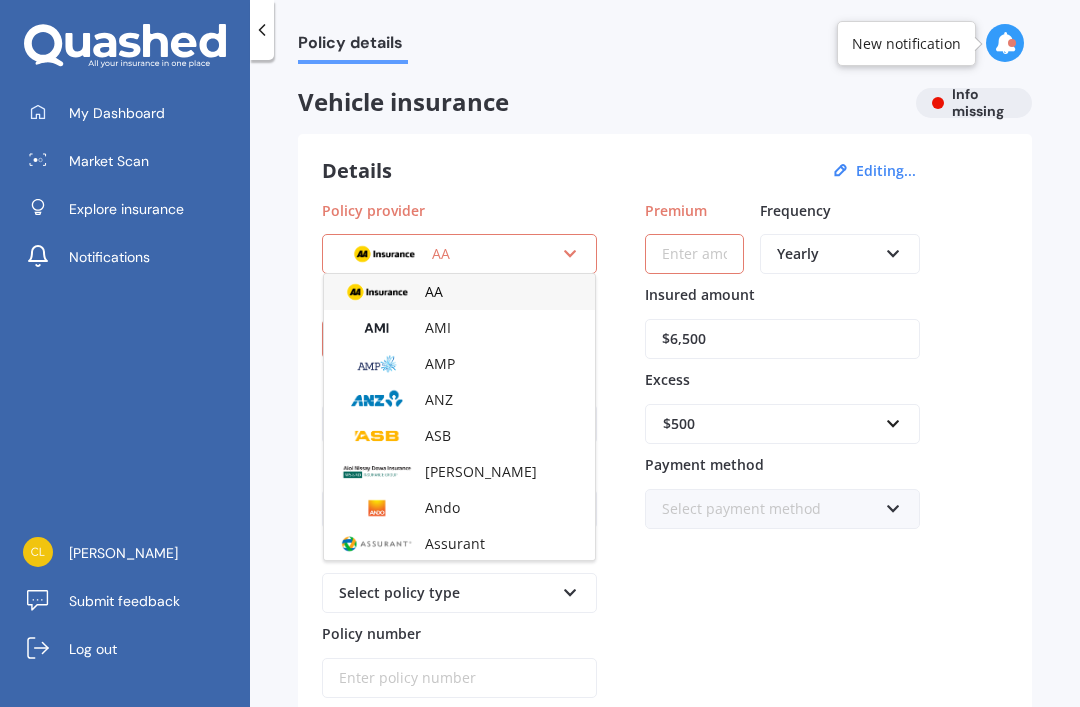 click on "AMI" at bounding box center (438, 327) 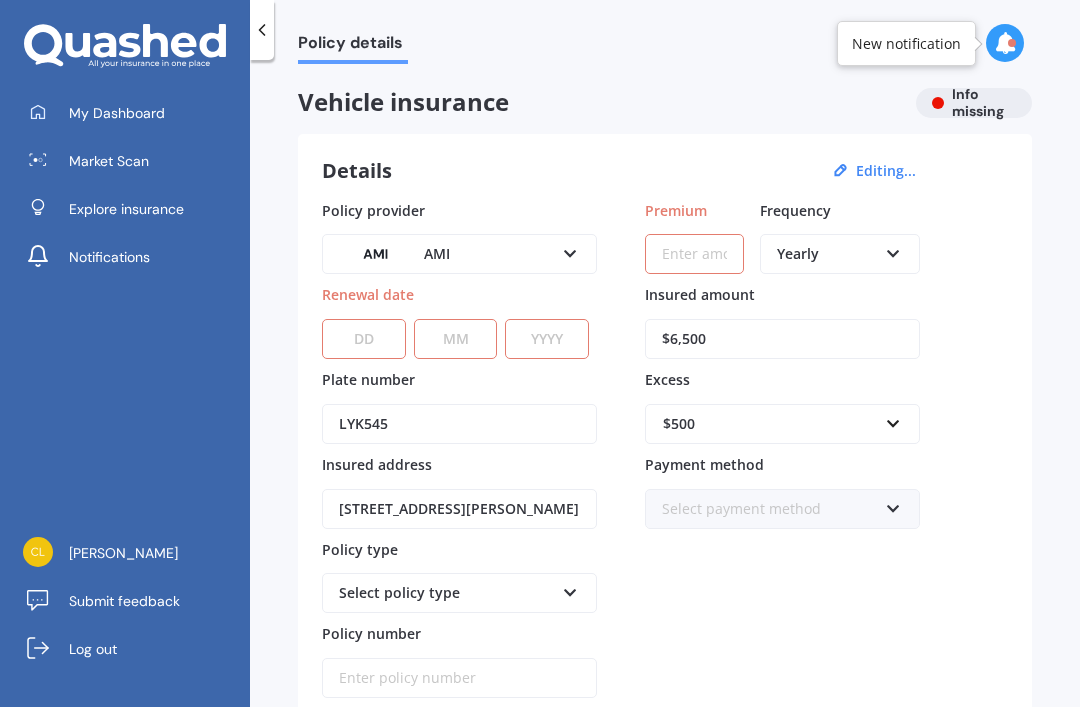 click on "Premium" at bounding box center [694, 254] 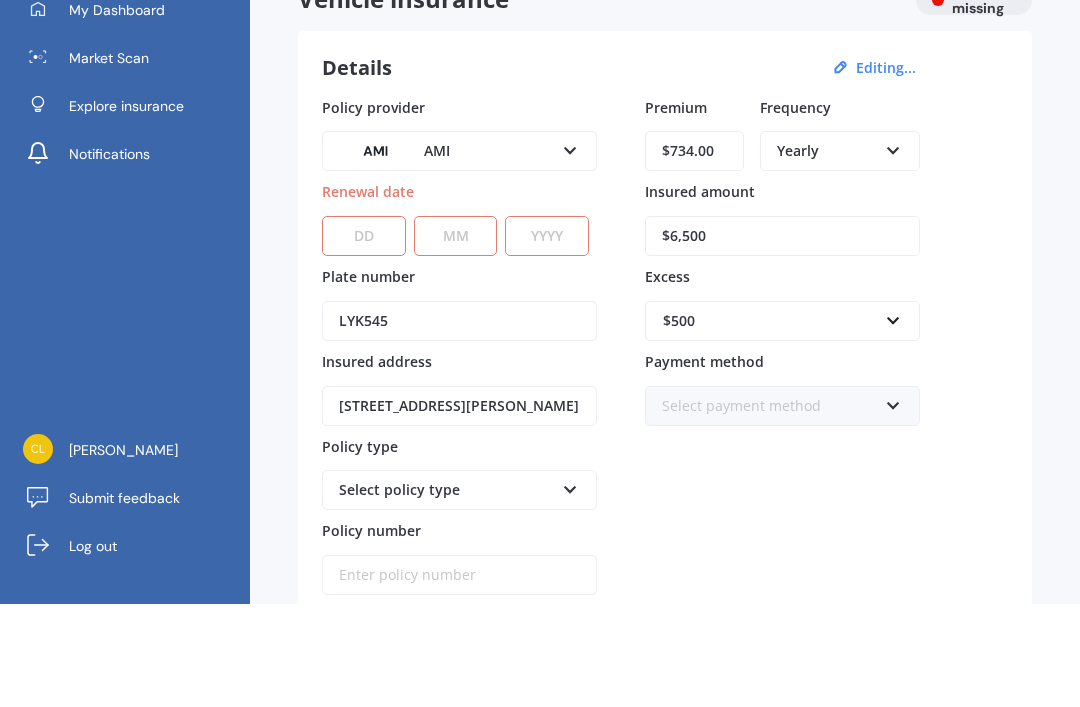 scroll, scrollTop: 64, scrollLeft: 0, axis: vertical 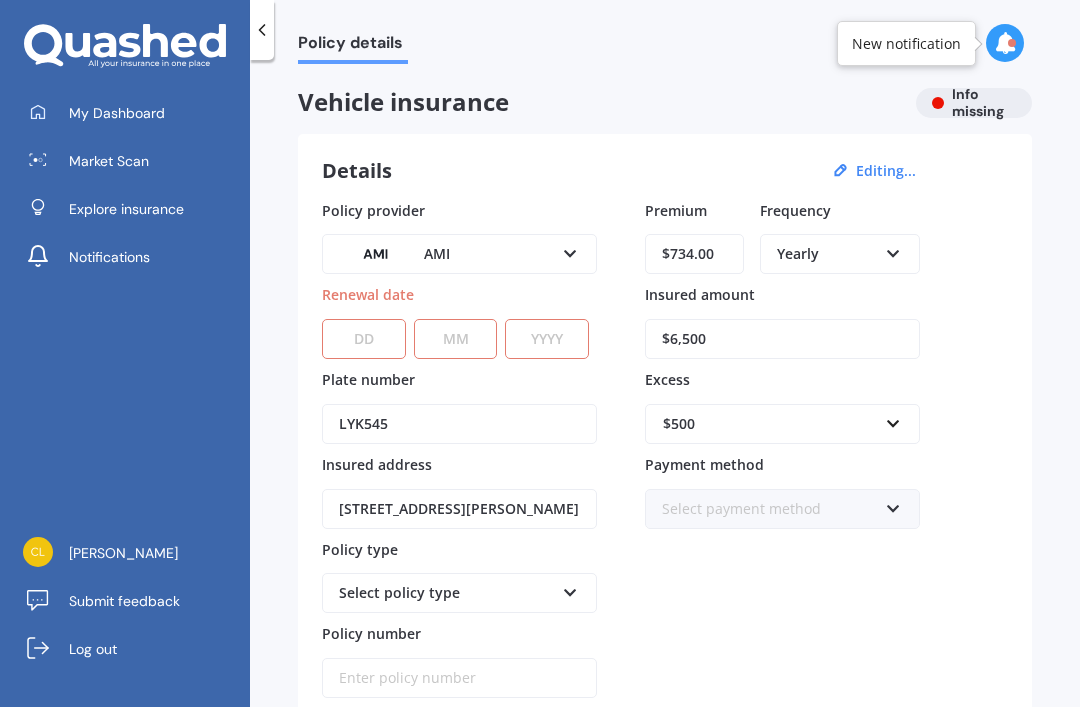 type on "$734.00" 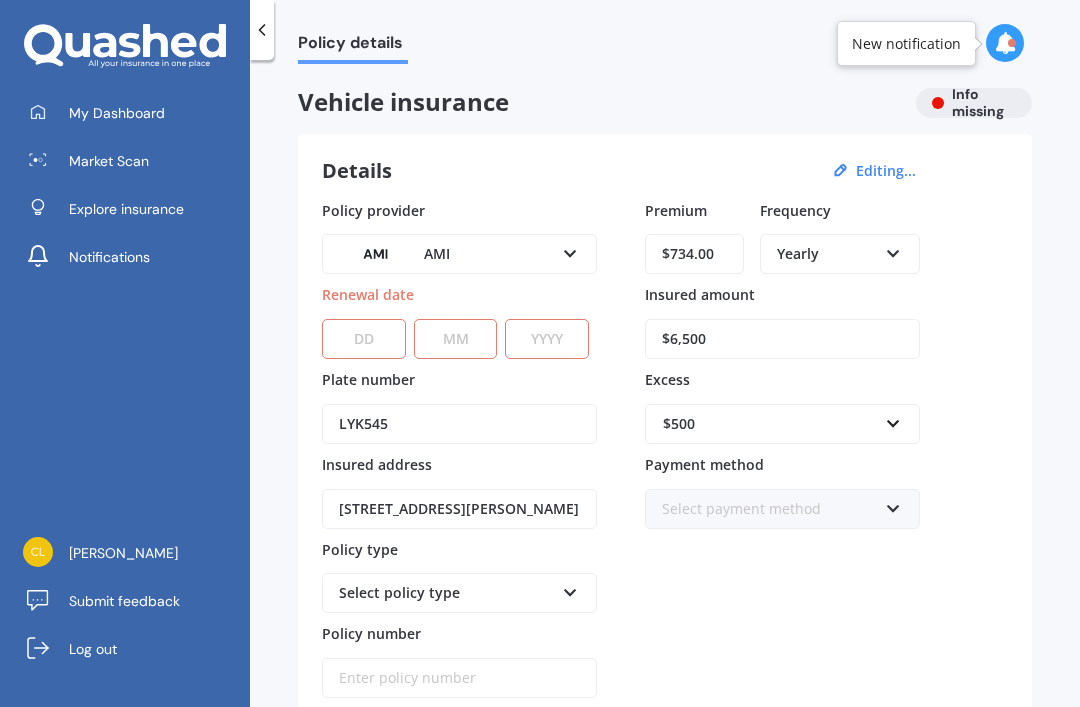 scroll, scrollTop: 0, scrollLeft: 0, axis: both 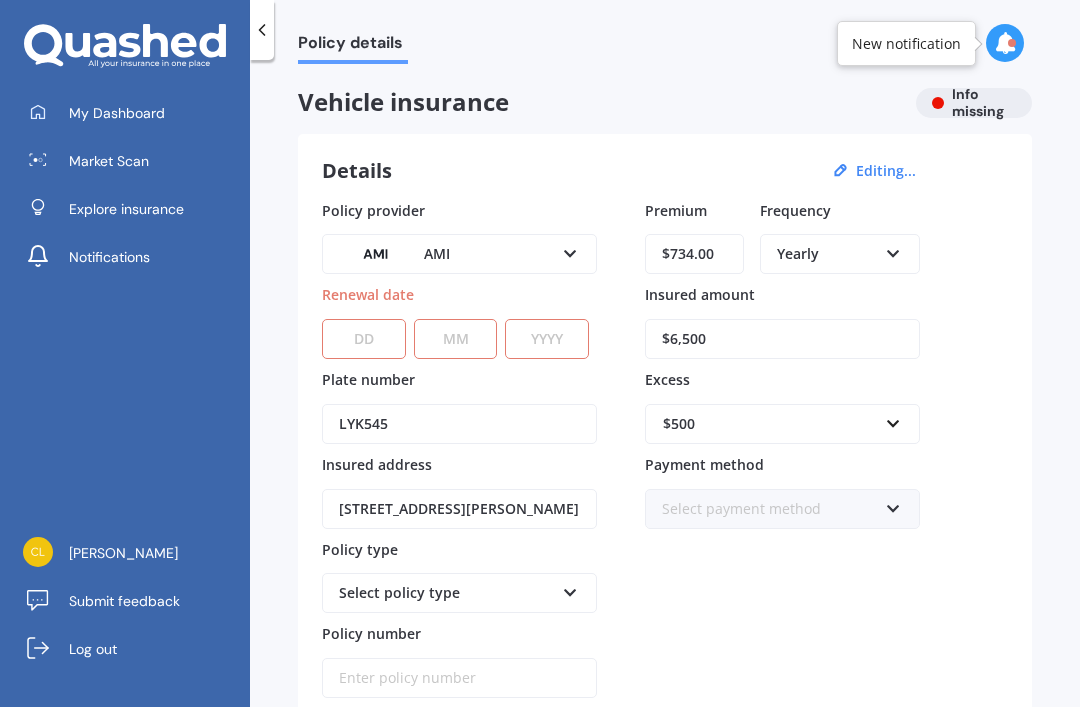 click on "Market Scan" at bounding box center (109, 161) 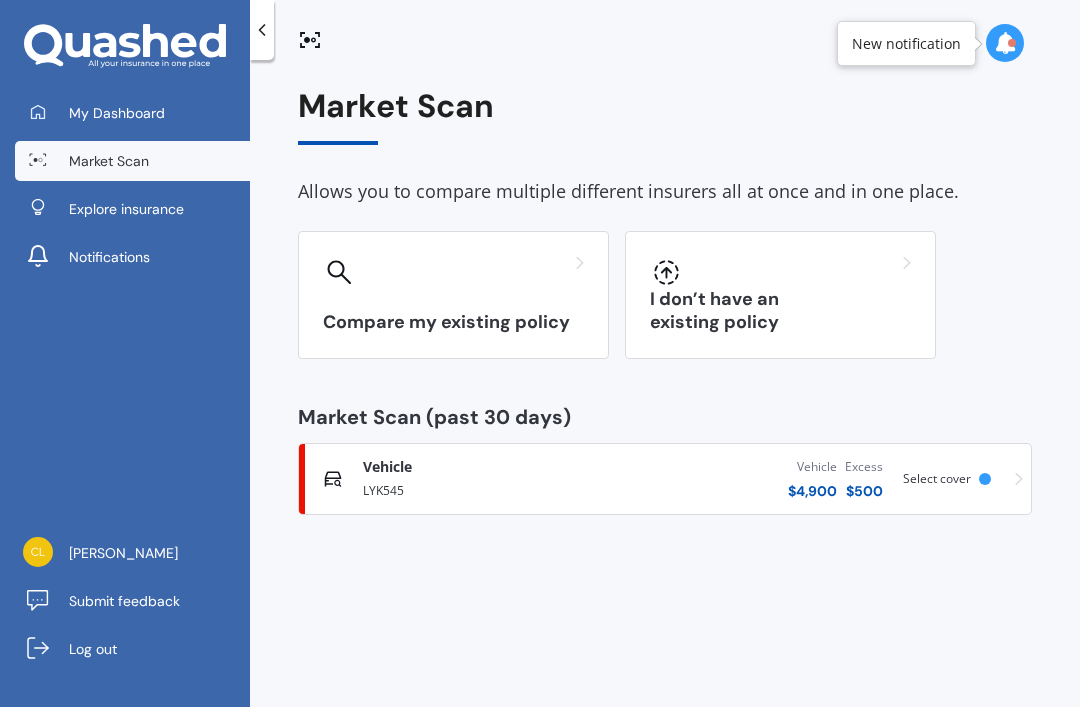 click on "Compare my existing policy" at bounding box center [453, 322] 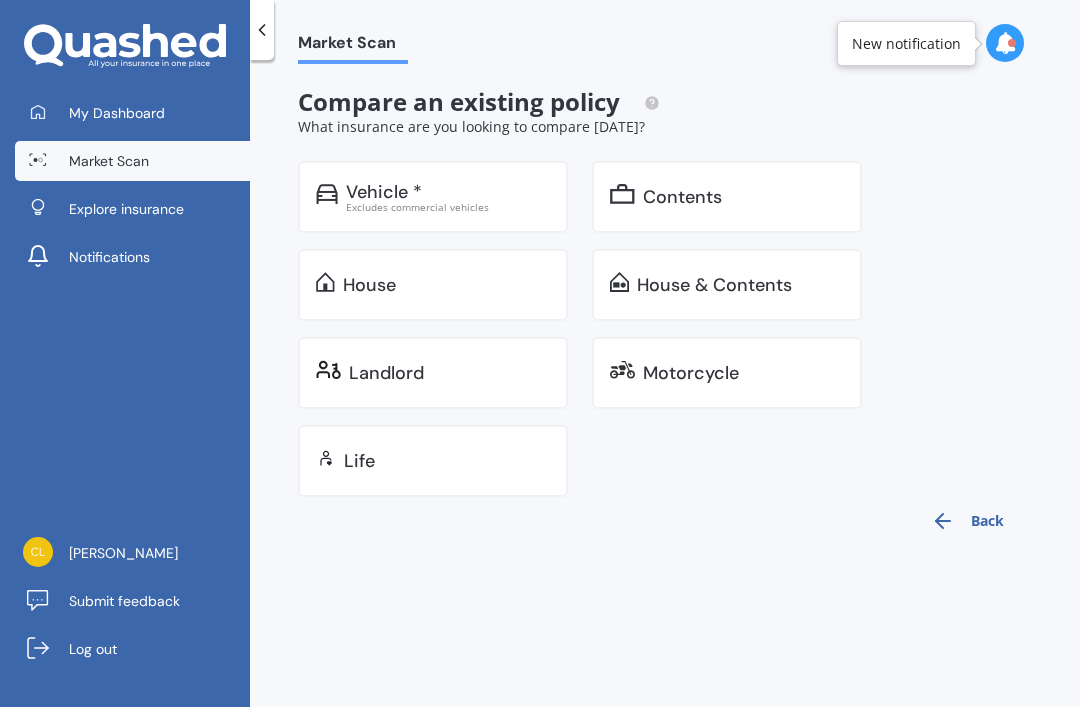 click on "Vehicle *" at bounding box center (384, 192) 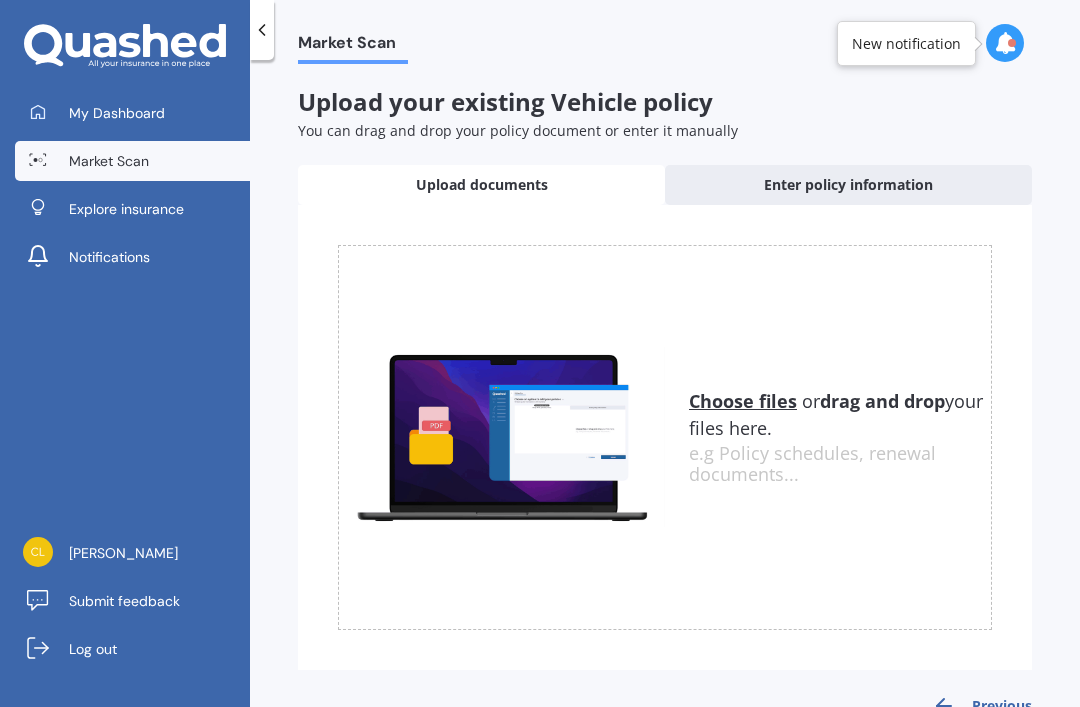 click on "Enter policy information" at bounding box center (848, 185) 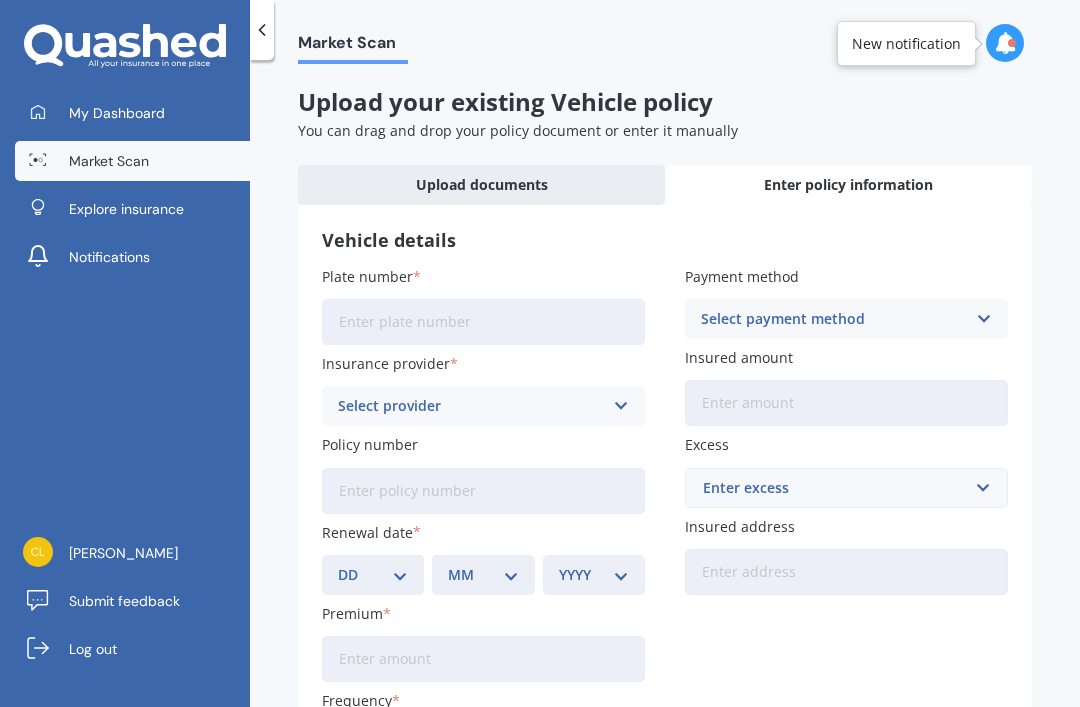click on "Plate number" at bounding box center [483, 322] 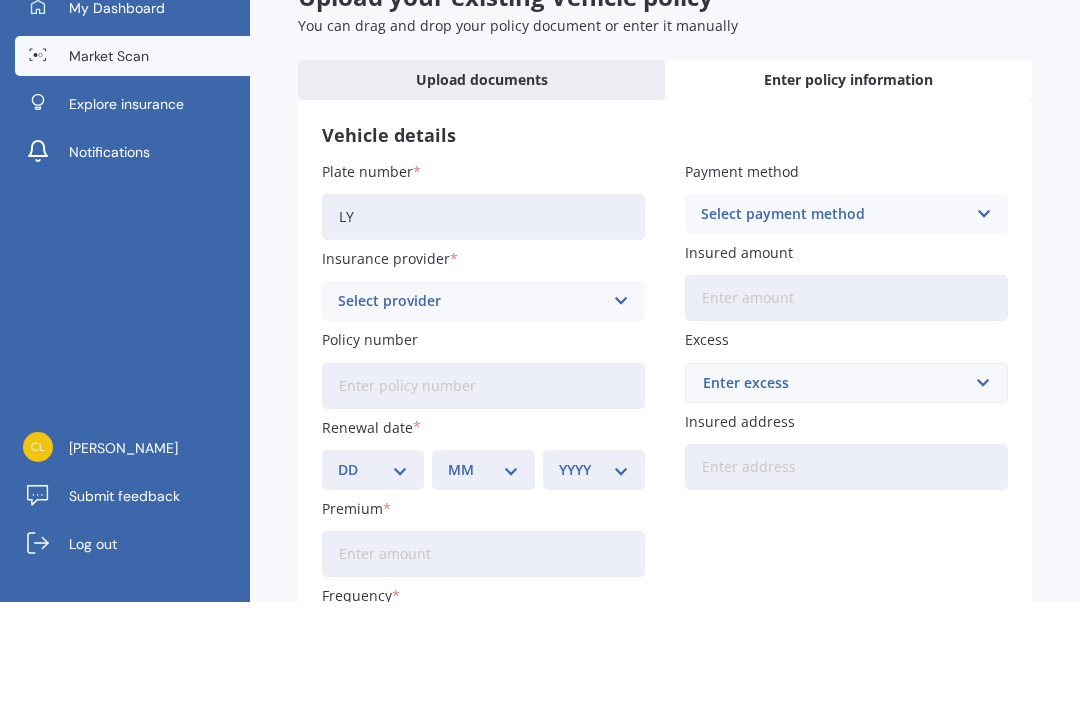 type on "L" 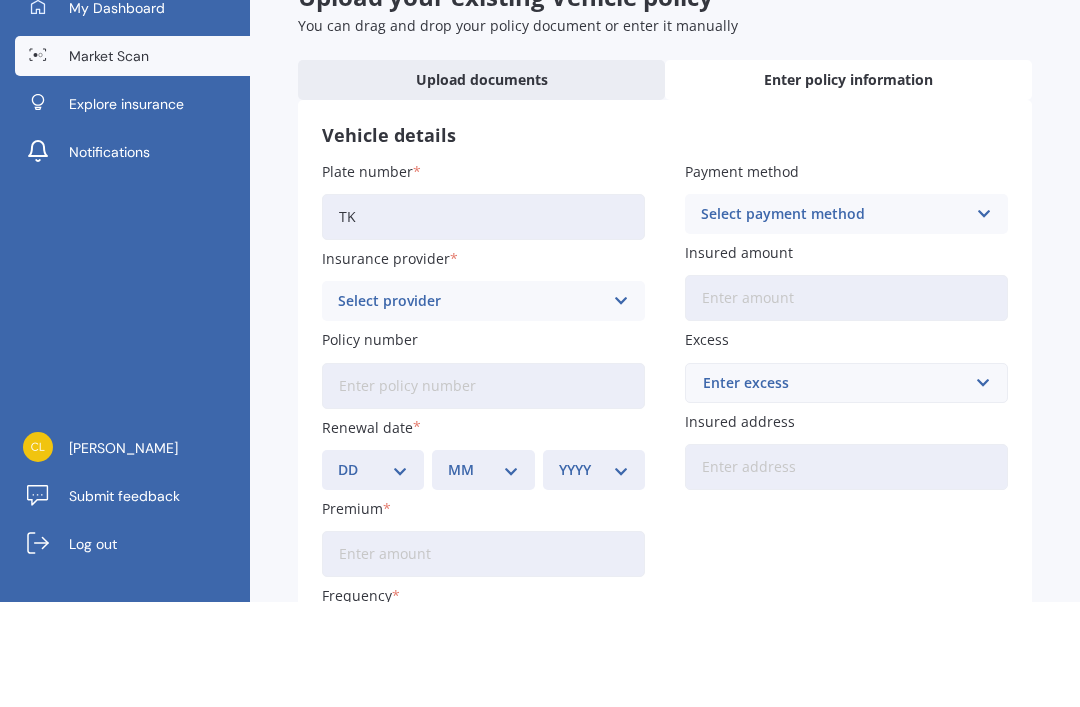 type on "T" 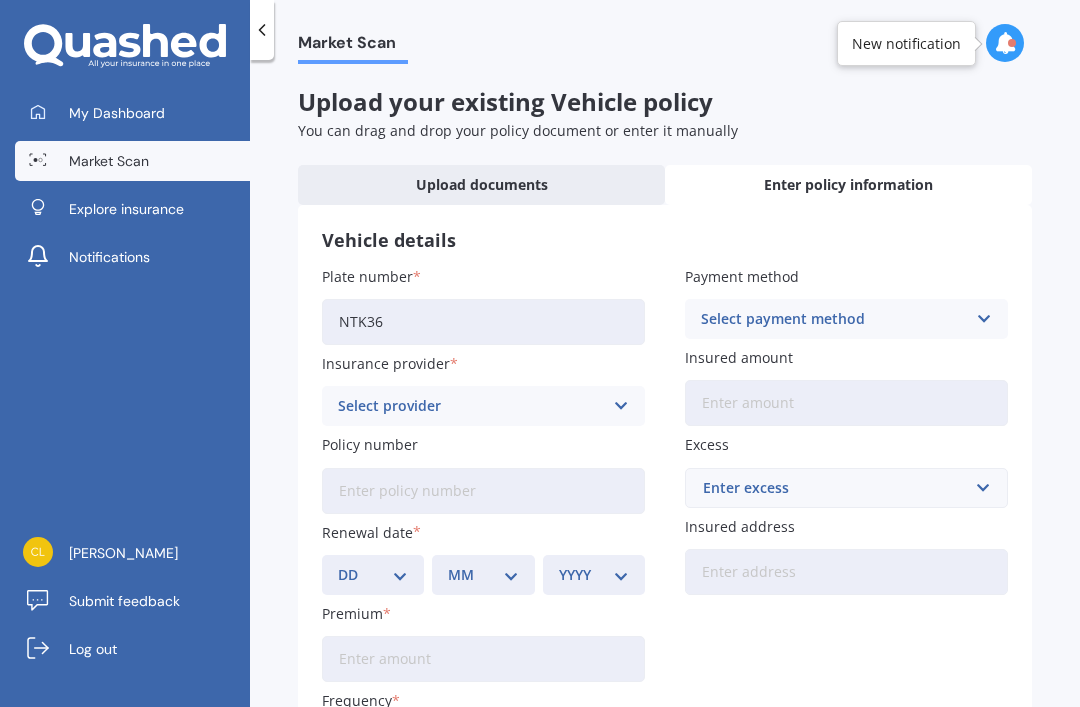 type on "NTK36" 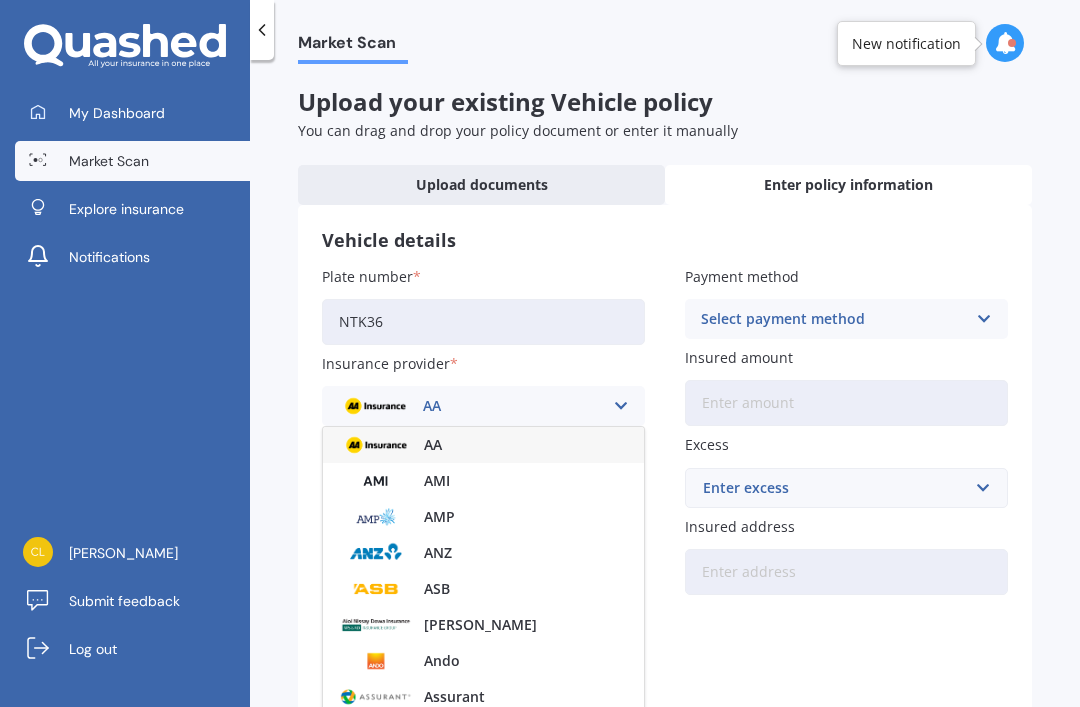 click on "AMI" at bounding box center (437, 481) 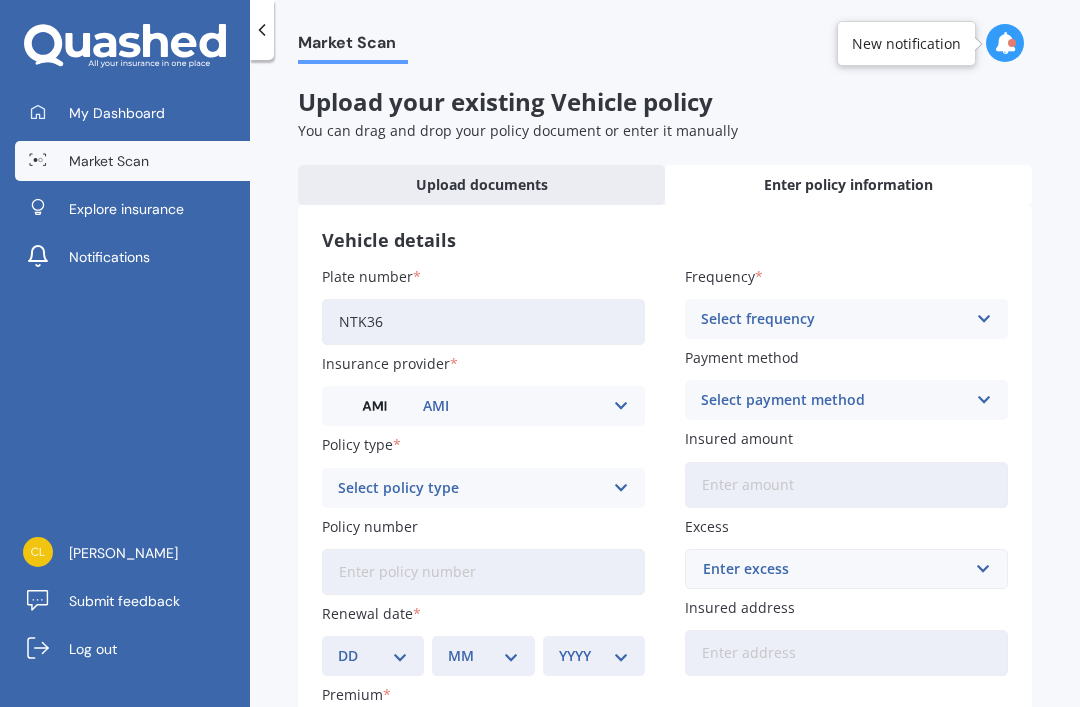 click at bounding box center (620, 488) 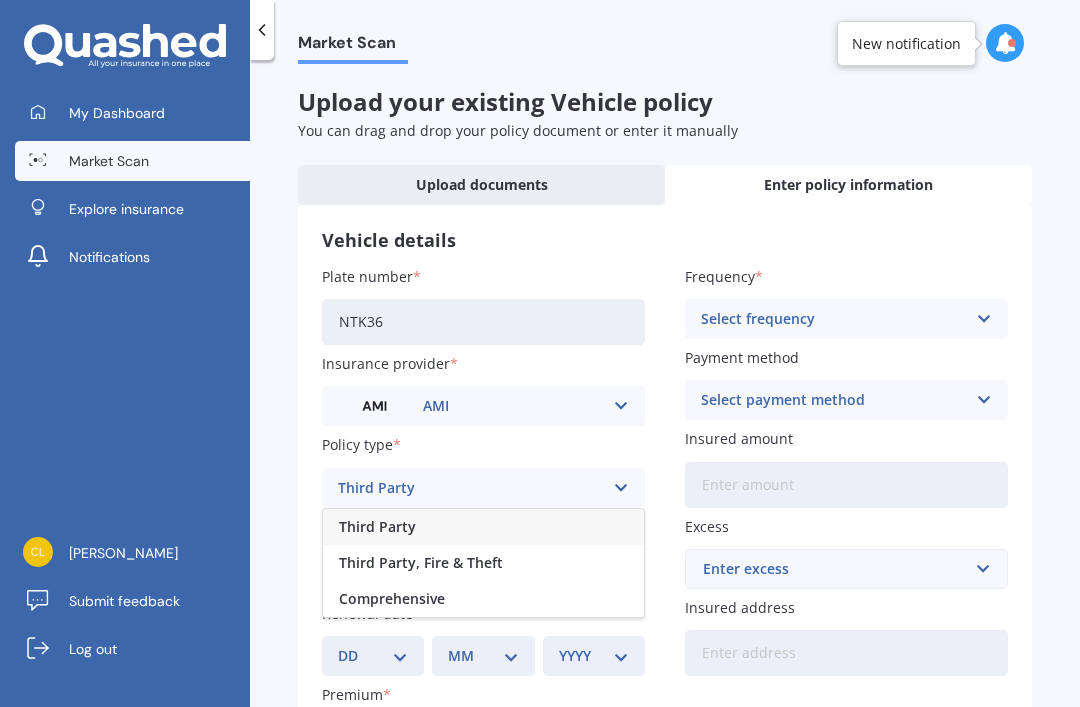 click on "Comprehensive" at bounding box center [392, 599] 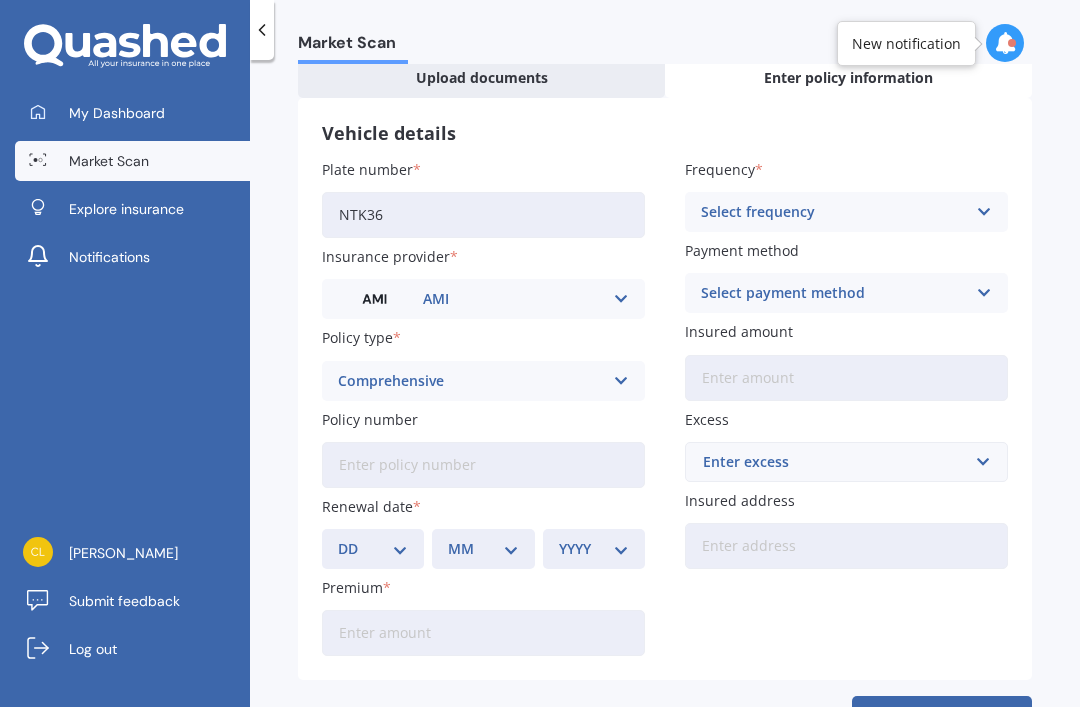 scroll, scrollTop: 106, scrollLeft: 0, axis: vertical 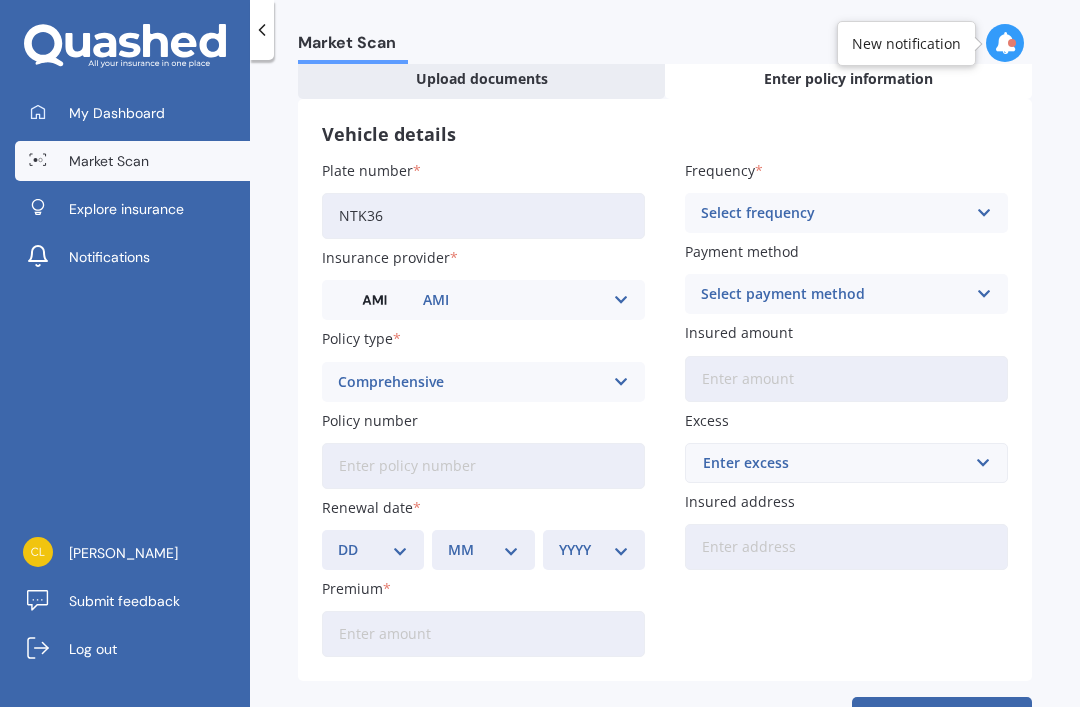 click on "Policy number" at bounding box center (483, 466) 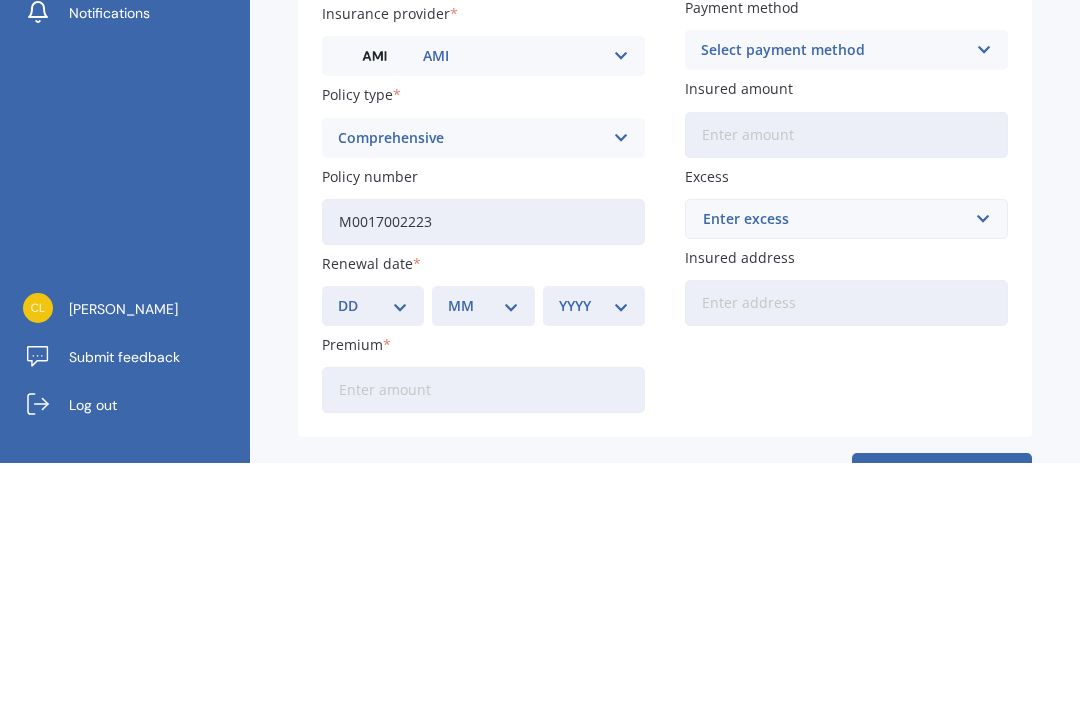 type on "M0017002223" 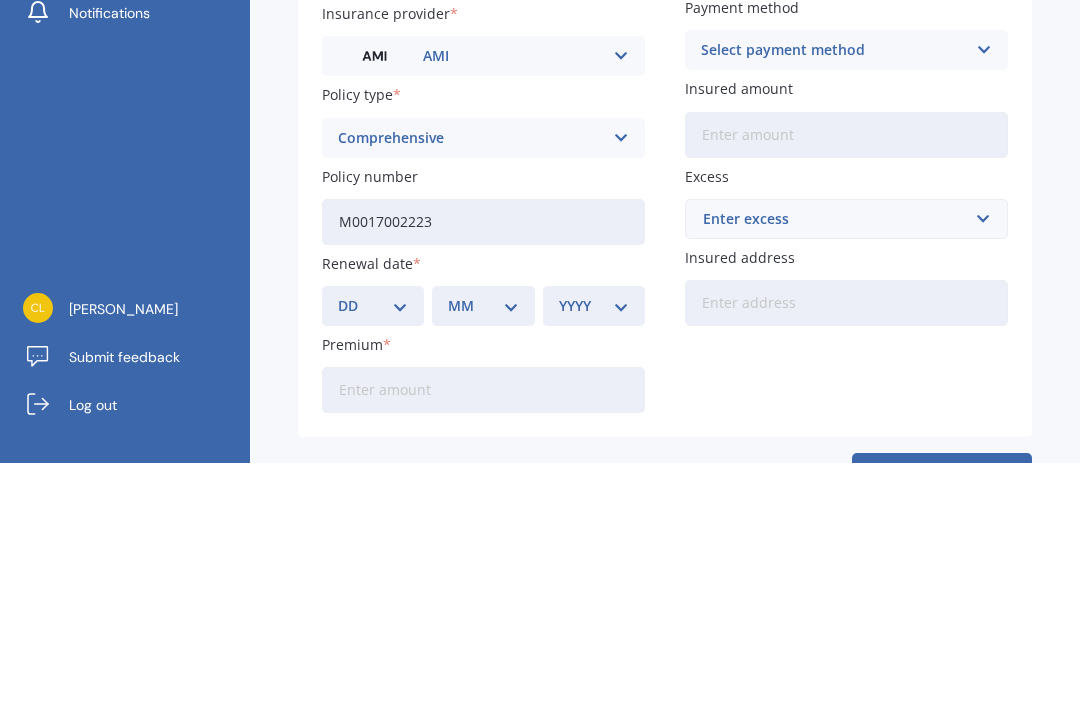click on "DD 01 02 03 04 05 06 07 08 09 10 11 12 13 14 15 16 17 18 19 20 21 22 23 24 25 26 27 28 29 30 31" at bounding box center (373, 550) 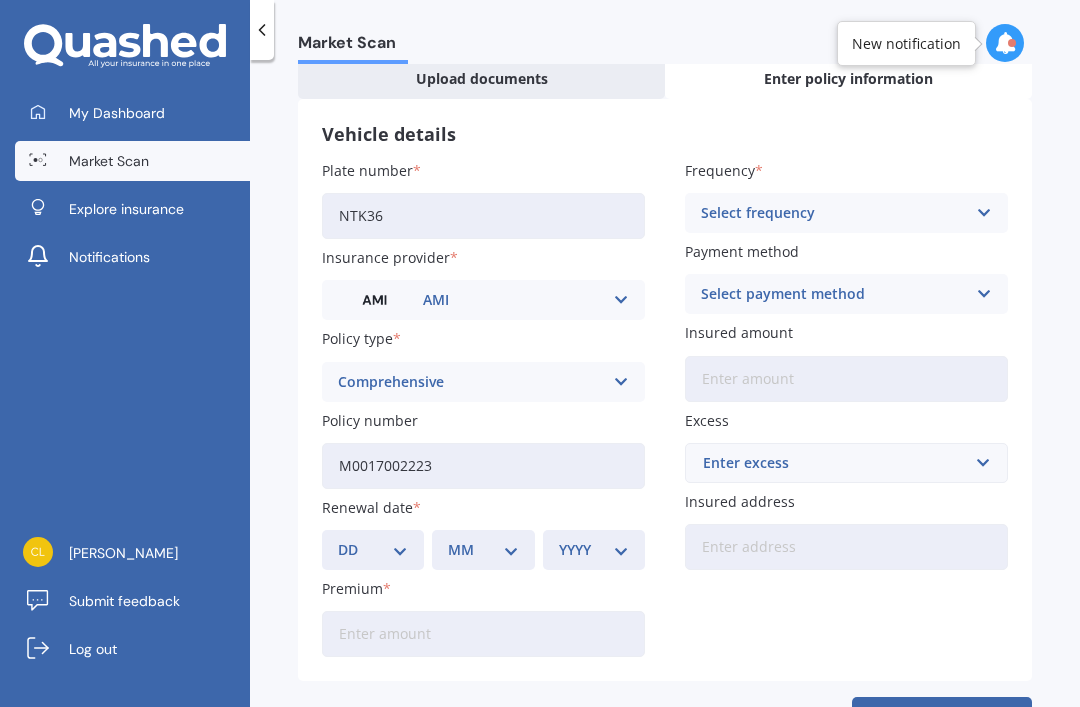 select on "16" 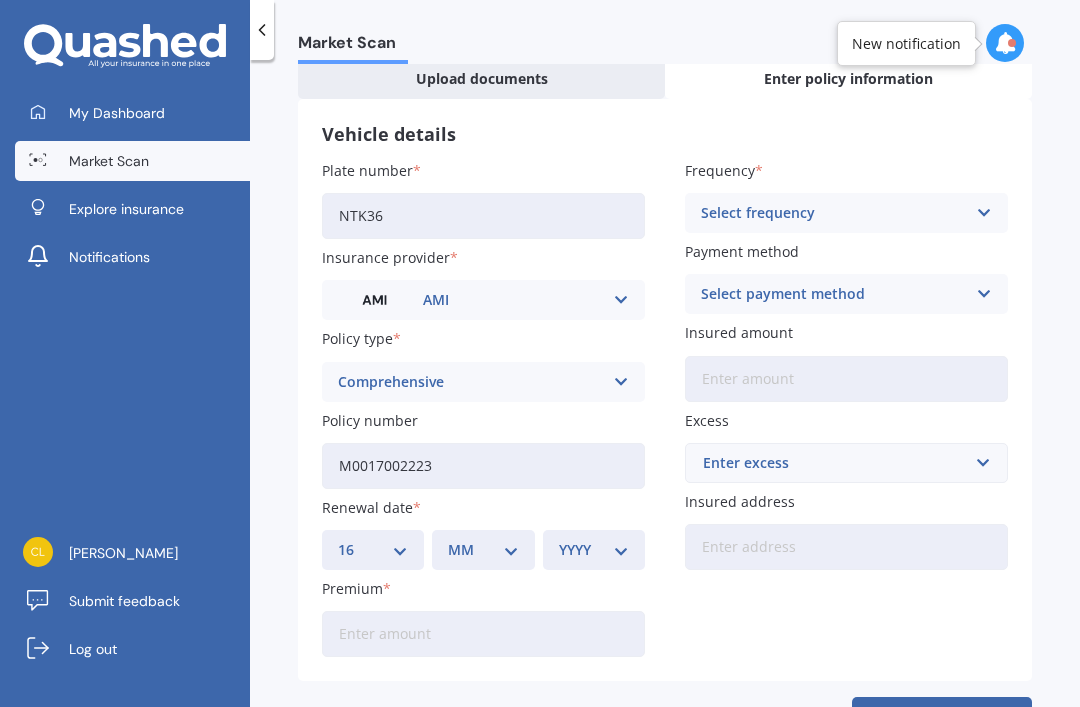 click on "MM 01 02 03 04 05 06 07 08 09 10 11 12" at bounding box center (483, 550) 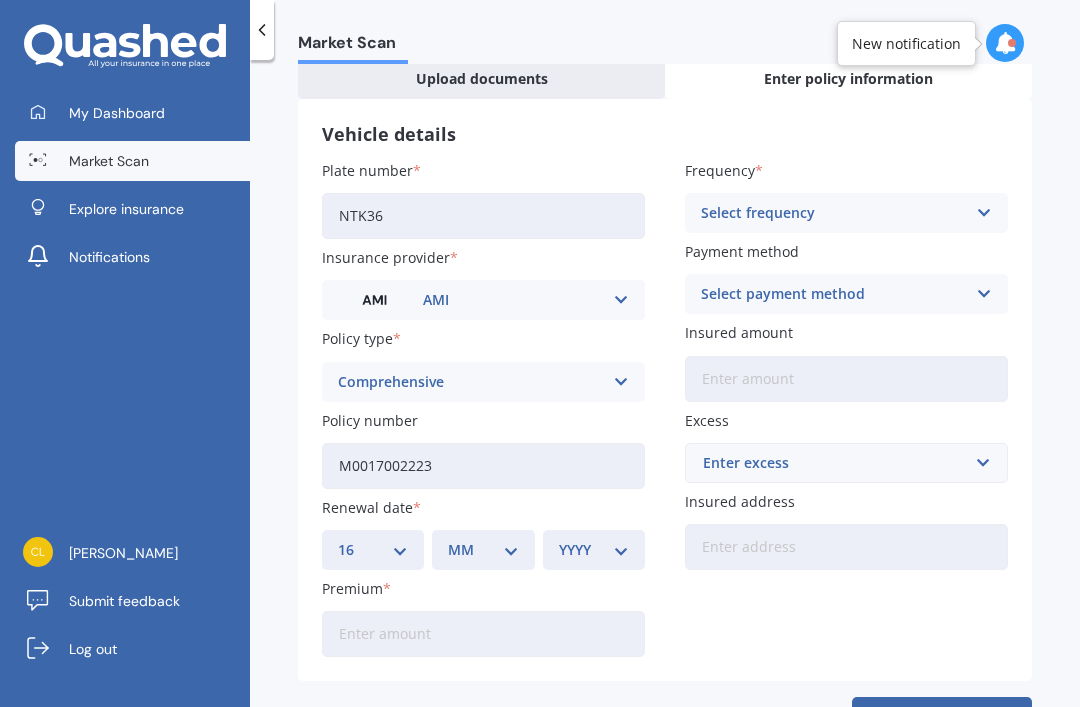 select on "10" 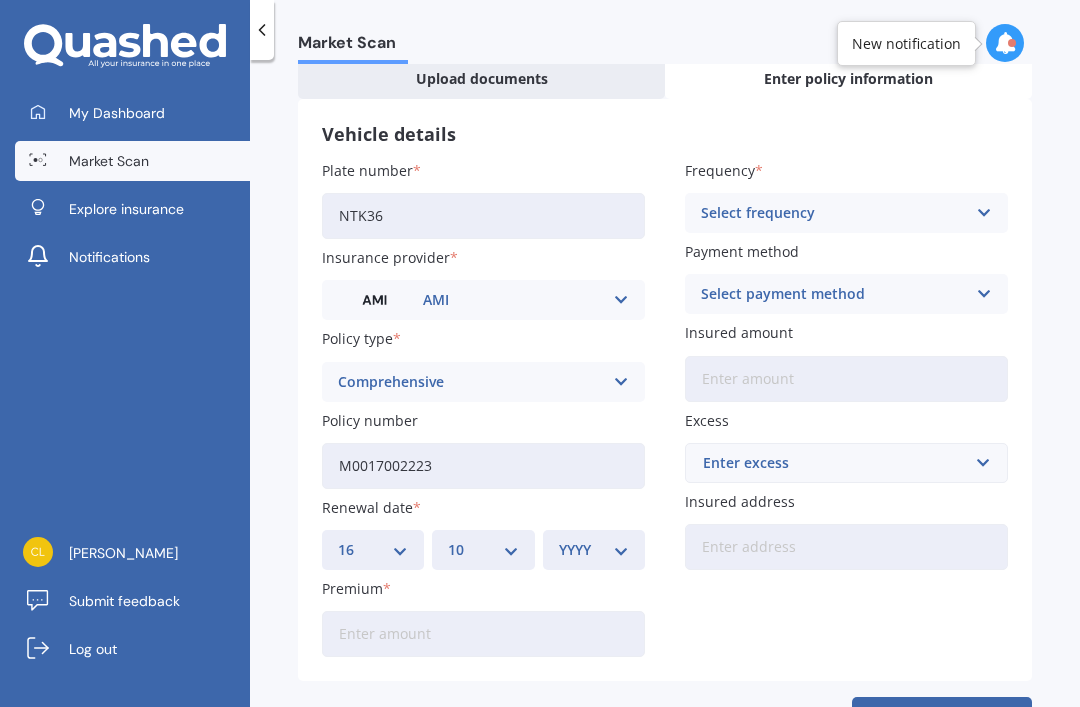 click on "YYYY 2027 2026 2025 2024 2023 2022 2021 2020 2019 2018 2017 2016 2015 2014 2013 2012 2011 2010 2009 2008 2007 2006 2005 2004 2003 2002 2001 2000 1999 1998 1997 1996 1995 1994 1993 1992 1991 1990 1989 1988 1987 1986 1985 1984 1983 1982 1981 1980 1979 1978 1977 1976 1975 1974 1973 1972 1971 1970 1969 1968 1967 1966 1965 1964 1963 1962 1961 1960 1959 1958 1957 1956 1955 1954 1953 1952 1951 1950 1949 1948 1947 1946 1945 1944 1943 1942 1941 1940 1939 1938 1937 1936 1935 1934 1933 1932 1931 1930 1929 1928" at bounding box center (594, 550) 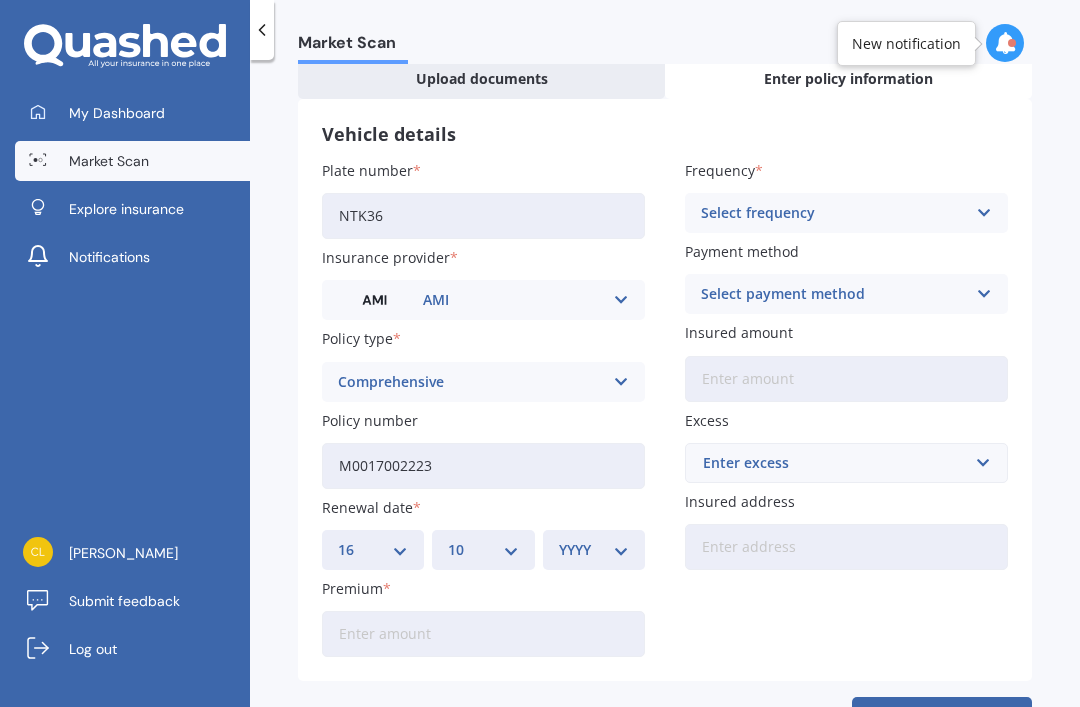 select on "2025" 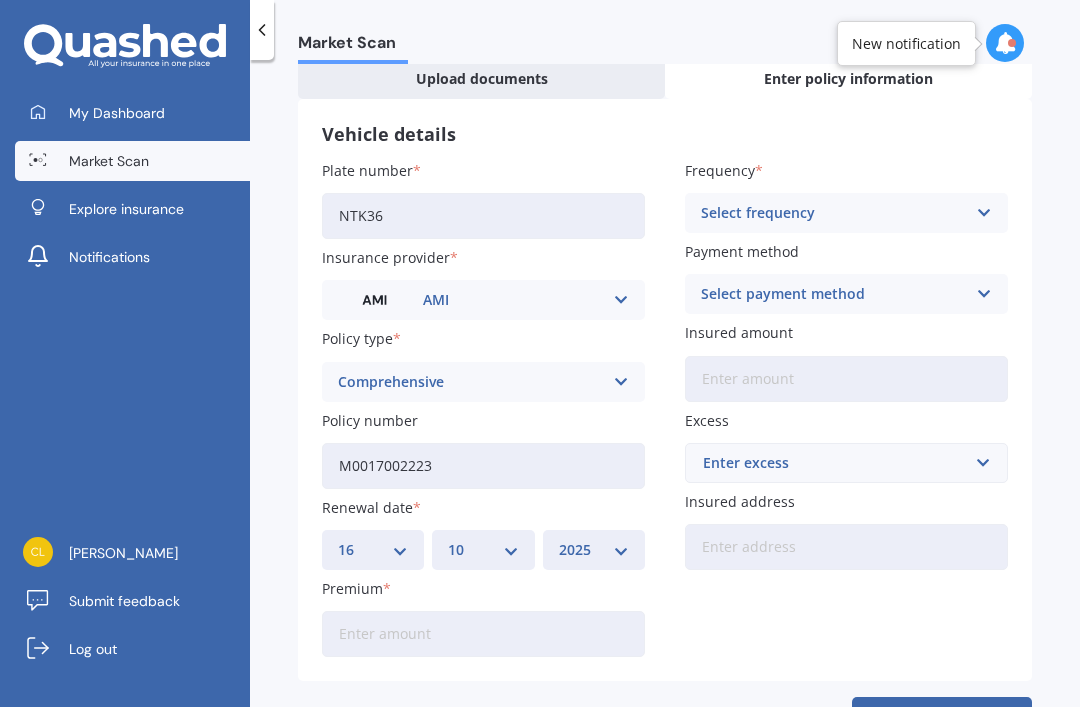 click on "Premium" at bounding box center (483, 634) 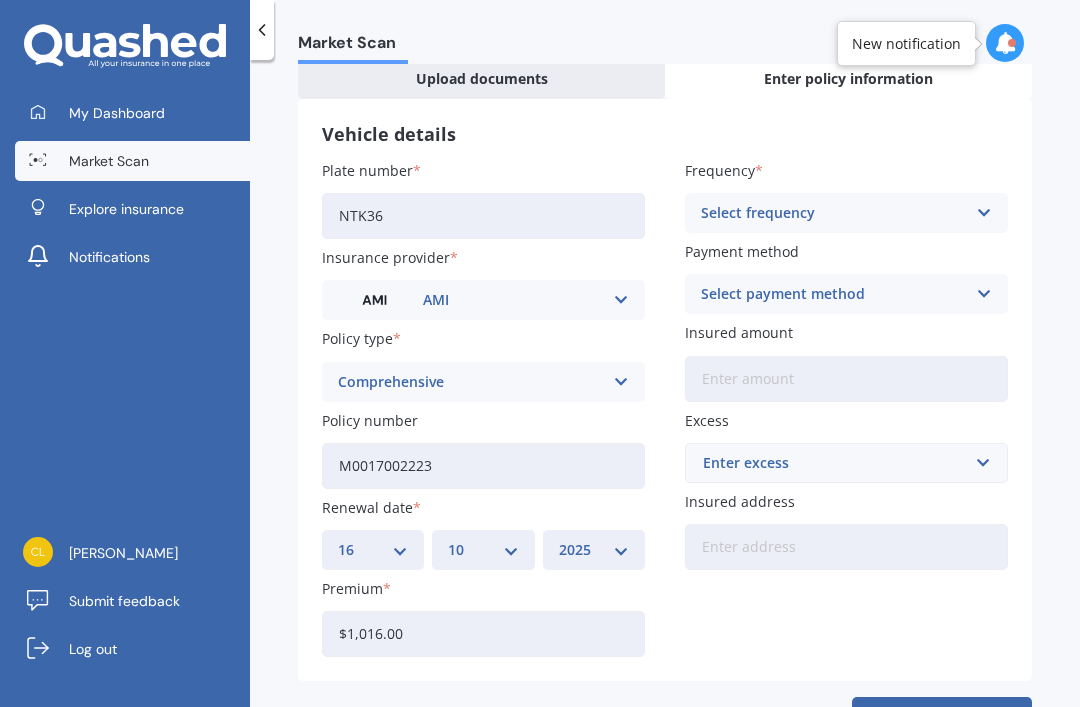click at bounding box center [983, 213] 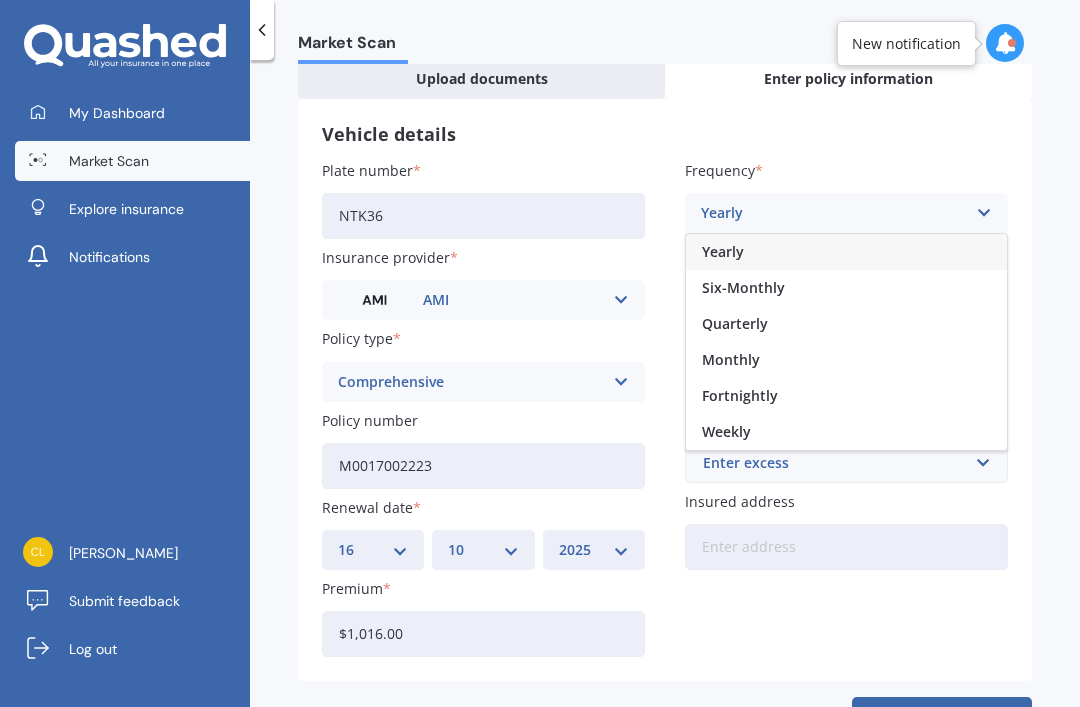 click on "Monthly" at bounding box center (846, 360) 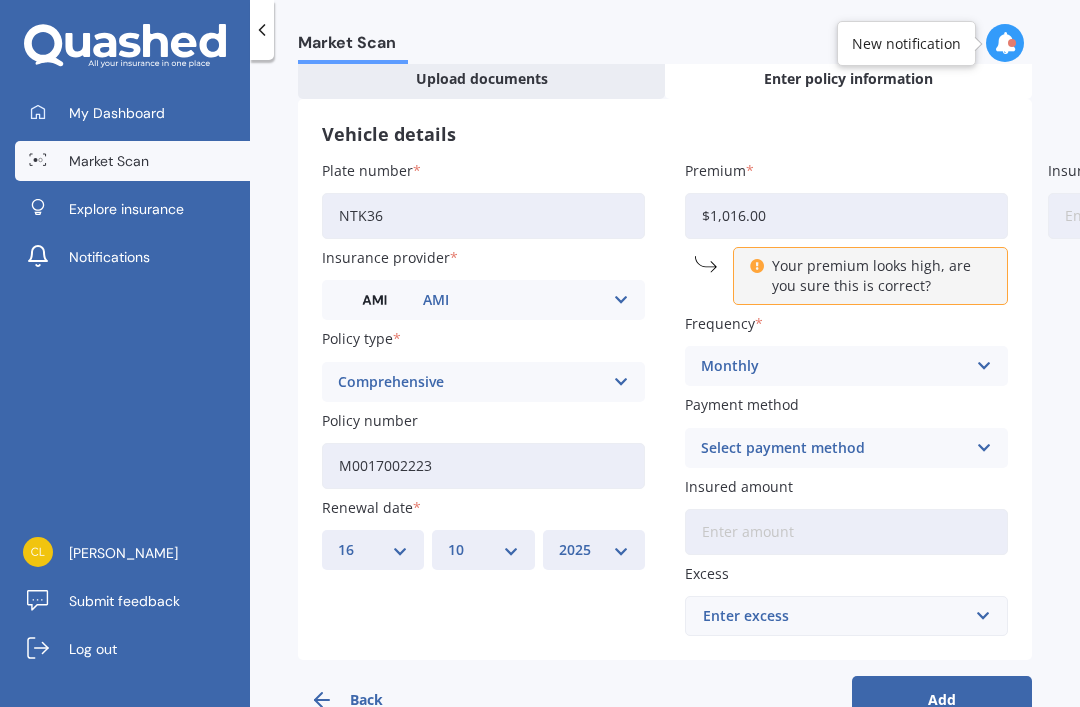 scroll, scrollTop: 84, scrollLeft: 0, axis: vertical 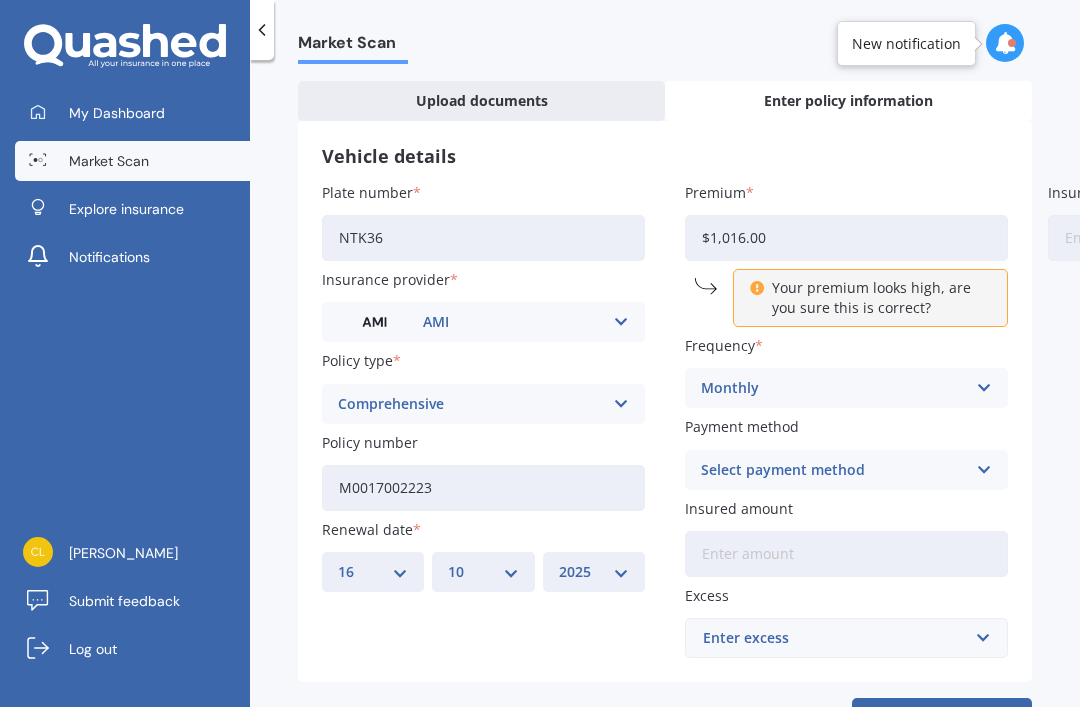 click on "$1,016.00" at bounding box center (846, 238) 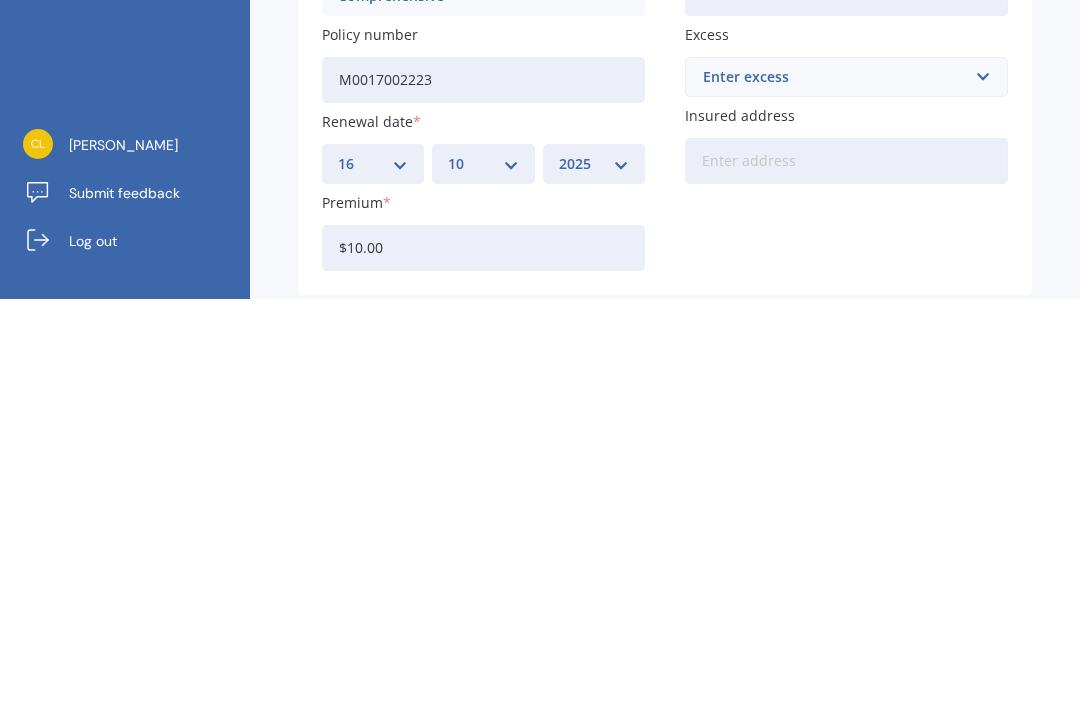 type on "$1.00" 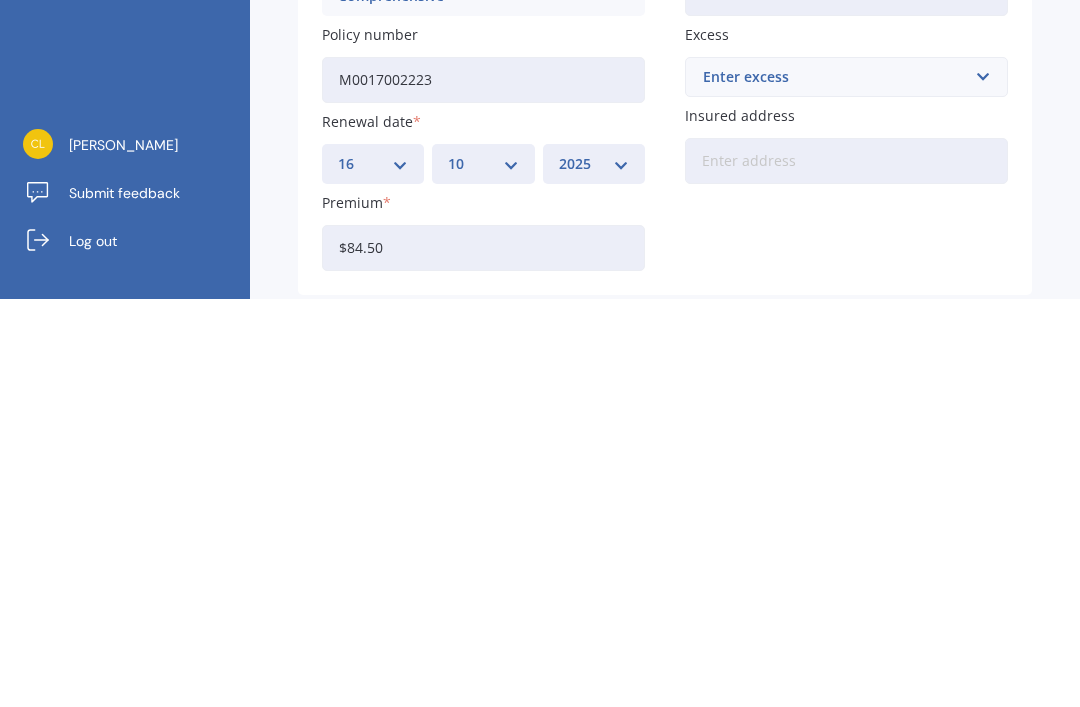 type on "$84.53" 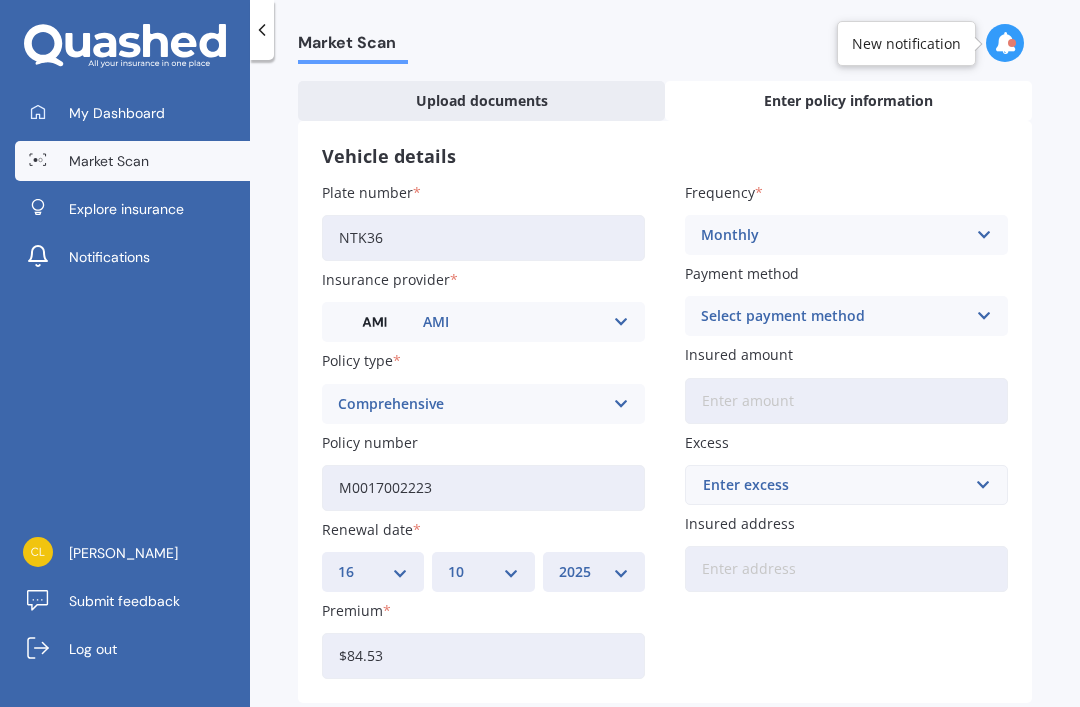 click at bounding box center [983, 316] 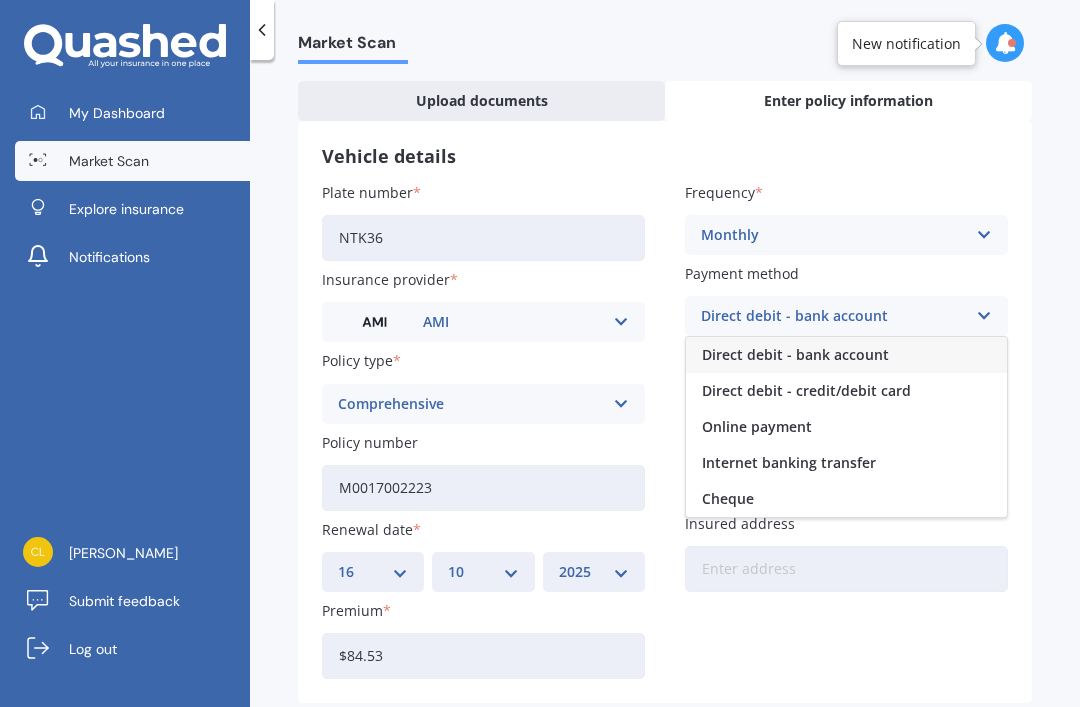 click on "Direct debit - bank account" at bounding box center [795, 355] 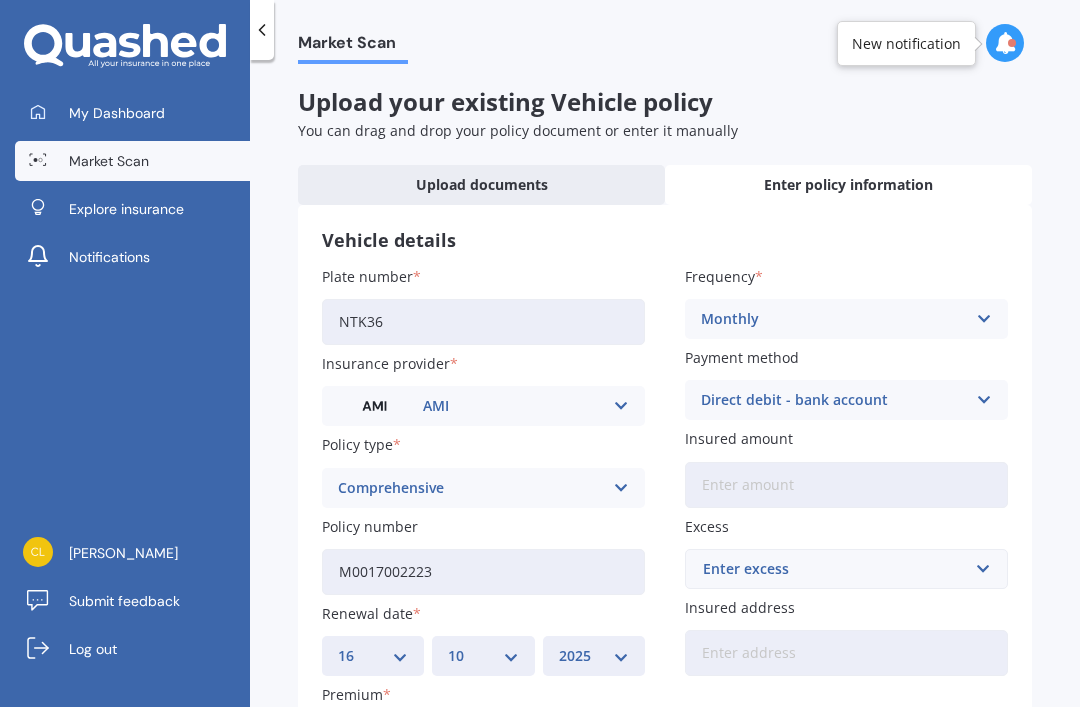 scroll, scrollTop: 0, scrollLeft: 0, axis: both 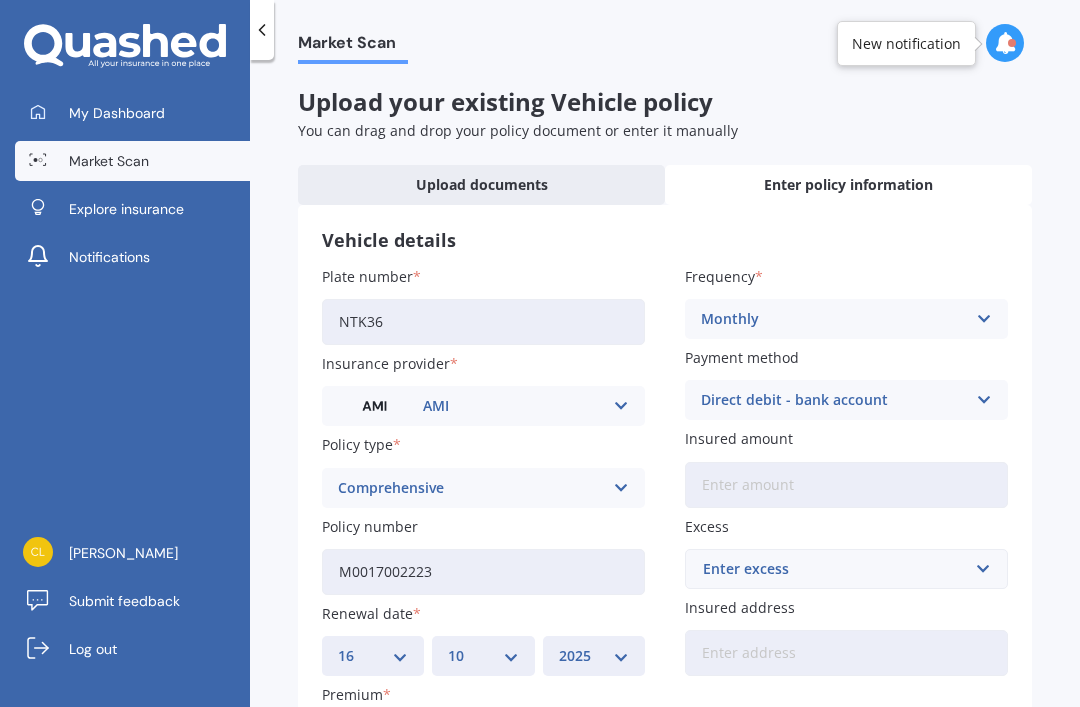click on "Insured amount" at bounding box center (846, 485) 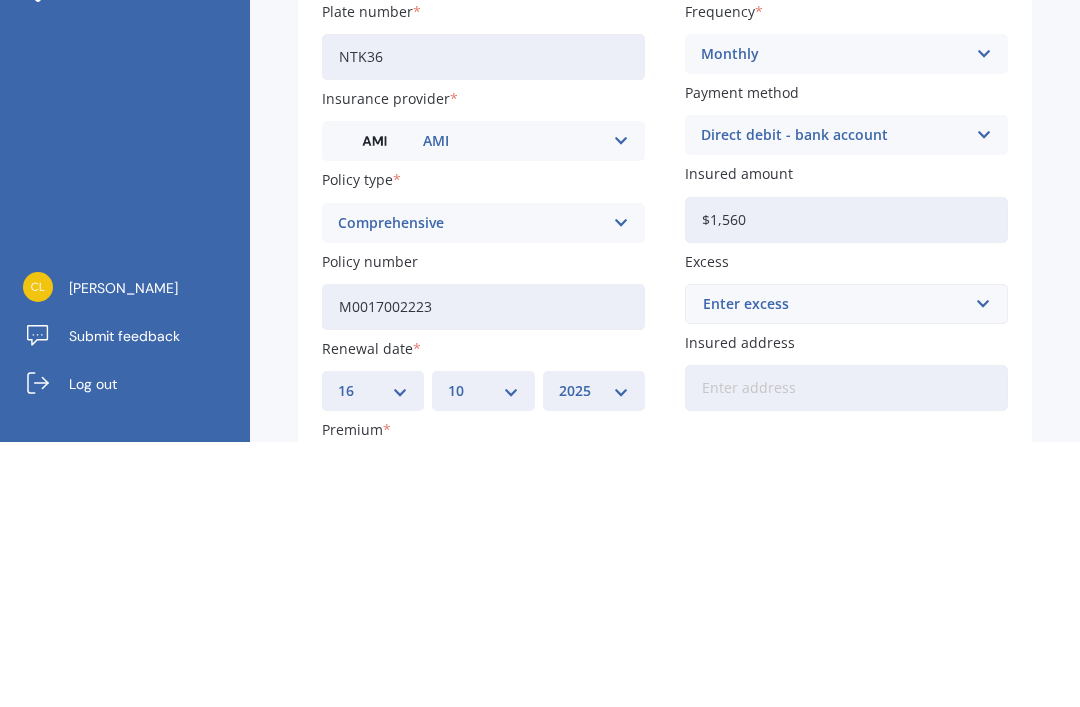 type on "$15,600" 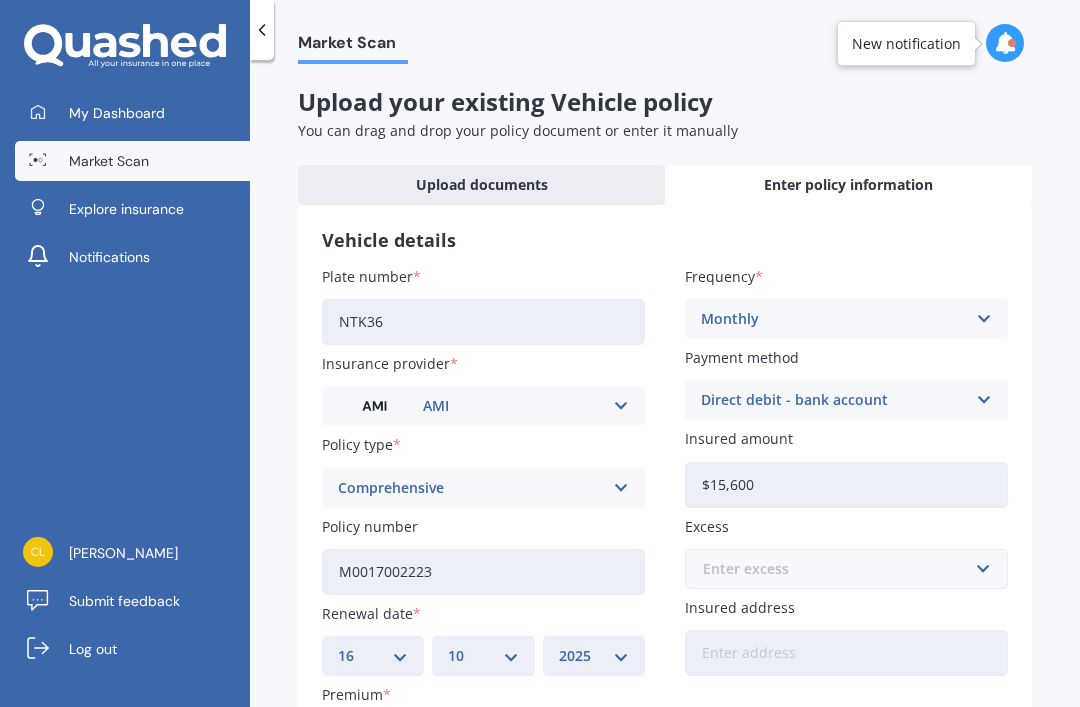 click at bounding box center (839, 569) 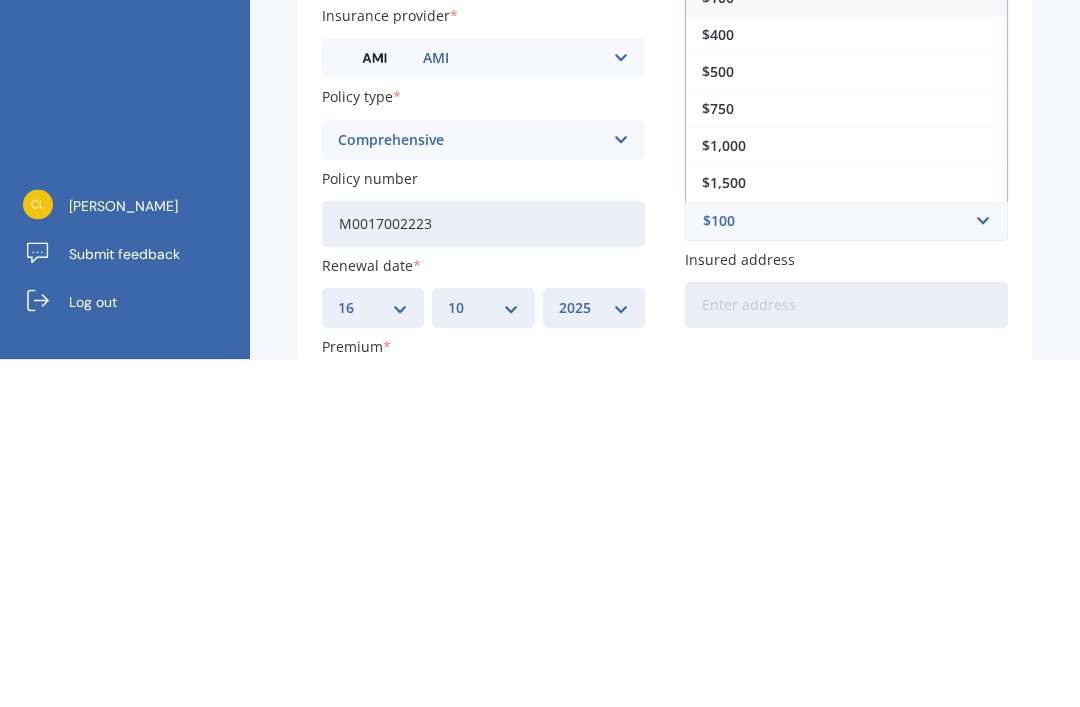 click on "$1,000" at bounding box center (846, 493) 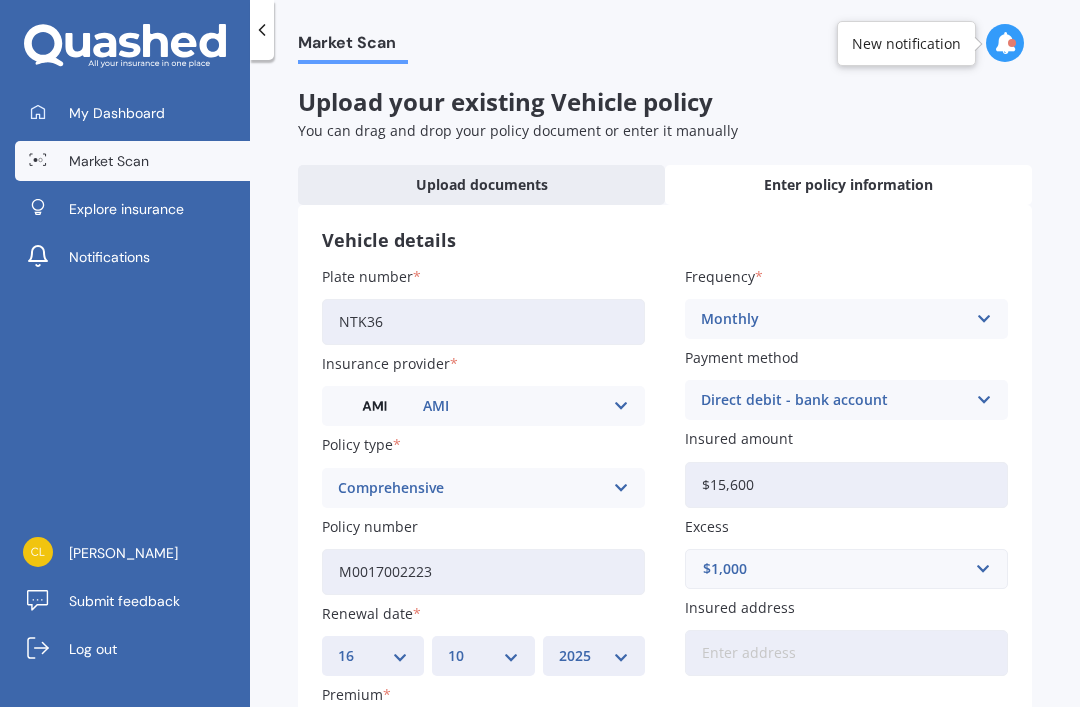 click on "Insured address" at bounding box center (846, 653) 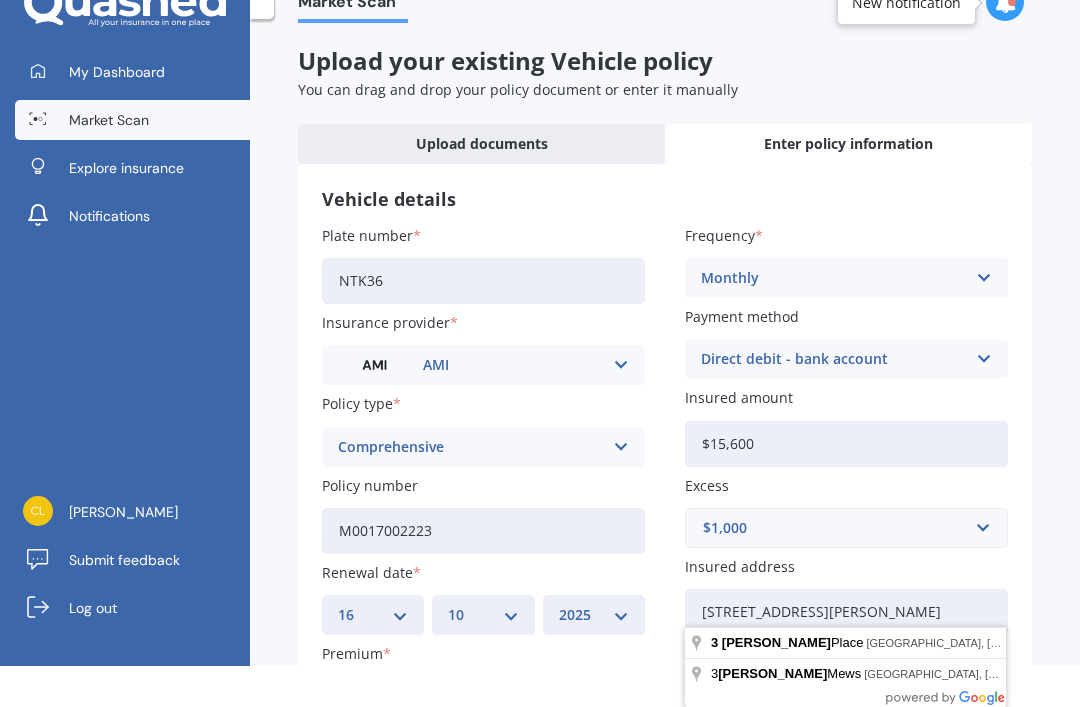 type on "[STREET_ADDRESS][PERSON_NAME] 2010" 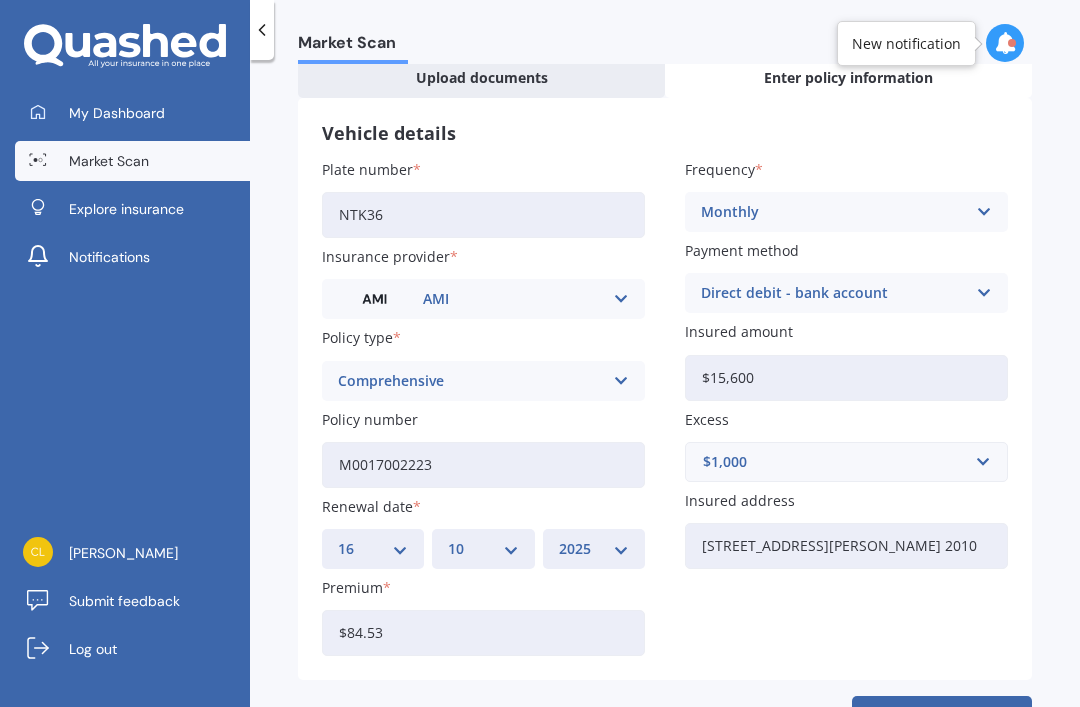 scroll, scrollTop: 106, scrollLeft: 0, axis: vertical 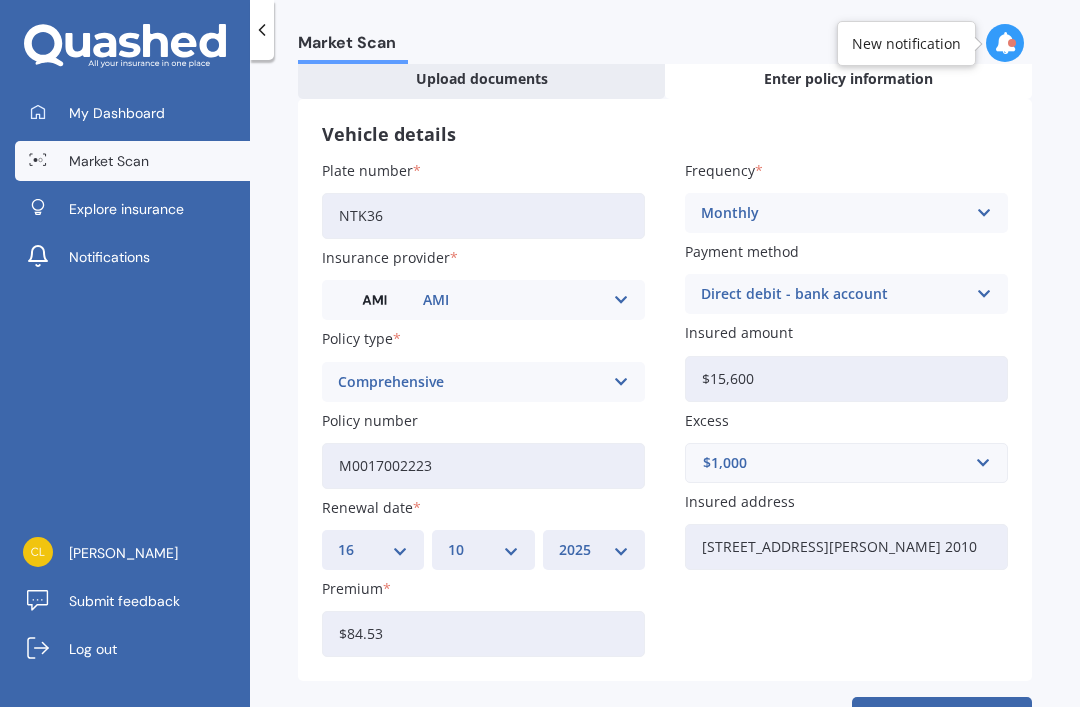 click on "Add" at bounding box center (942, 721) 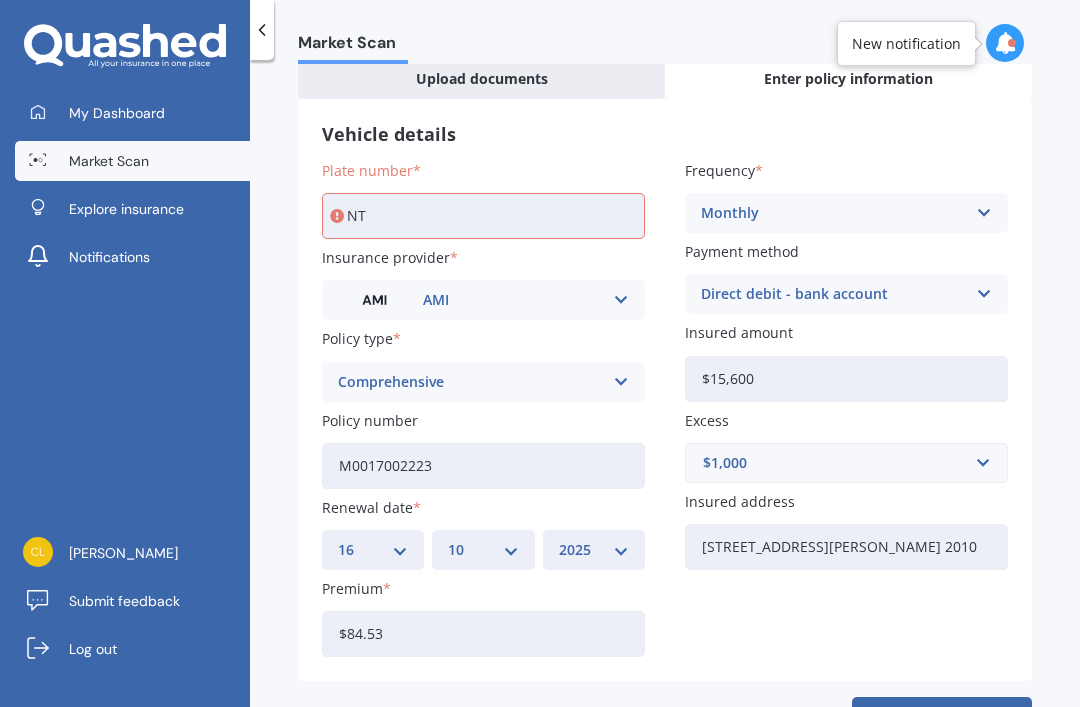 type on "N" 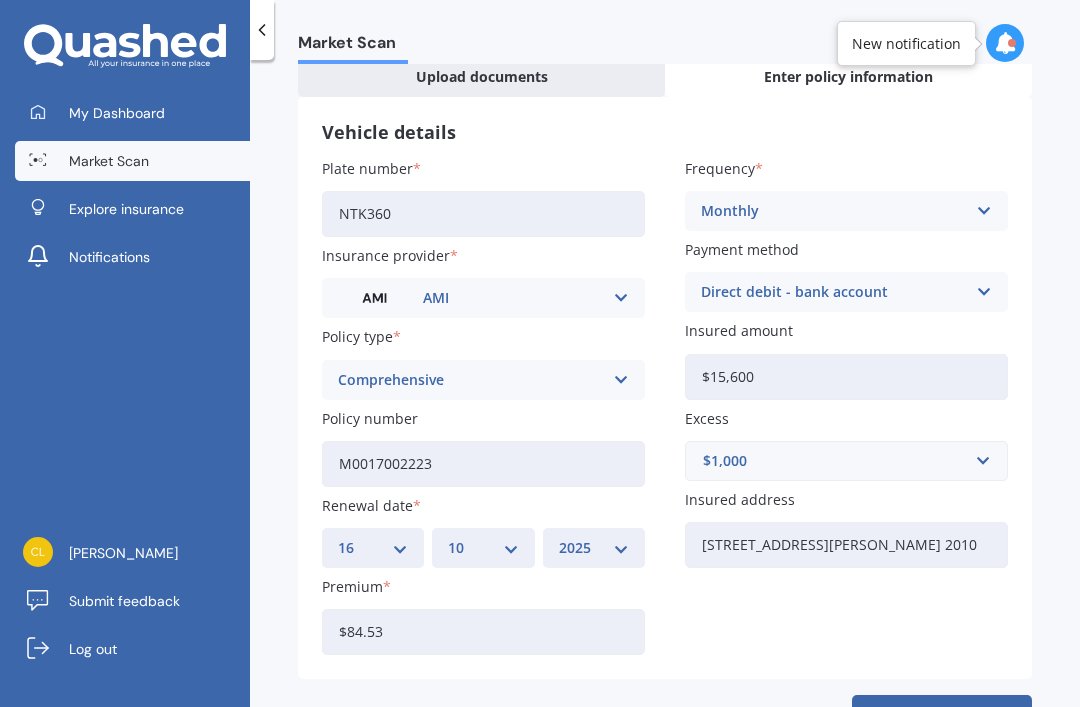 scroll, scrollTop: 106, scrollLeft: 0, axis: vertical 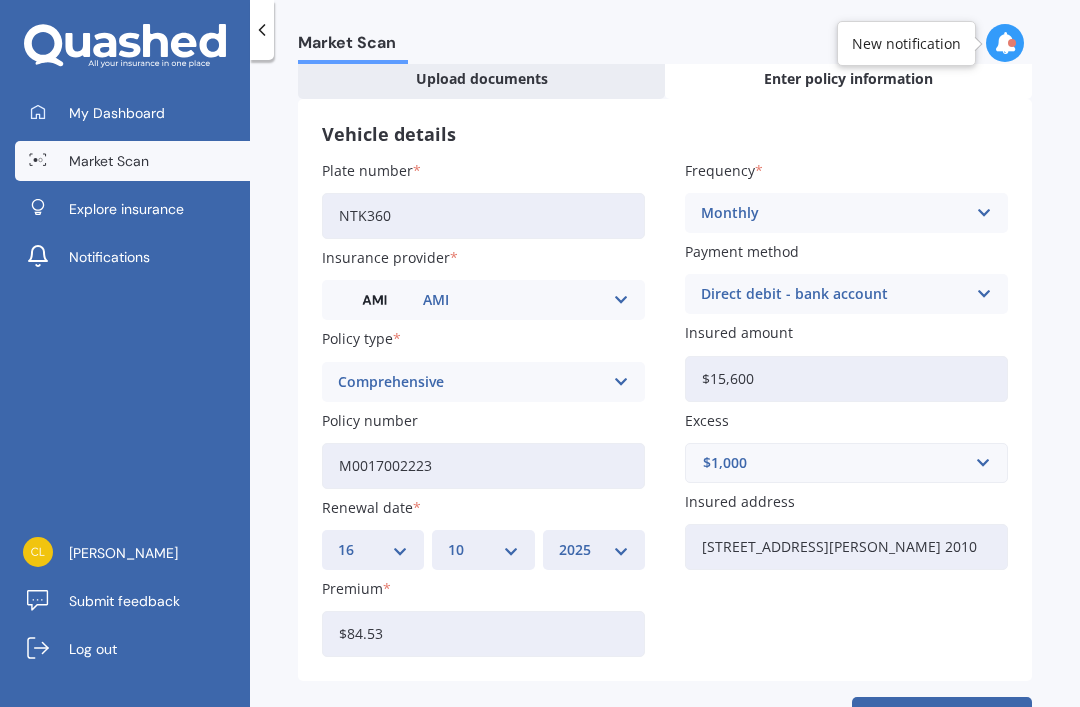type on "NTK360" 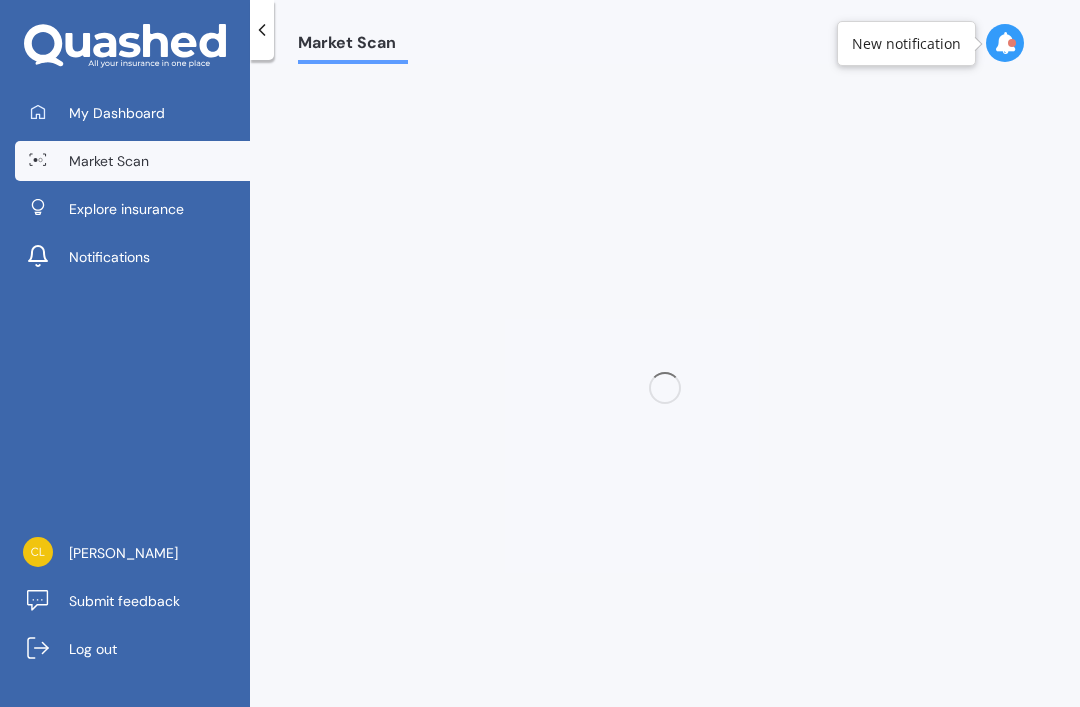 scroll, scrollTop: 0, scrollLeft: 0, axis: both 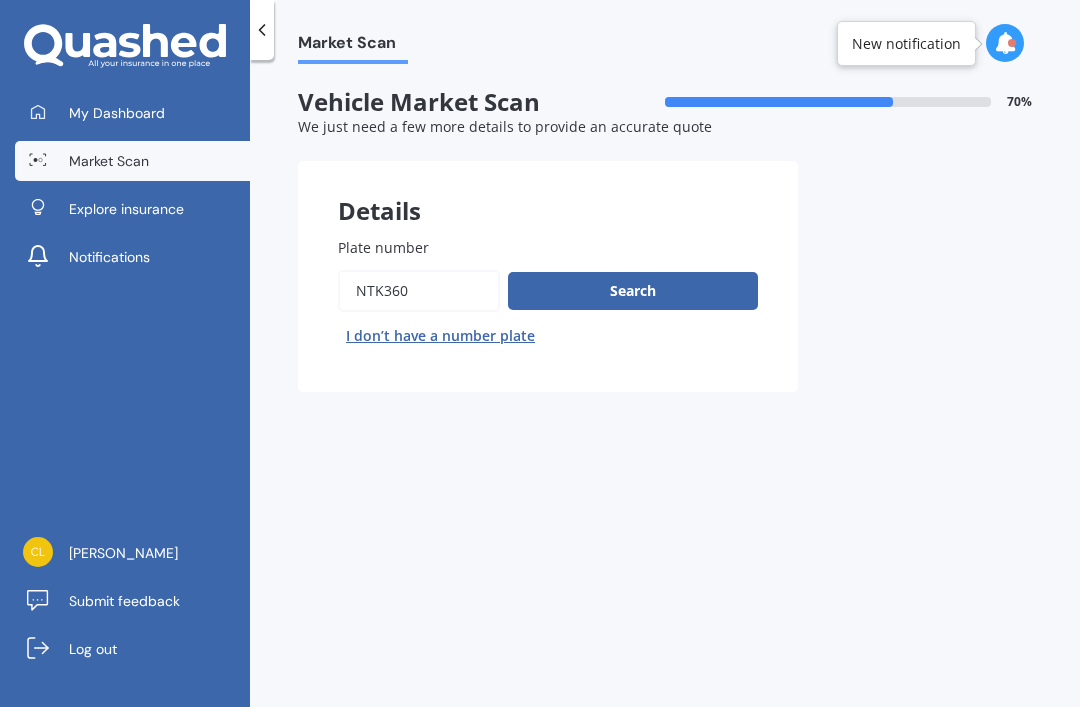 click on "Search" at bounding box center (633, 291) 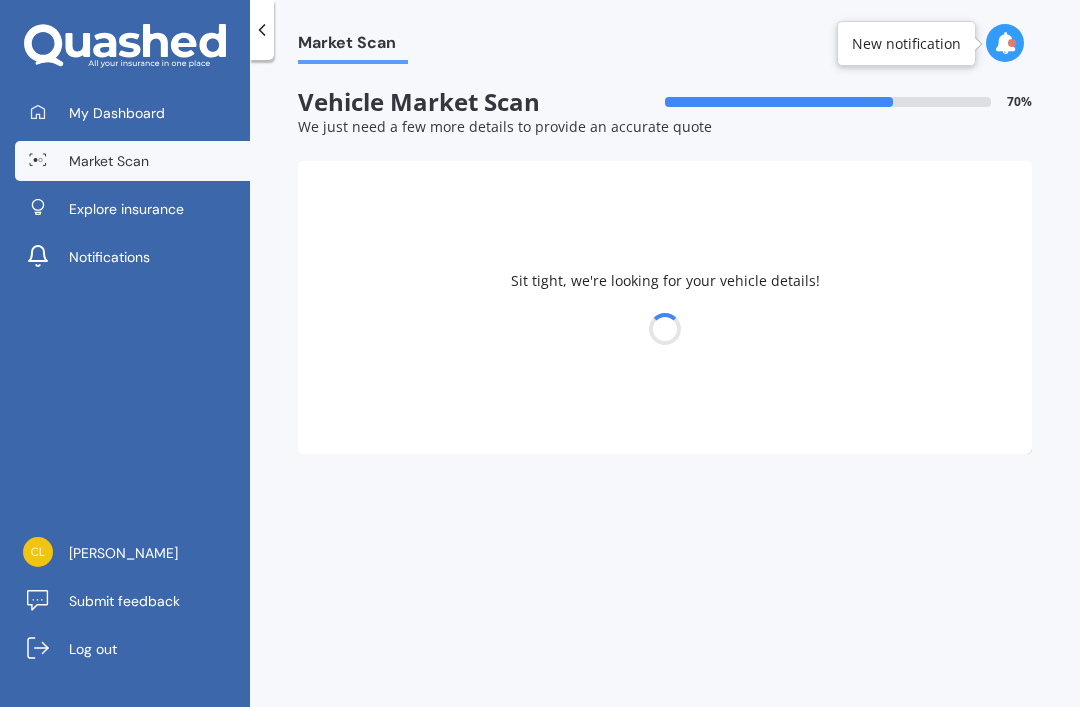 select on "TOYOTA" 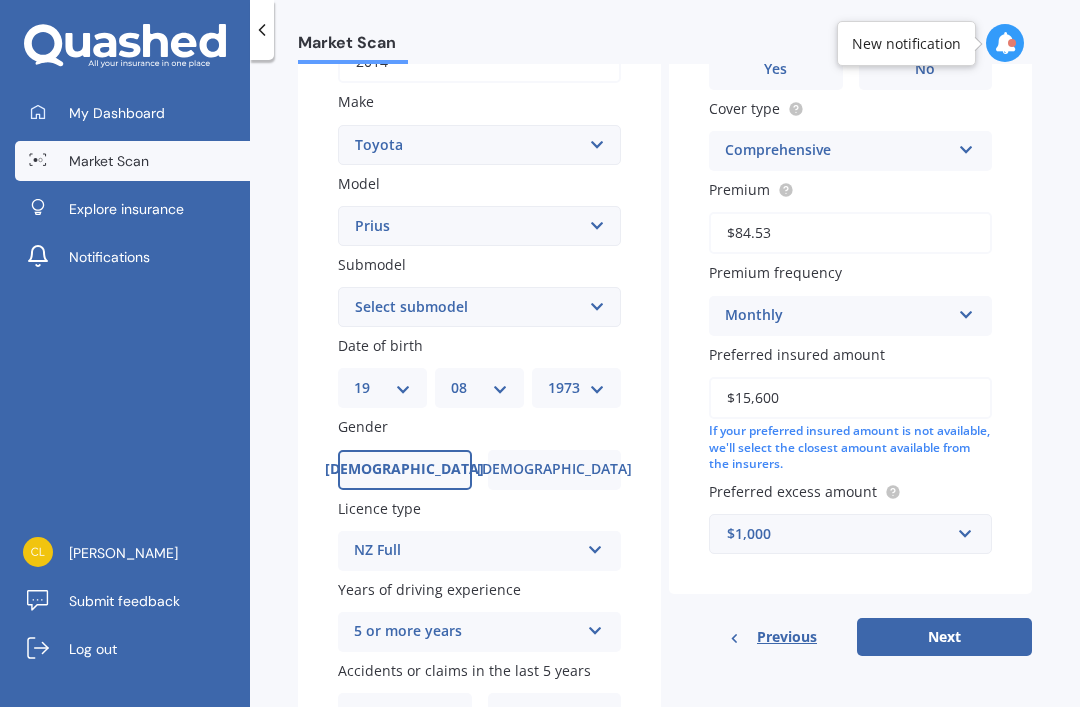scroll, scrollTop: 399, scrollLeft: 0, axis: vertical 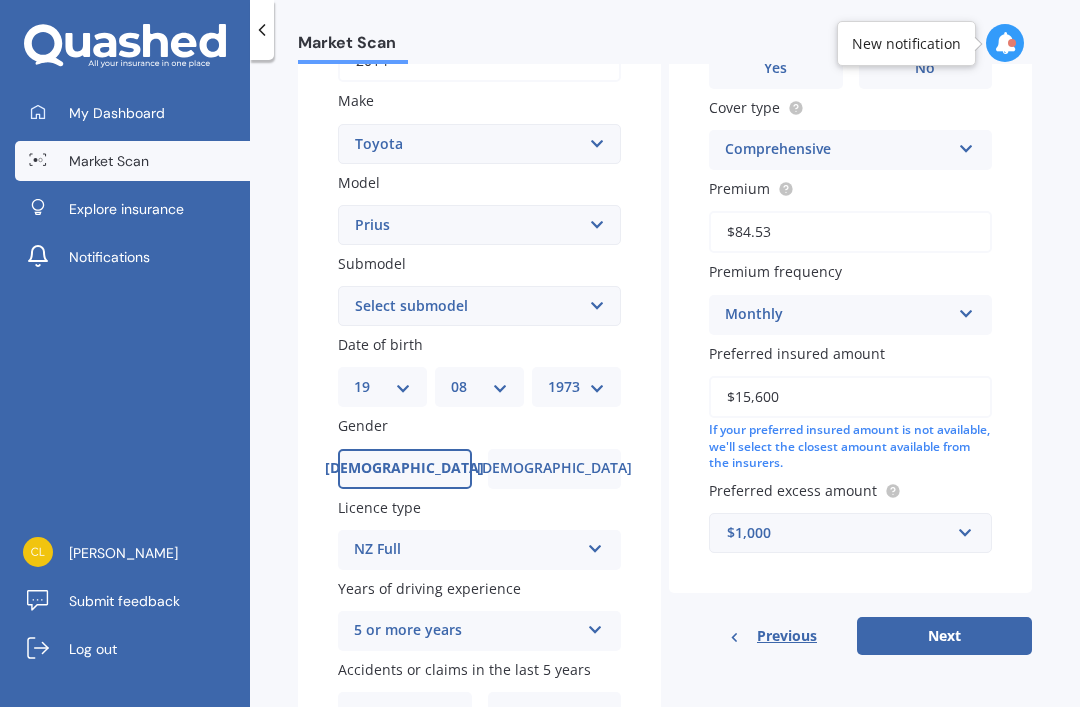 click on "No" at bounding box center (555, 712) 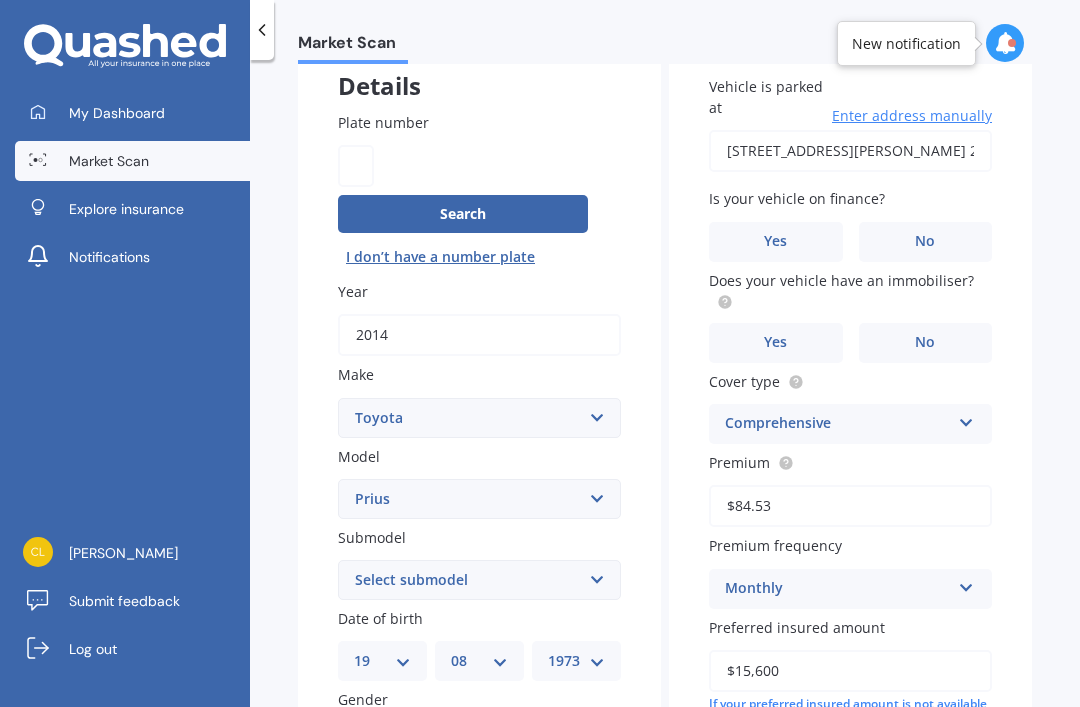 scroll, scrollTop: 122, scrollLeft: 0, axis: vertical 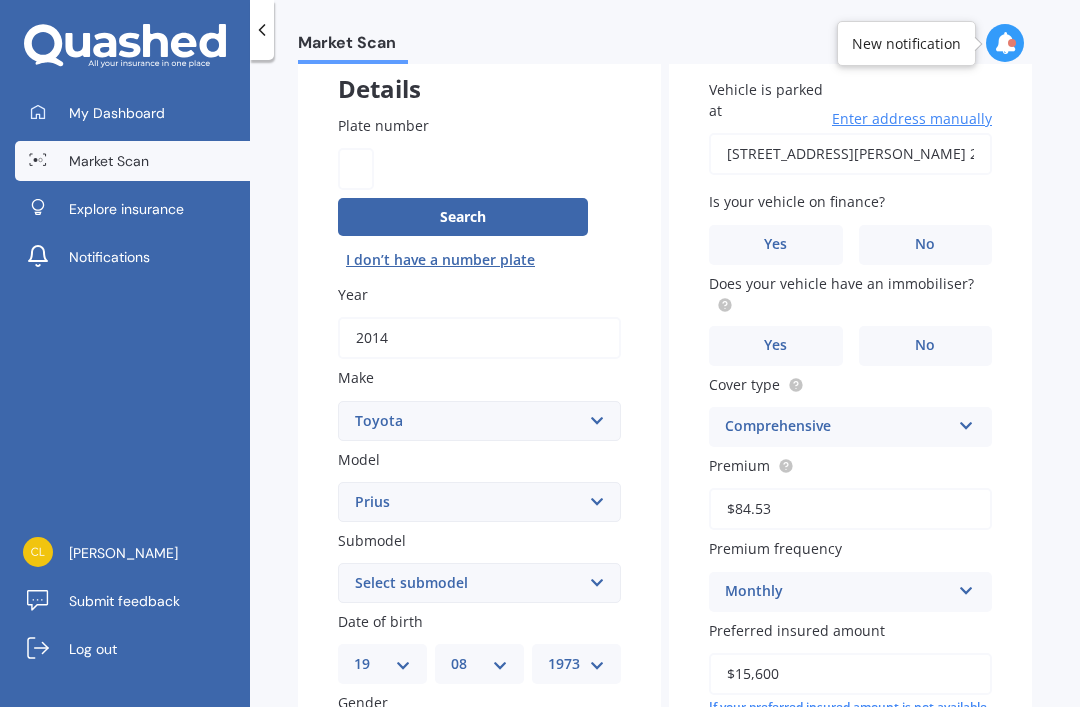 click on "Select submodel (All other) Hybrid" at bounding box center [479, 583] 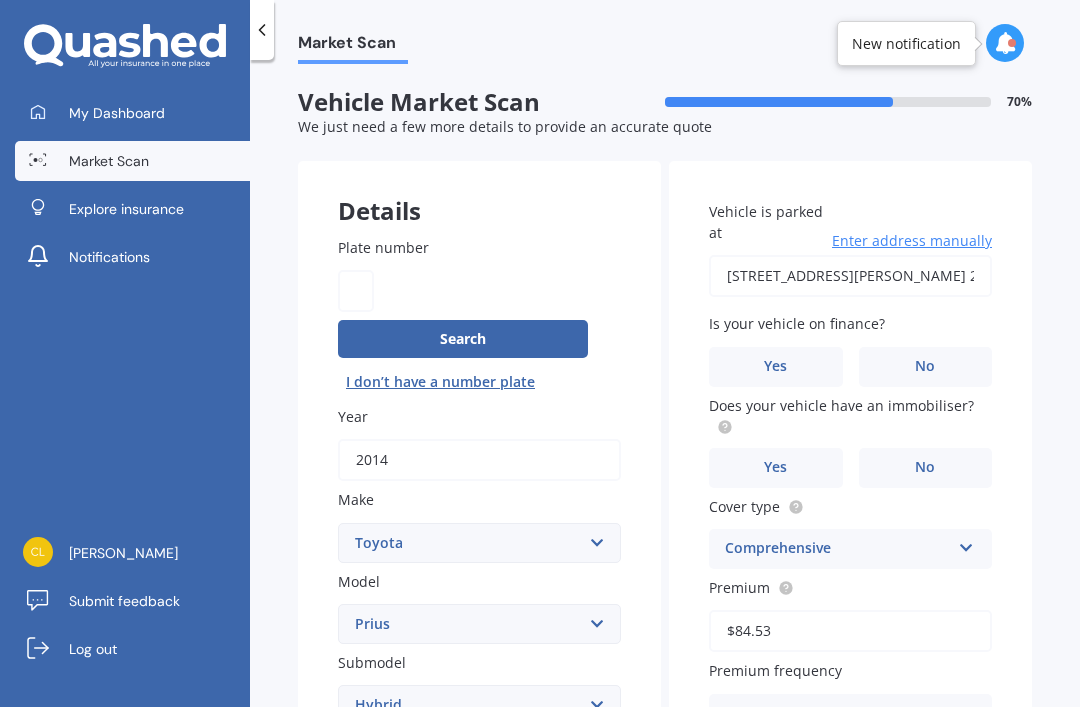 scroll, scrollTop: 0, scrollLeft: 0, axis: both 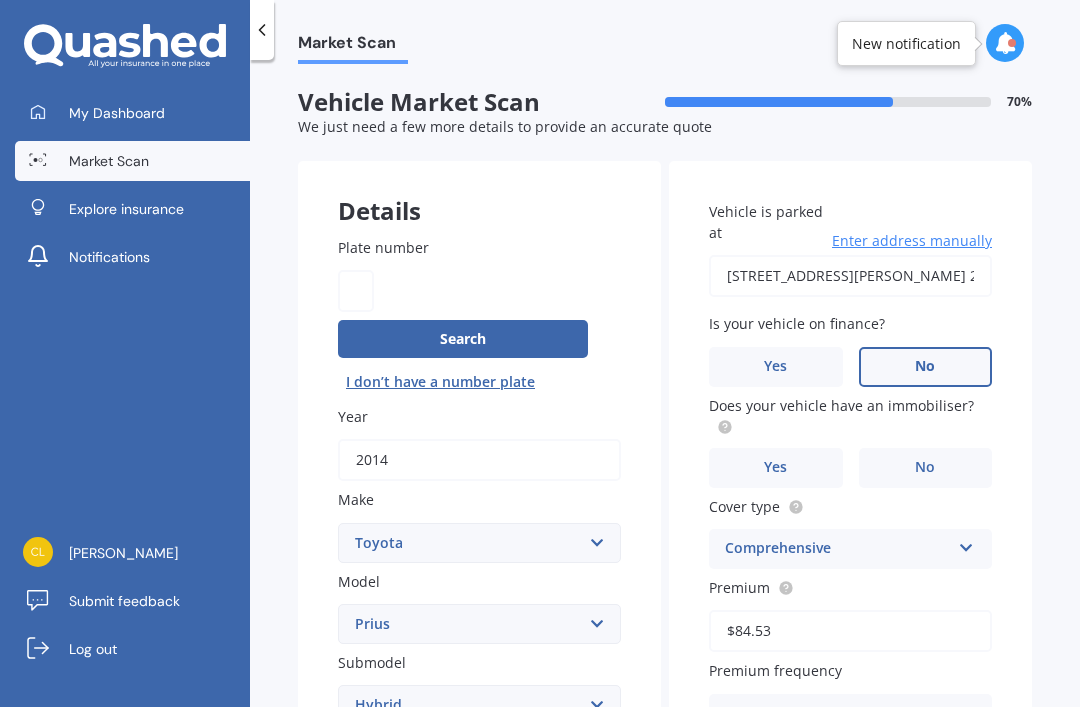 click on "Yes" at bounding box center [775, 467] 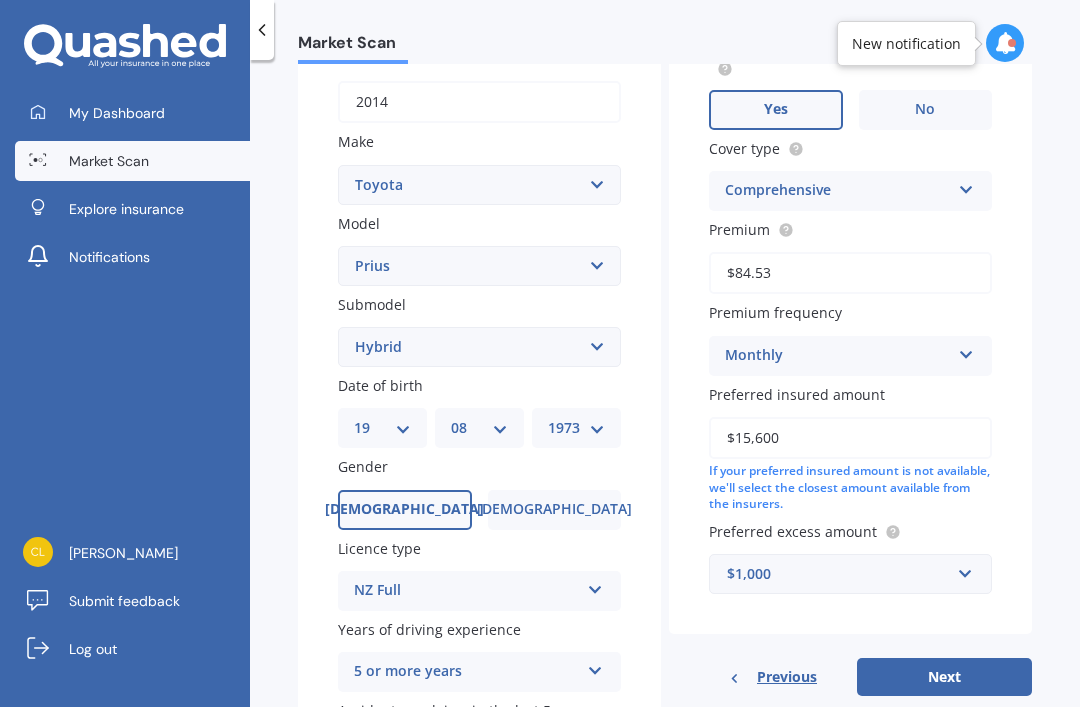click on "Next" at bounding box center (944, 677) 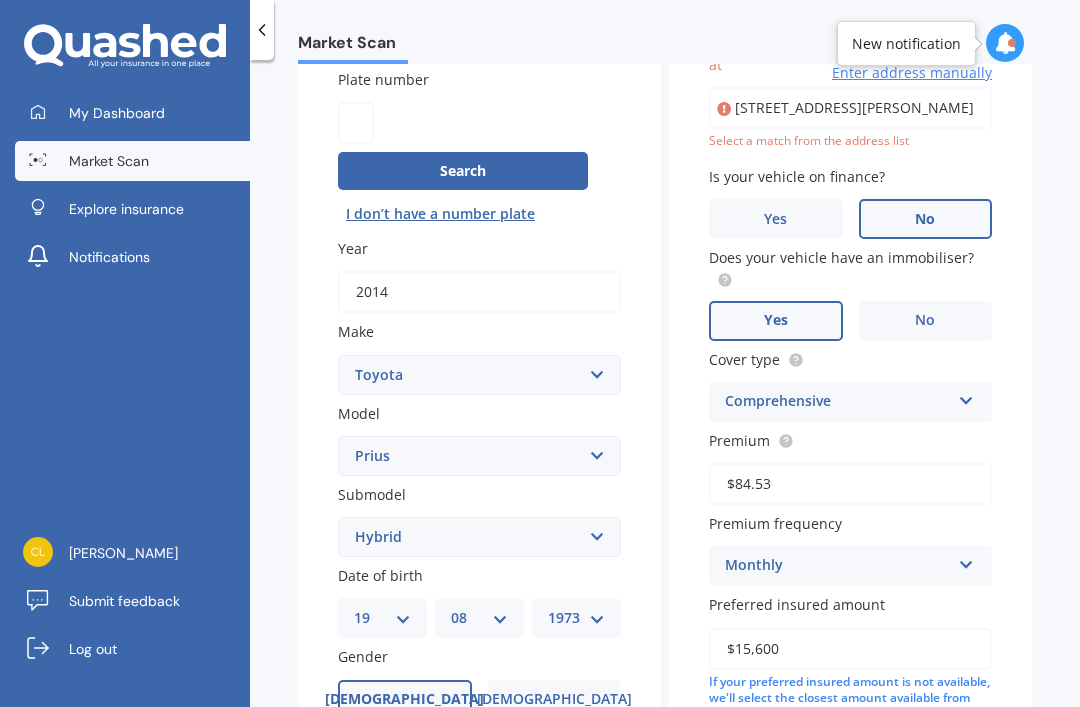 scroll, scrollTop: 135, scrollLeft: 0, axis: vertical 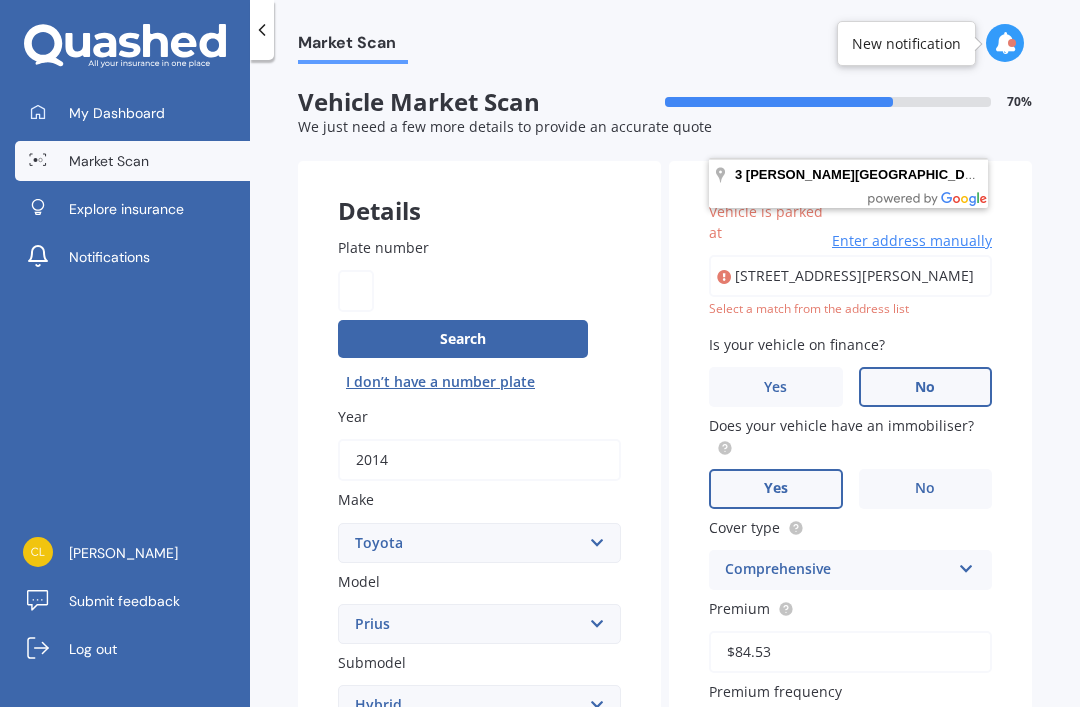 click on "[STREET_ADDRESS][PERSON_NAME] 2010" at bounding box center (850, 276) 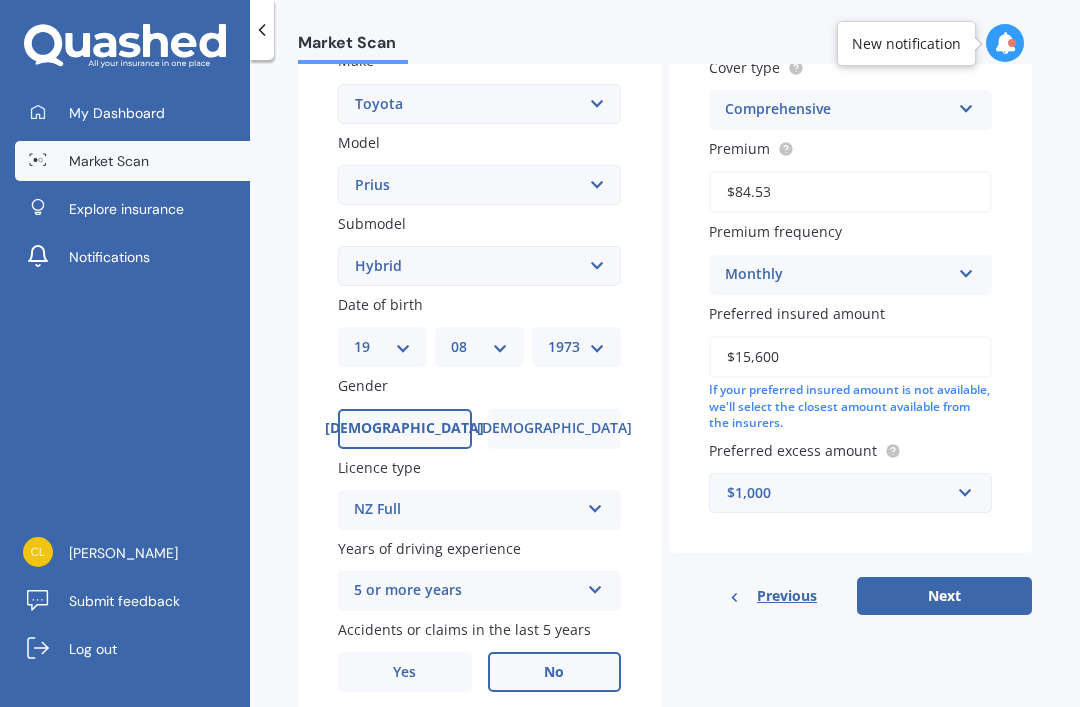scroll, scrollTop: 435, scrollLeft: 0, axis: vertical 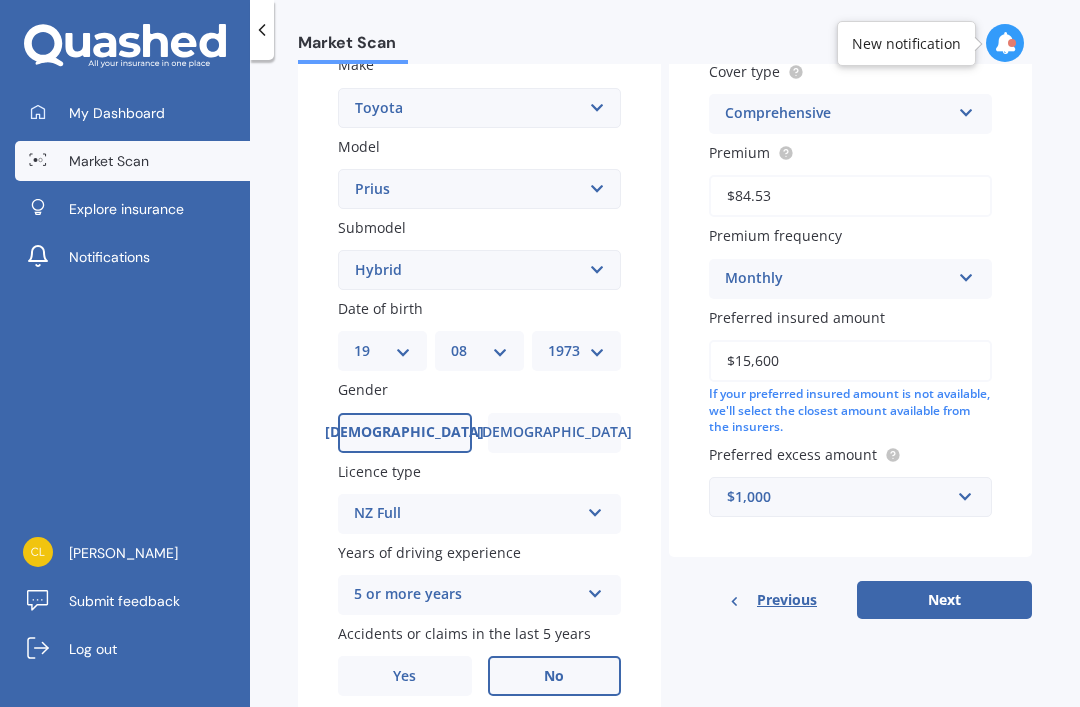 click on "Next" at bounding box center (944, 600) 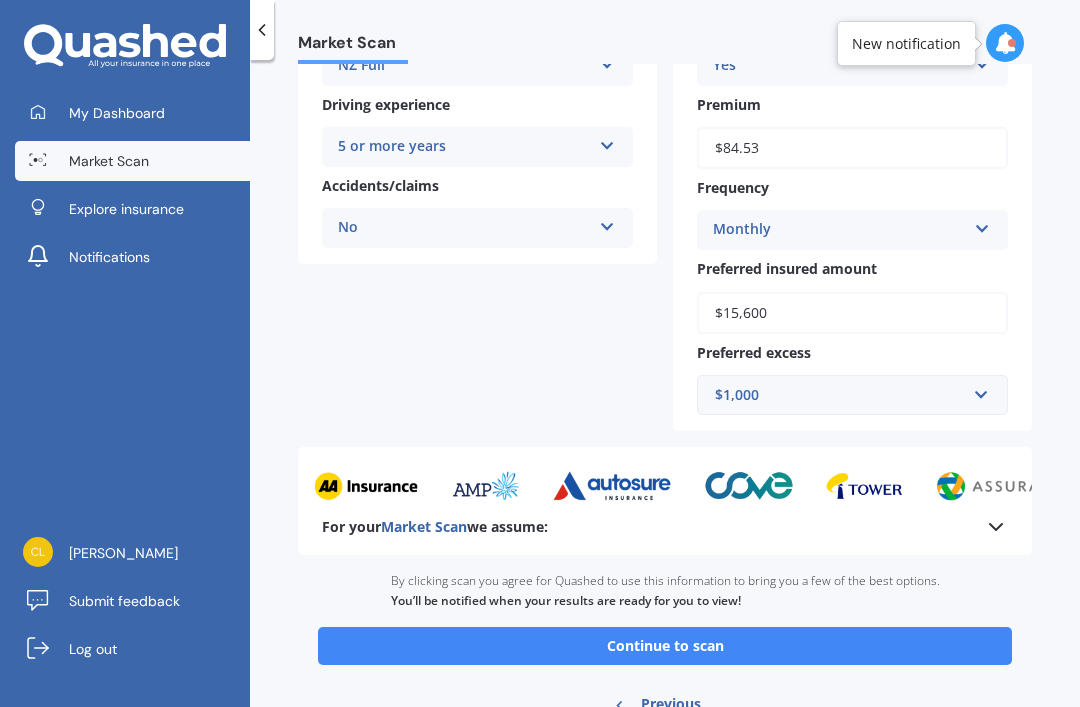scroll, scrollTop: 409, scrollLeft: 0, axis: vertical 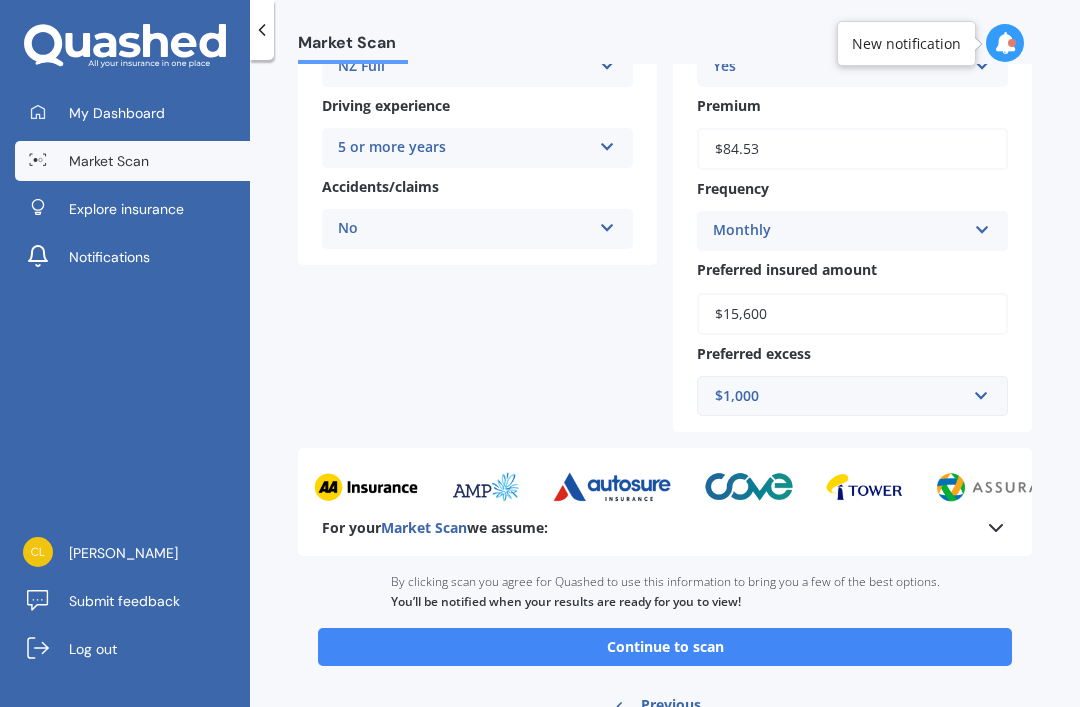 click on "Continue to scan" at bounding box center (665, 647) 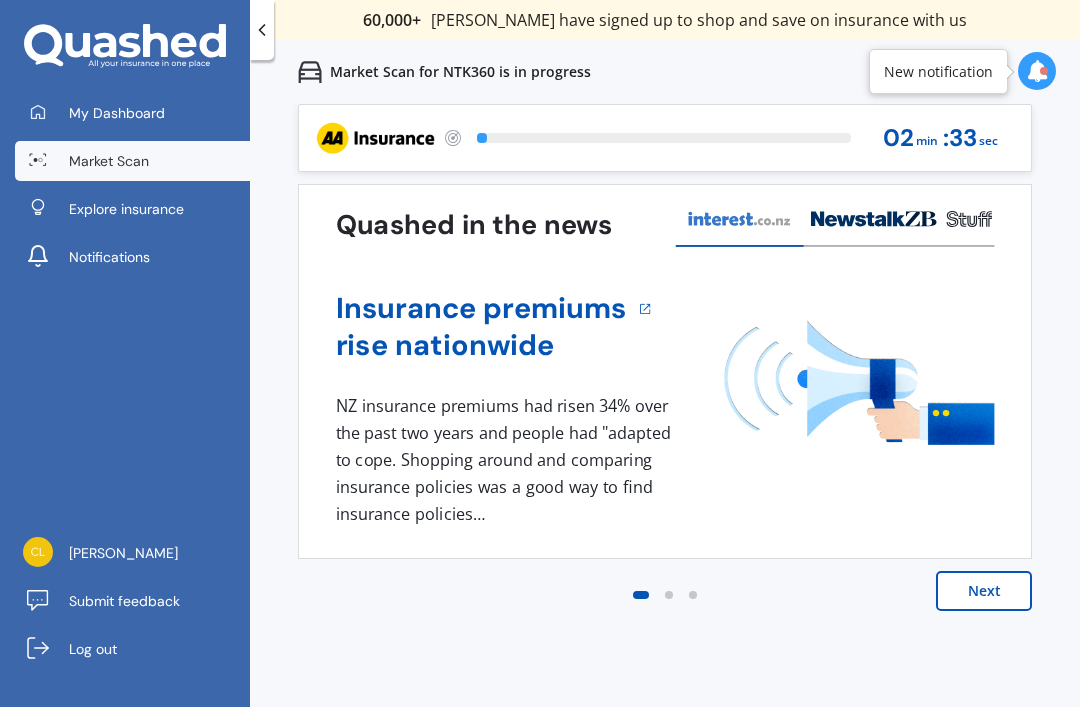 scroll, scrollTop: 0, scrollLeft: 0, axis: both 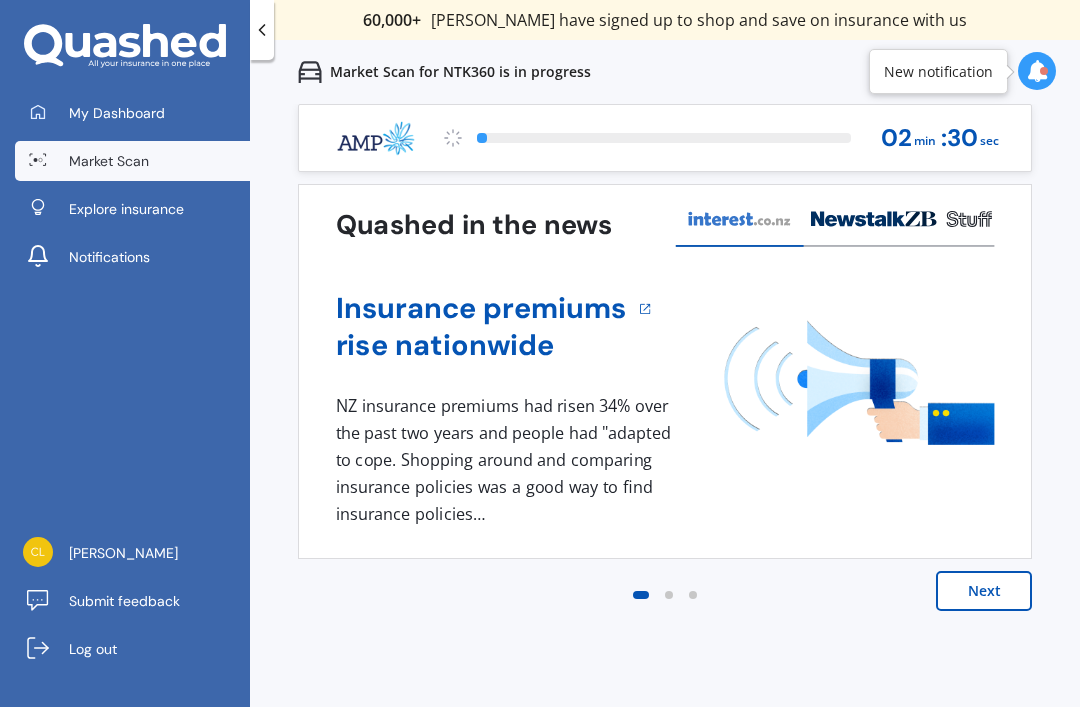 click on "Next" at bounding box center (984, 591) 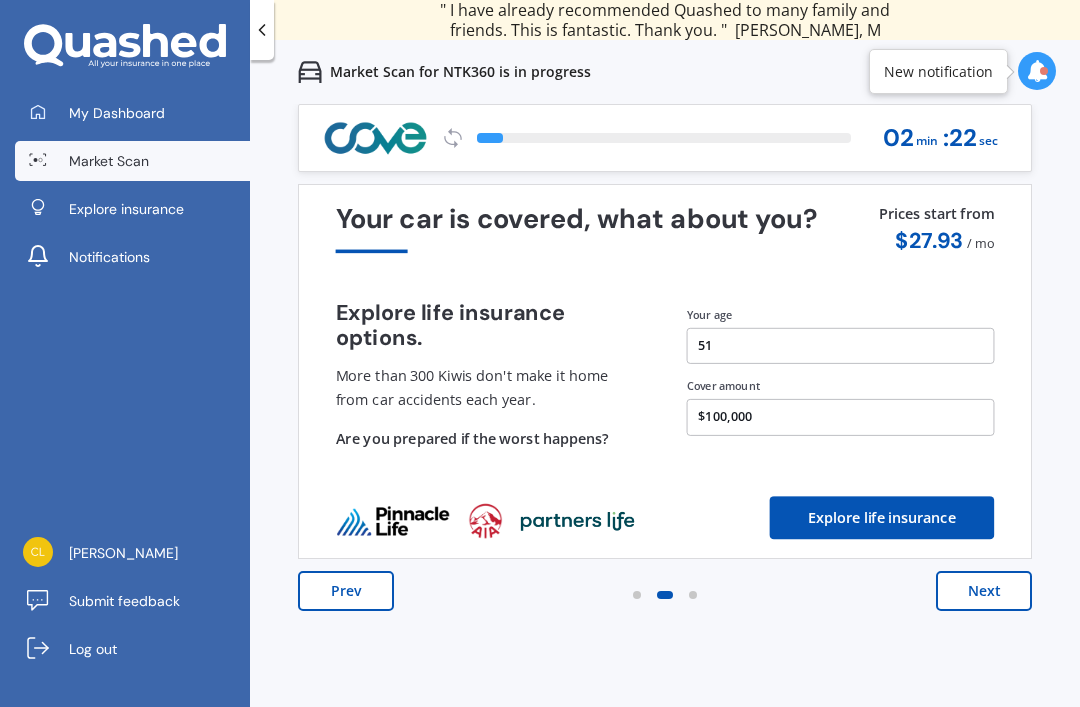 click on "Next" at bounding box center [984, 591] 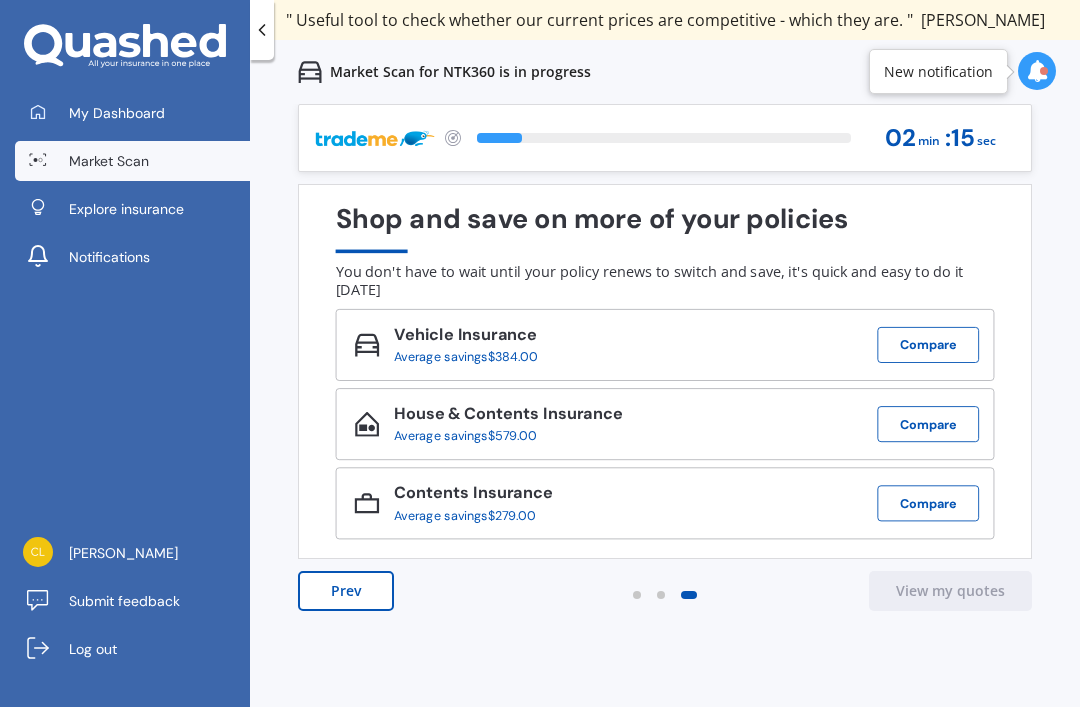scroll, scrollTop: 0, scrollLeft: 0, axis: both 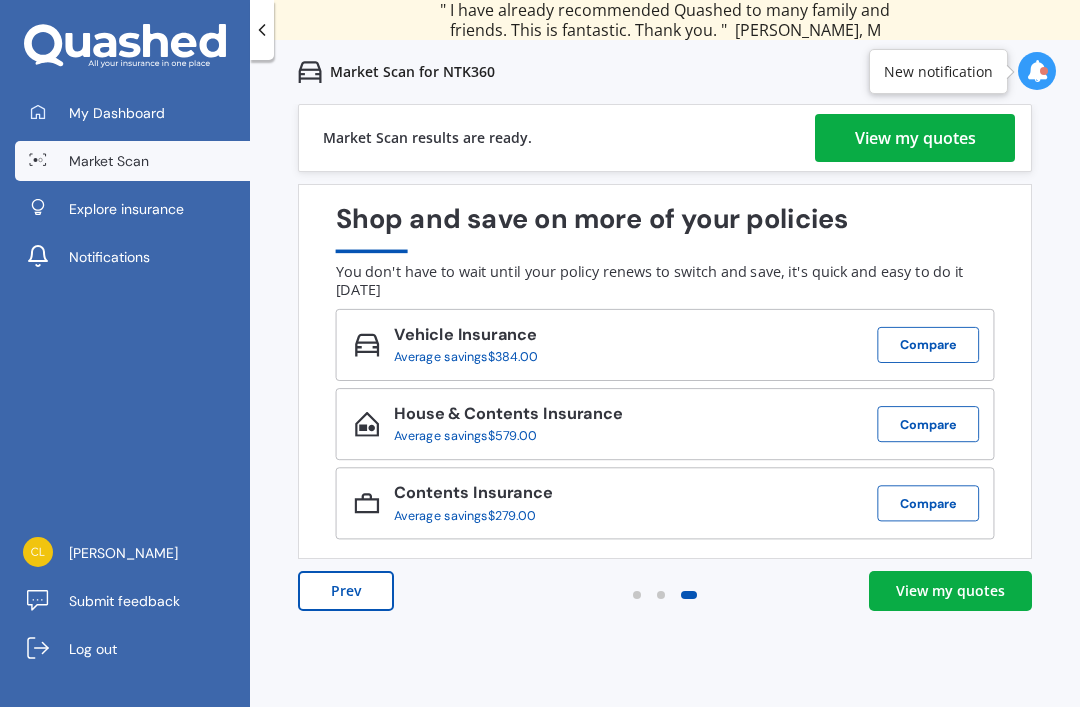 click on "View my quotes" at bounding box center (915, 138) 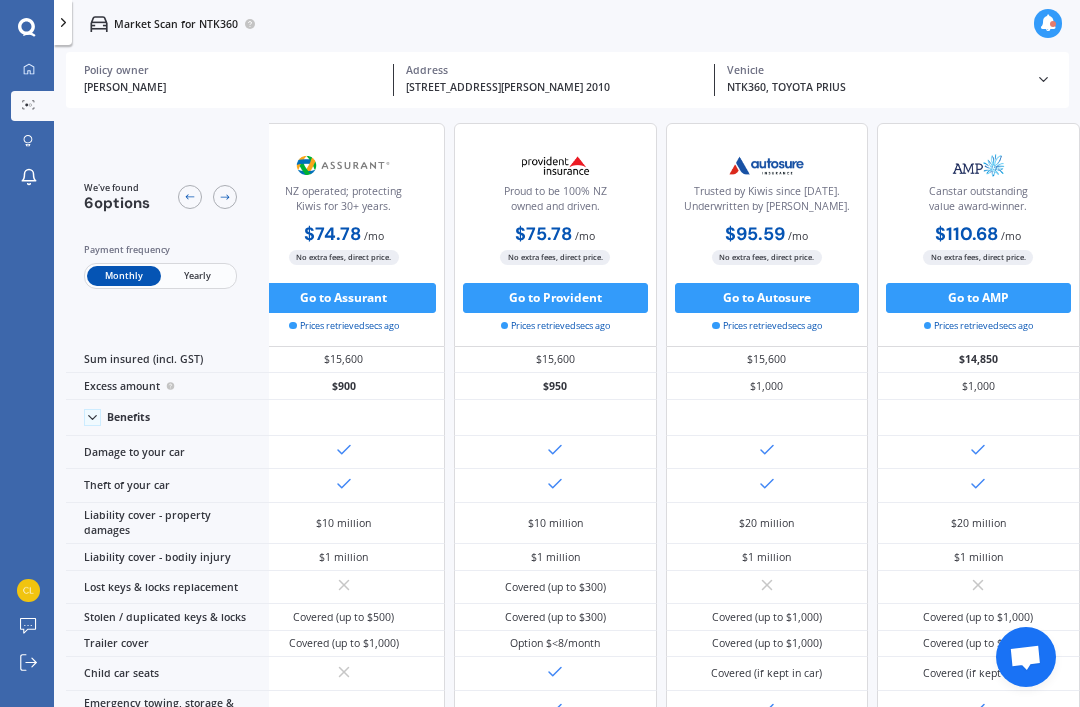 scroll, scrollTop: 0, scrollLeft: 598, axis: horizontal 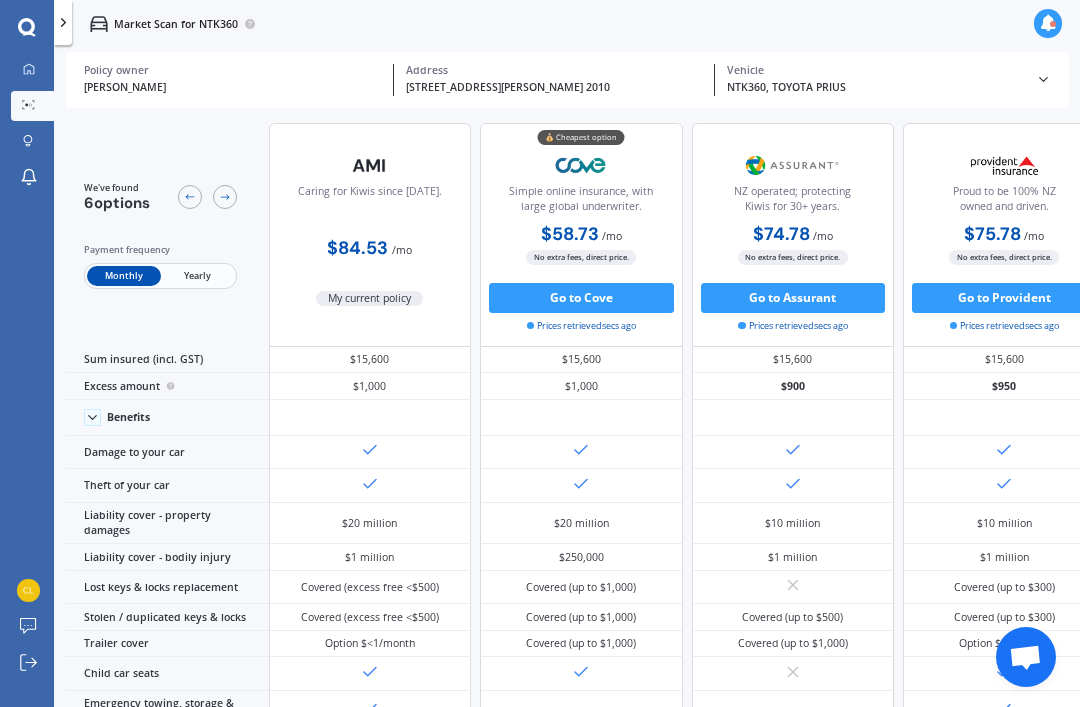 click 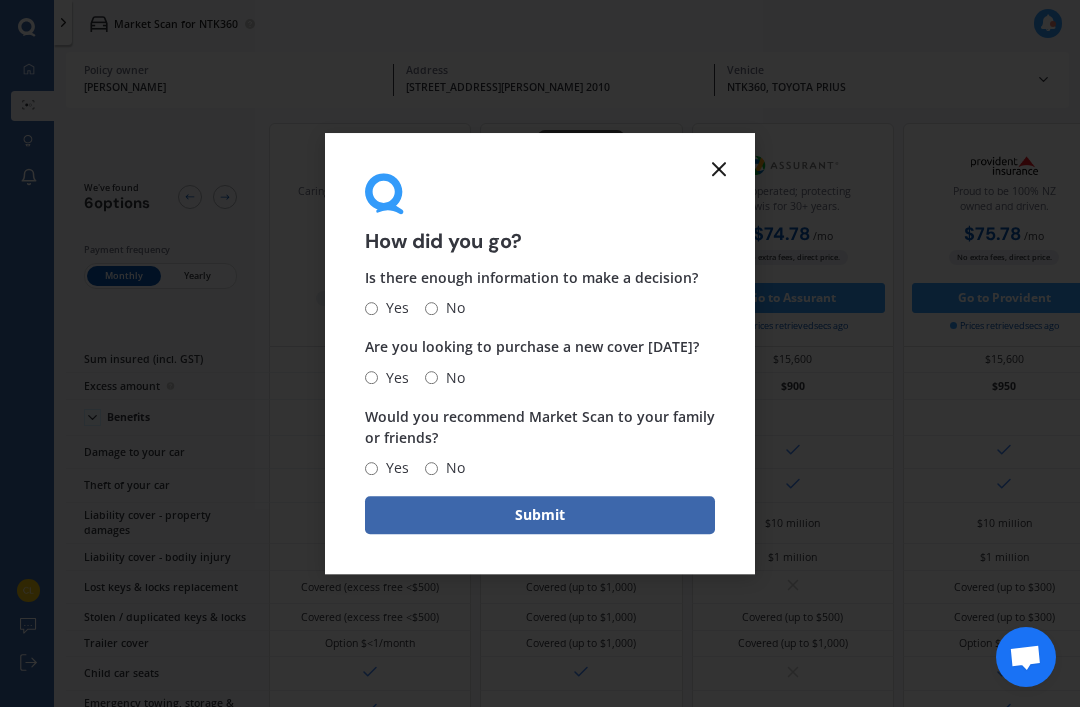 click 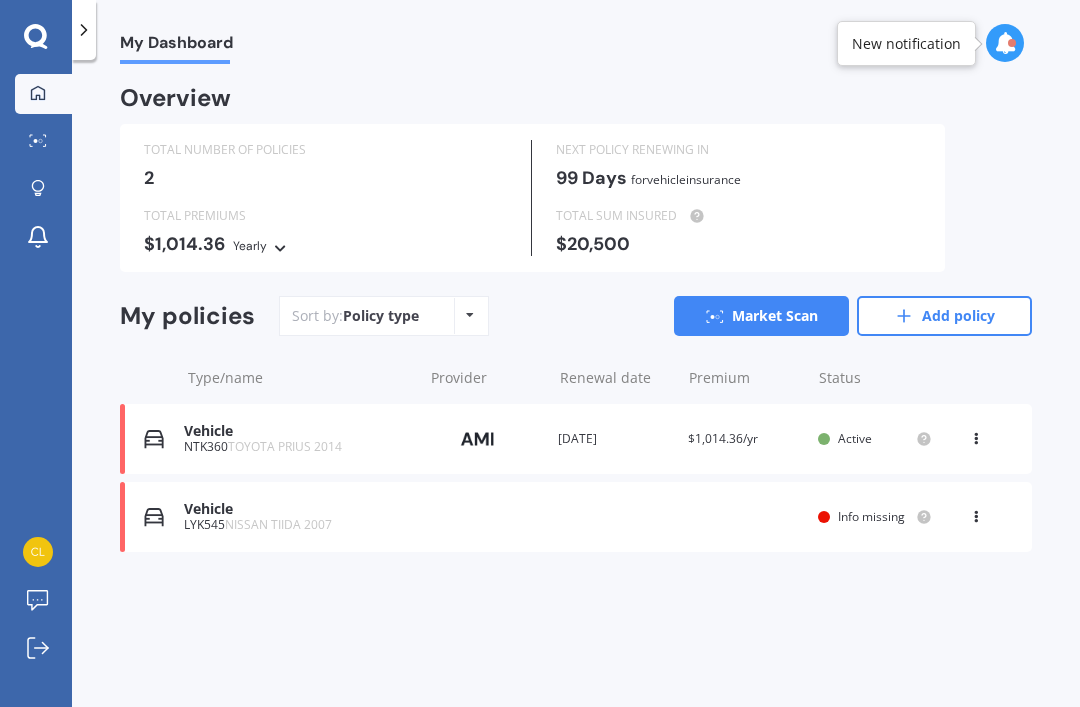 click on "Vehicle LYK545  NISSAN TIIDA 2007 Renewal date Premium You are paying Yearly Status Info missing View option View policy Delete" at bounding box center (576, 517) 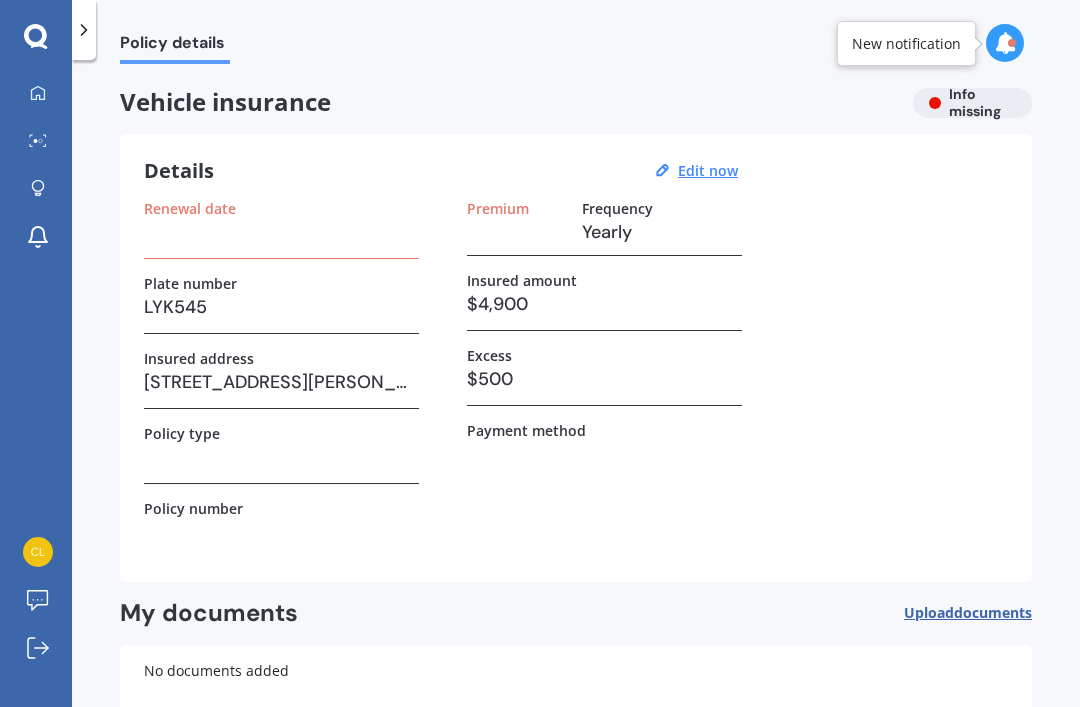 click at bounding box center (281, 232) 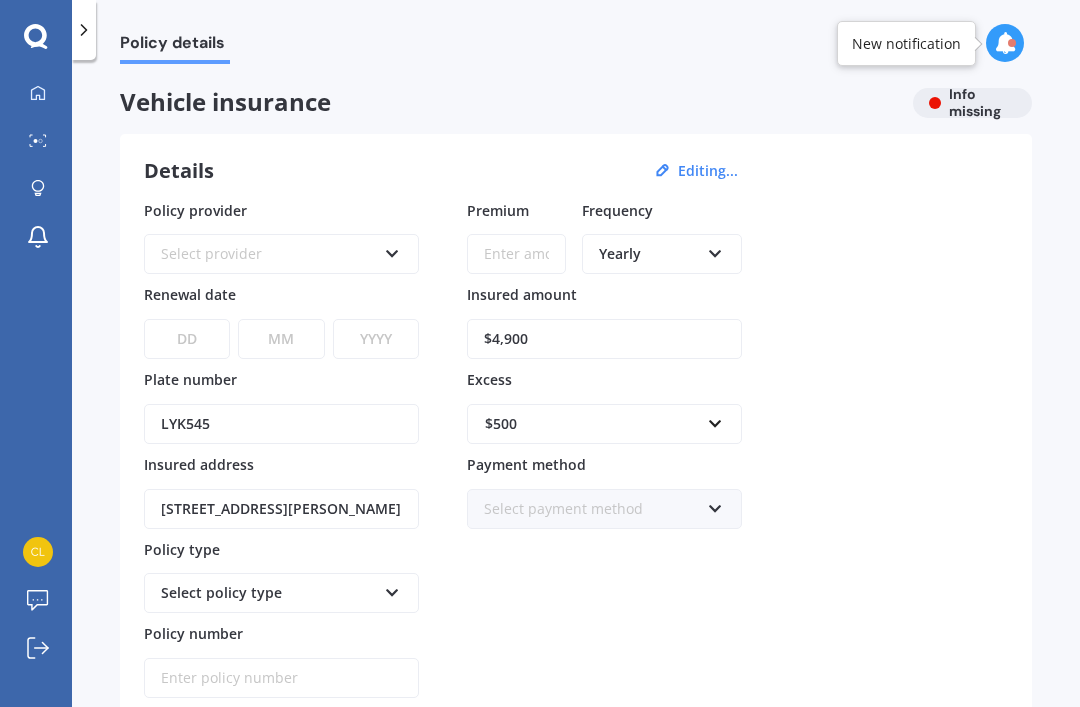 click on "Select provider" at bounding box center (268, 254) 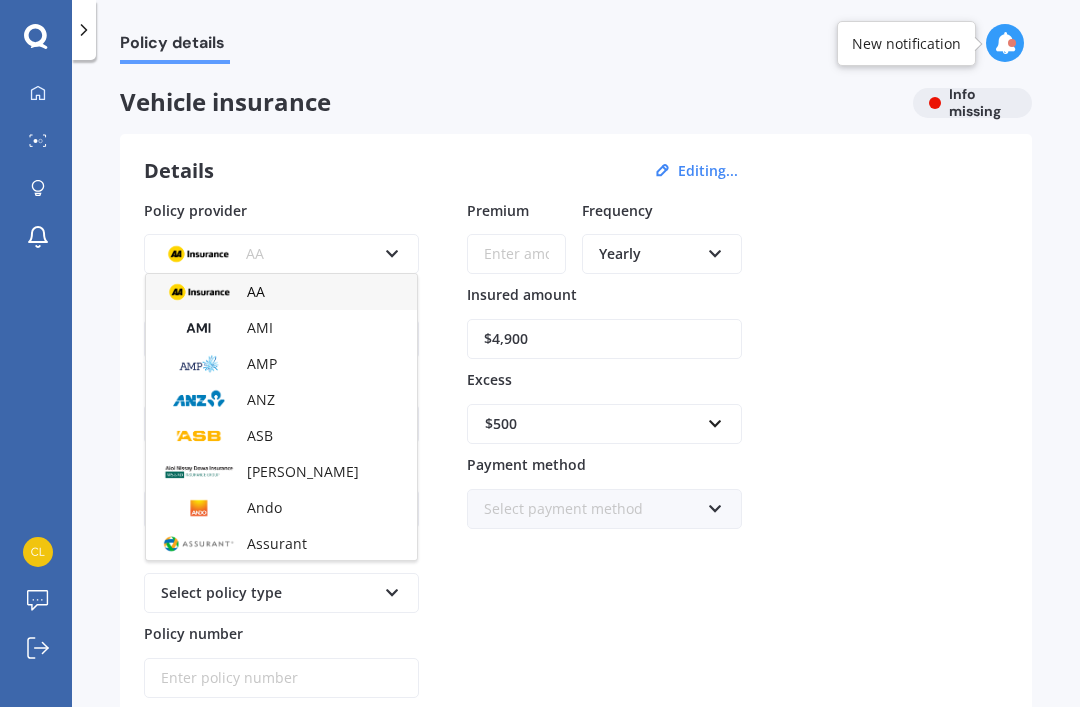 click on "AMI" at bounding box center (260, 327) 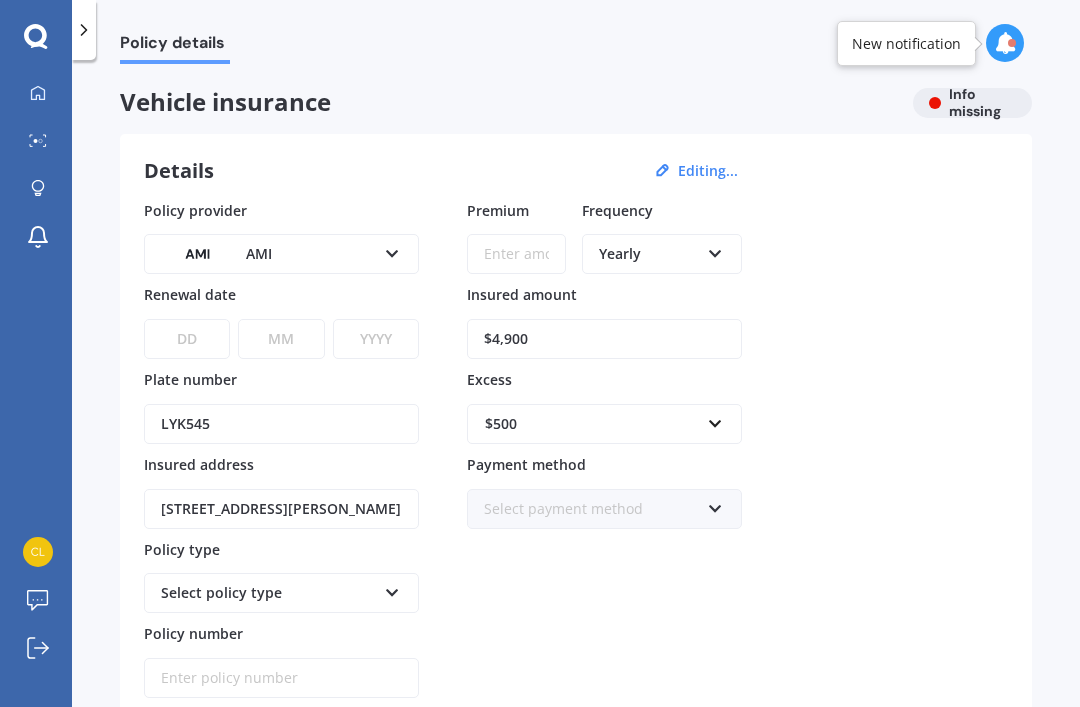 click on "DD 01 02 03 04 05 06 07 08 09 10 11 12 13 14 15 16 17 18 19 20 21 22 23 24 25 26 27 28 29 30 31" at bounding box center (187, 339) 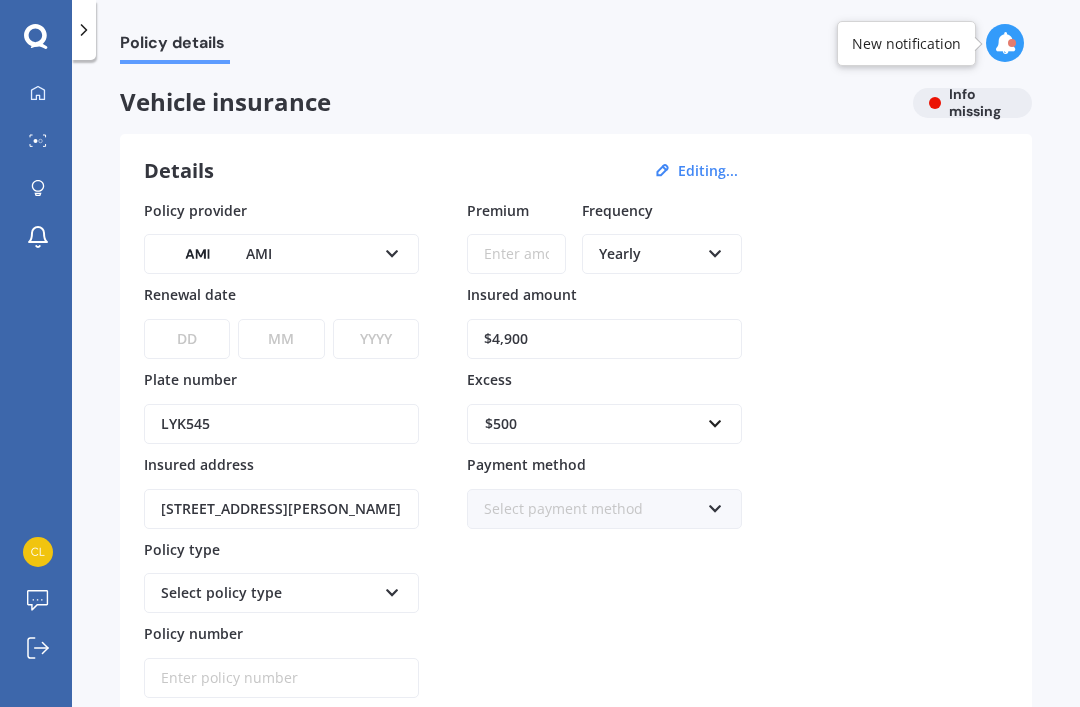 select on "26" 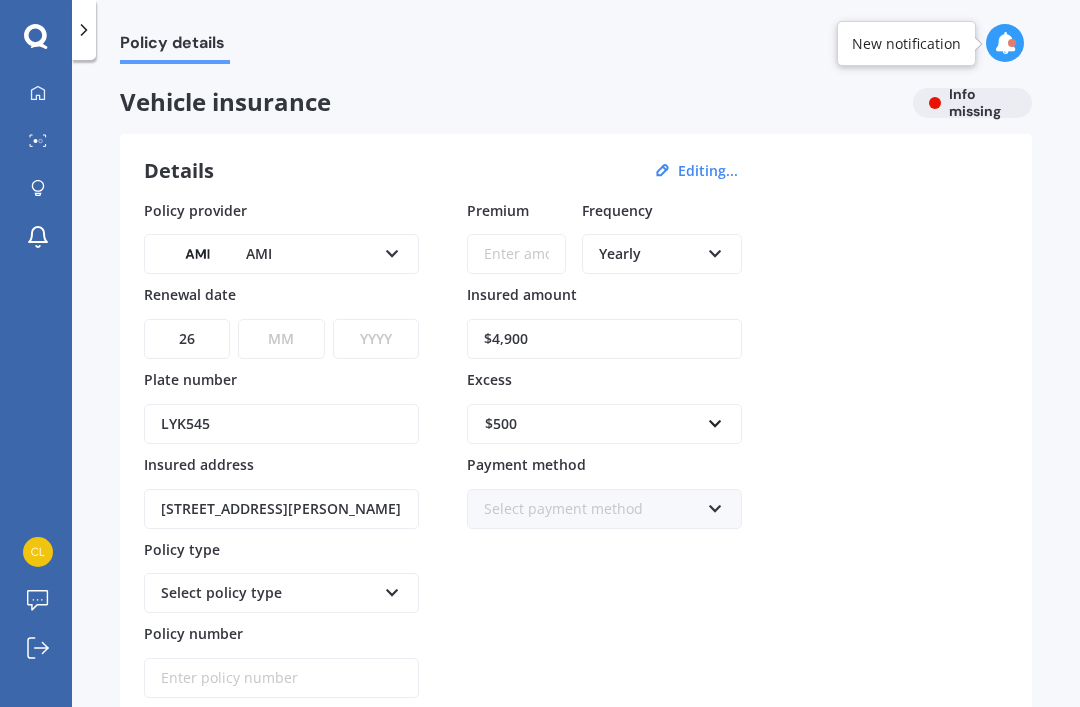 click on "MM 01 02 03 04 05 06 07 08 09 10 11 12" at bounding box center [281, 339] 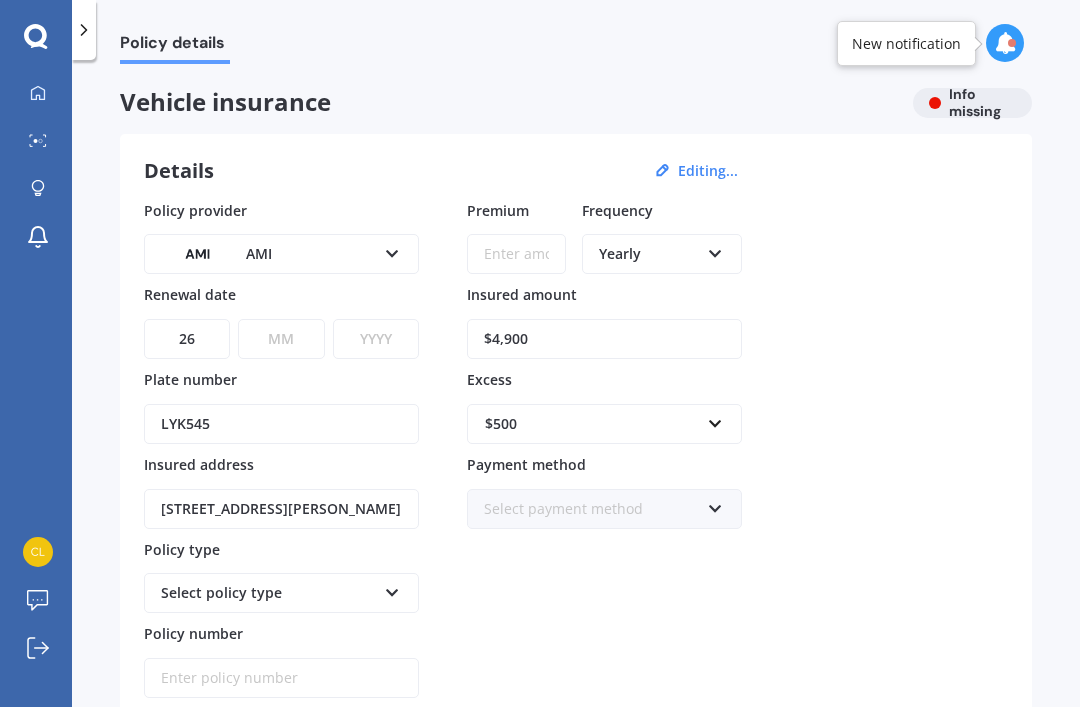 select on "07" 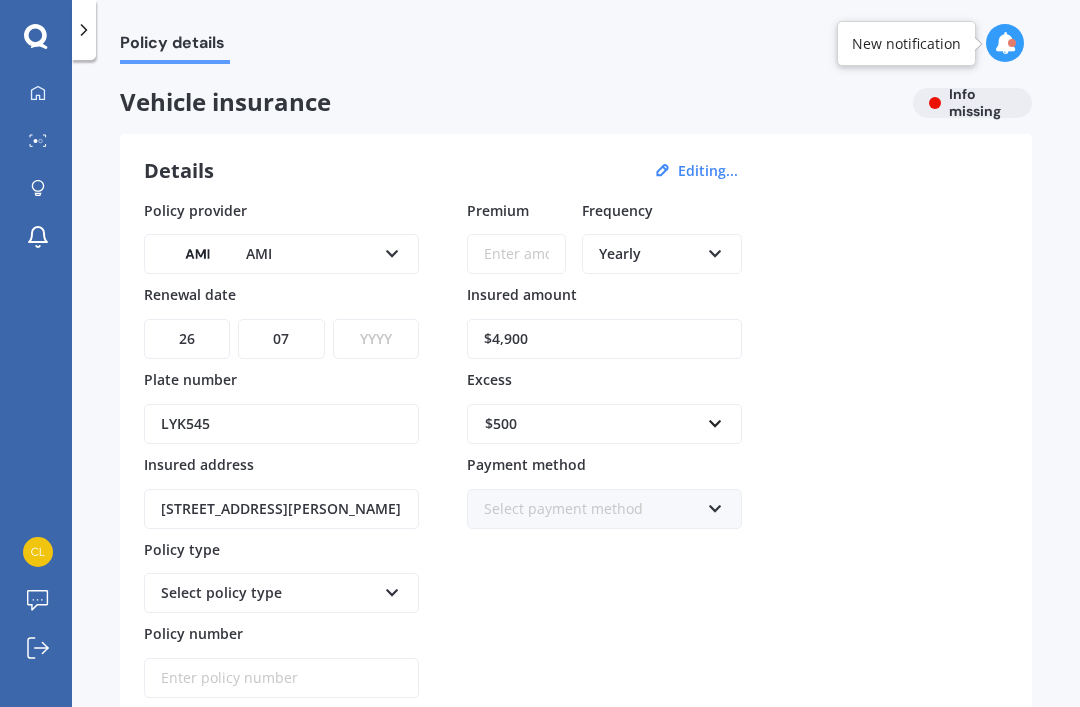click on "YYYY 2027 2026 2025 2024 2023 2022 2021 2020 2019 2018 2017 2016 2015 2014 2013 2012 2011 2010 2009 2008 2007 2006 2005 2004 2003 2002 2001 2000 1999 1998 1997 1996 1995 1994 1993 1992 1991 1990 1989 1988 1987 1986 1985 1984 1983 1982 1981 1980 1979 1978 1977 1976 1975 1974 1973 1972 1971 1970 1969 1968 1967 1966 1965 1964 1963 1962 1961 1960 1959 1958 1957 1956 1955 1954 1953 1952 1951 1950 1949 1948 1947 1946 1945 1944 1943 1942 1941 1940 1939 1938 1937 1936 1935 1934 1933 1932 1931 1930 1929 1928" at bounding box center (376, 339) 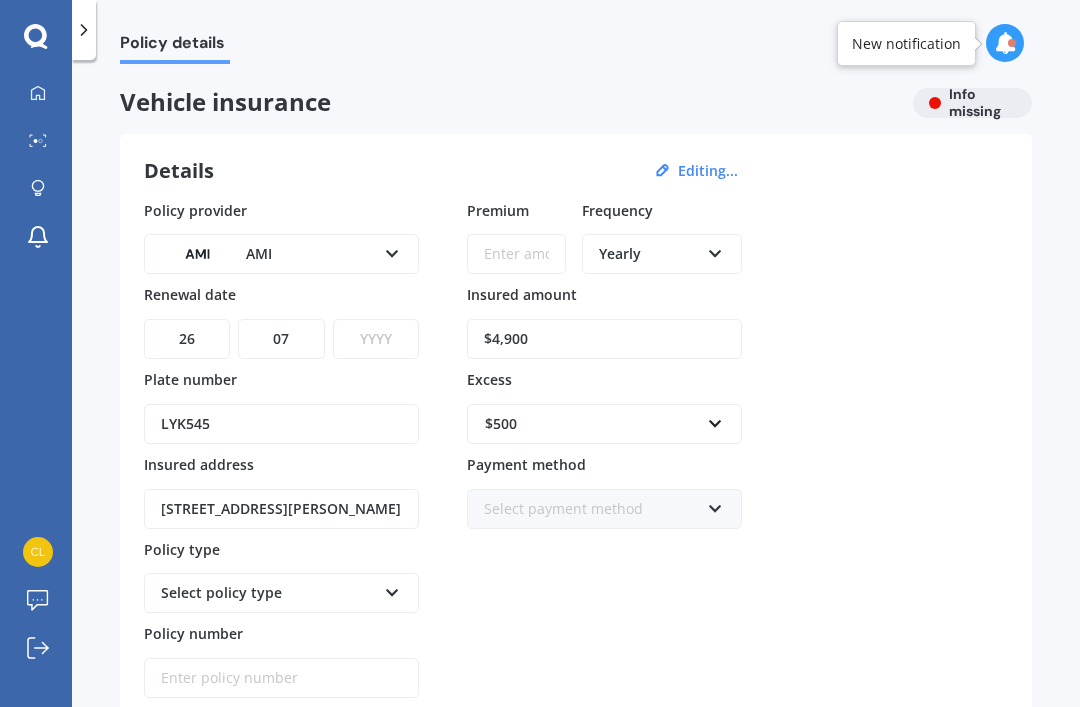select on "2025" 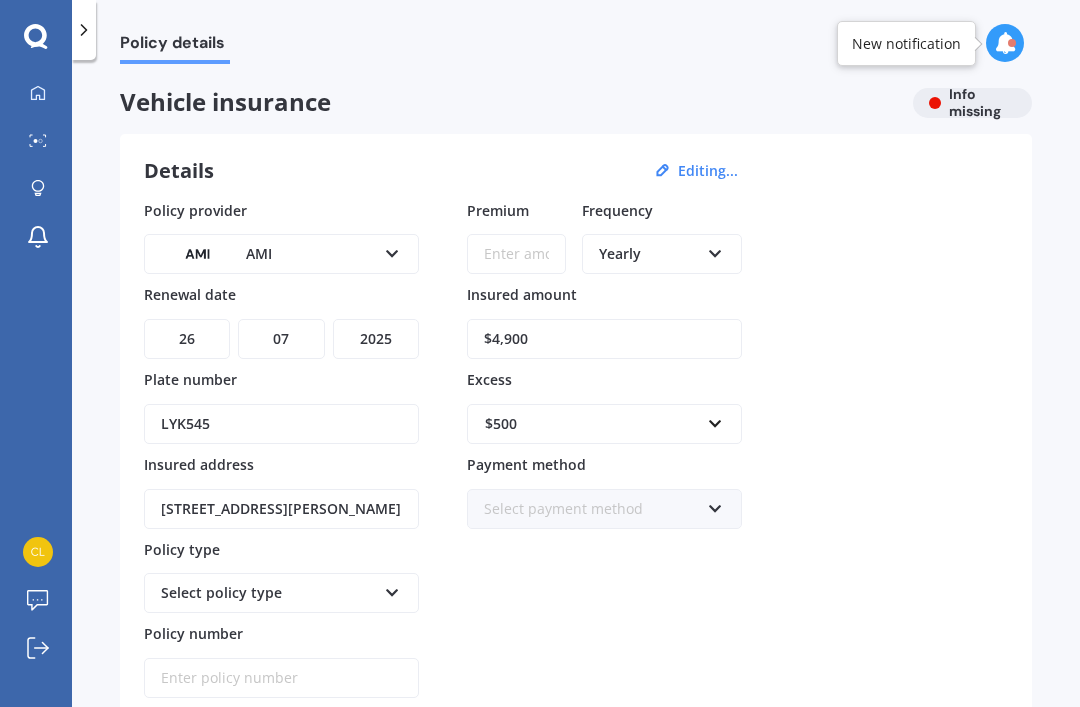 click at bounding box center (715, 250) 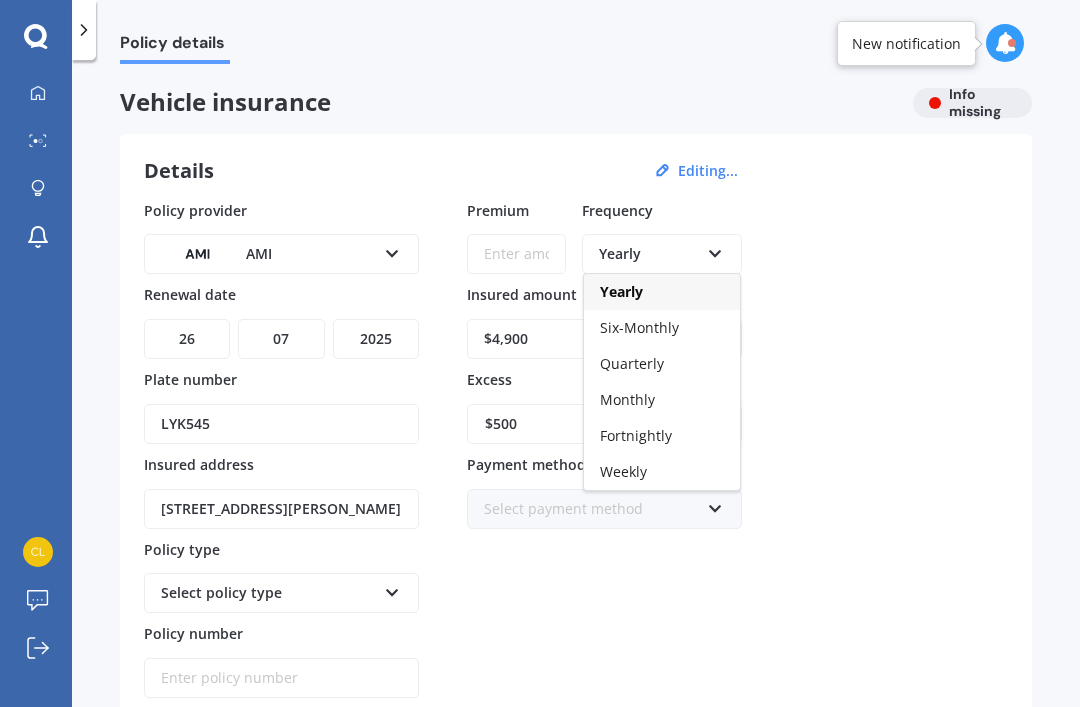 click on "Monthly" at bounding box center [662, 400] 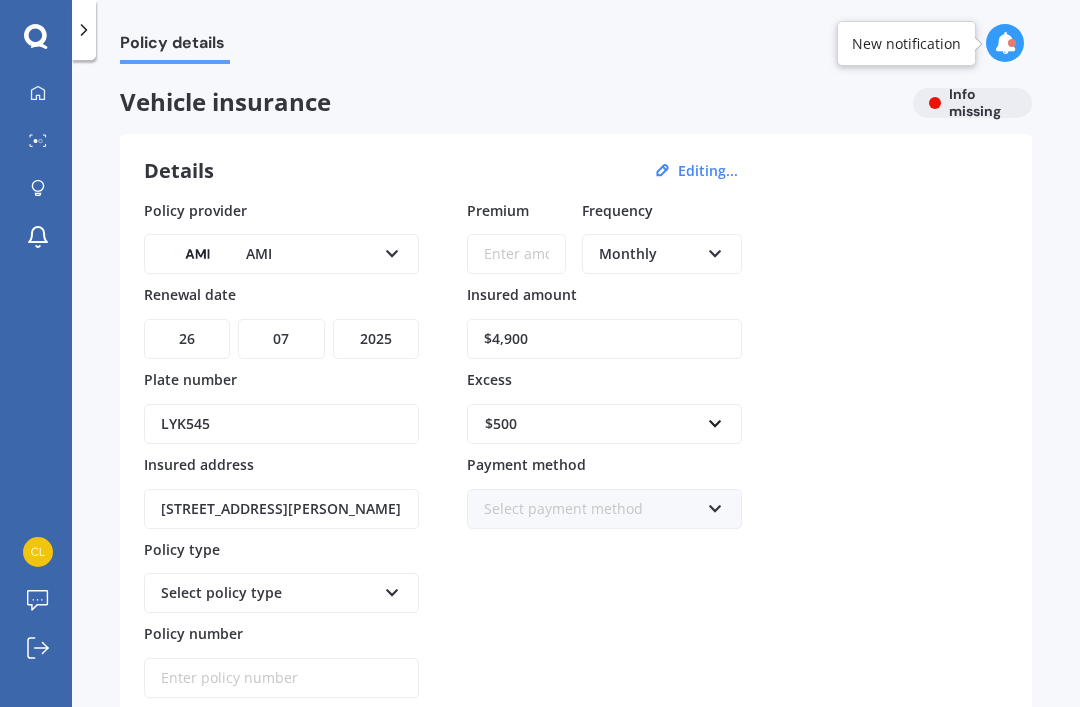 click on "Premium" at bounding box center (516, 254) 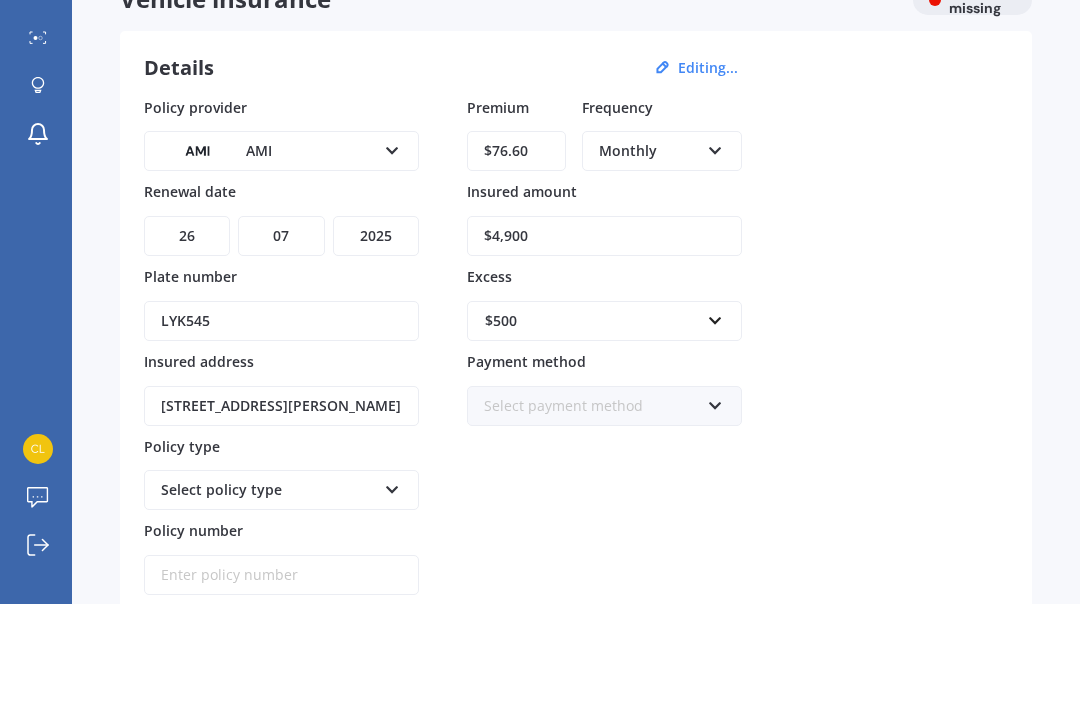type on "$76.69" 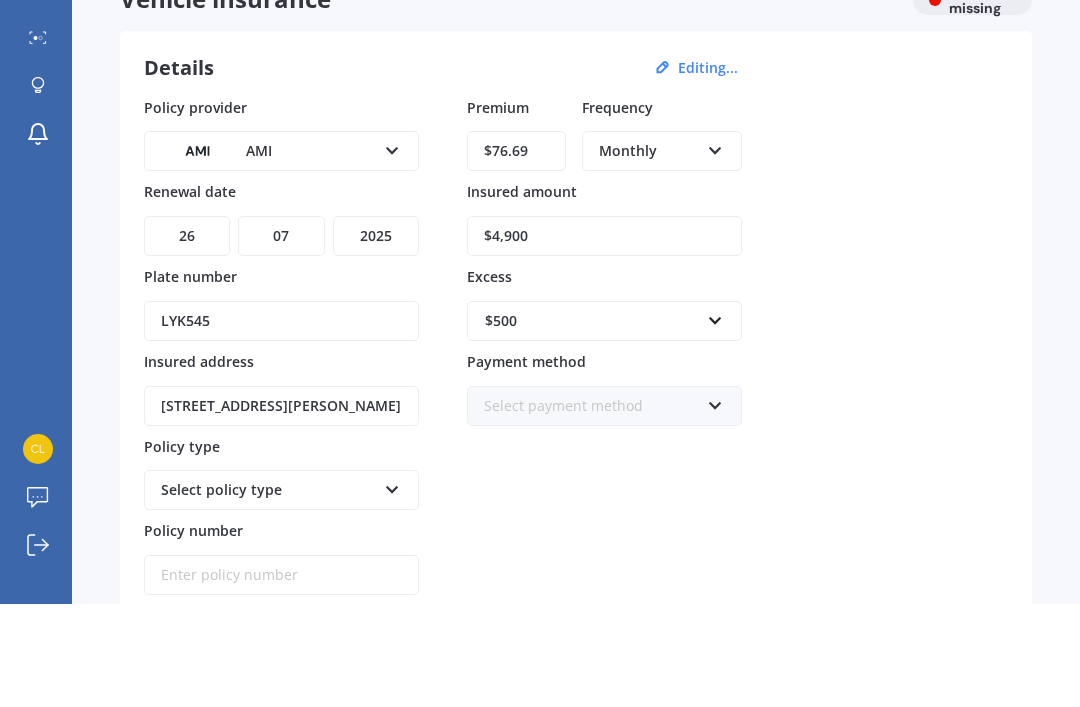 scroll, scrollTop: 64, scrollLeft: 0, axis: vertical 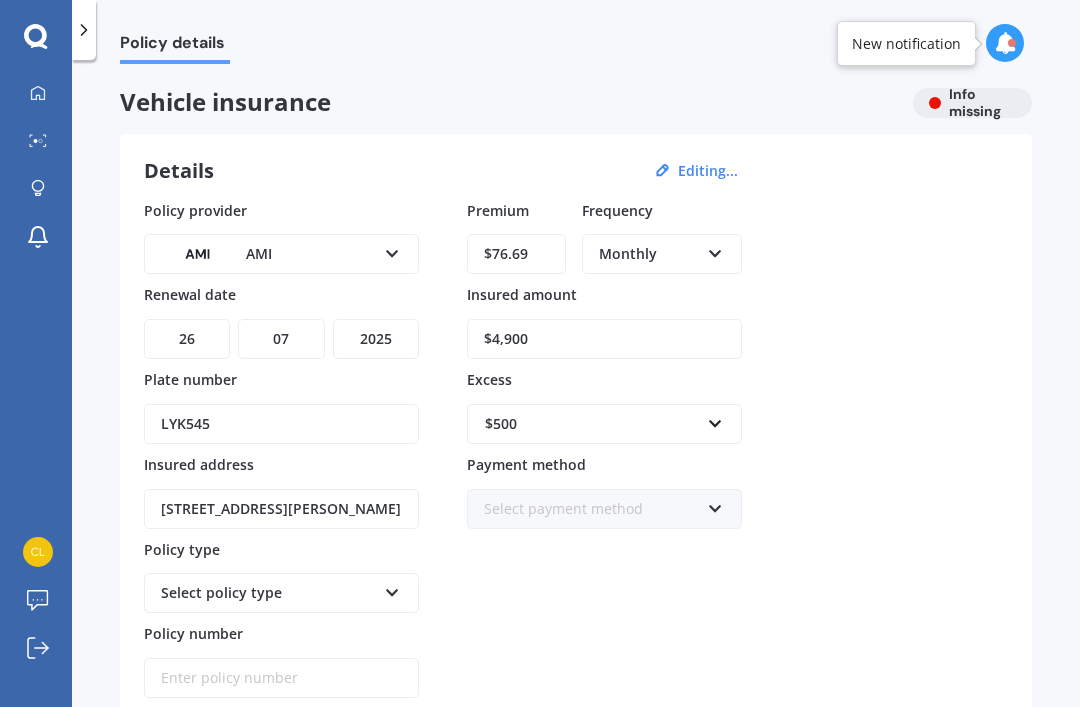 click on "$4,900" at bounding box center [604, 339] 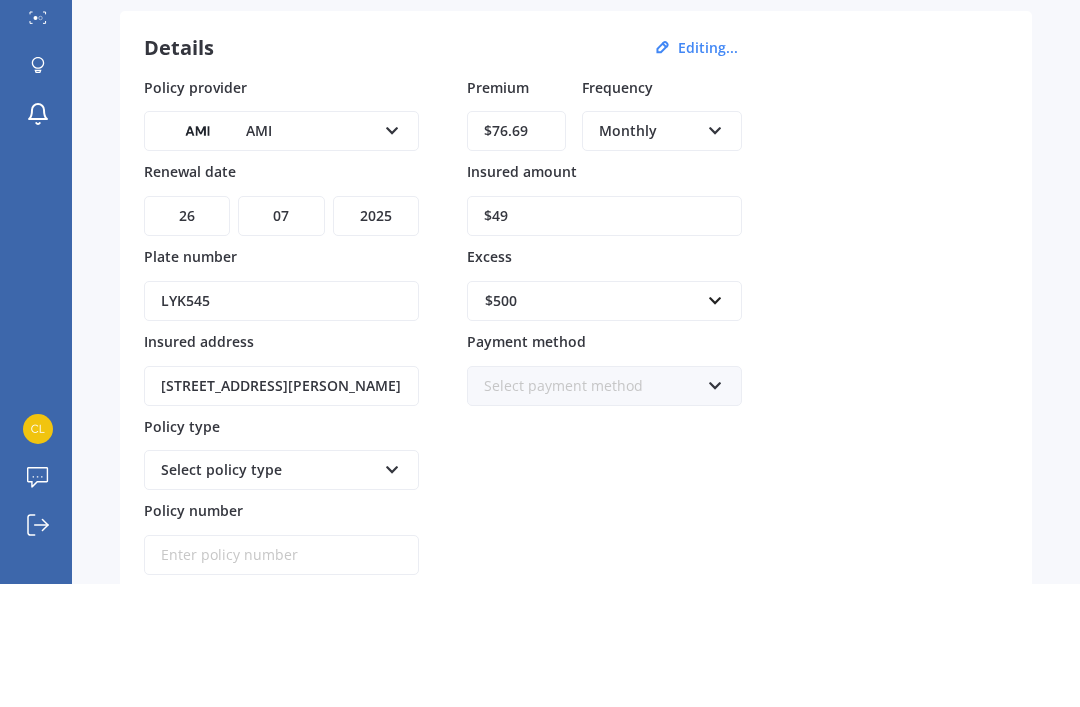 type on "$4" 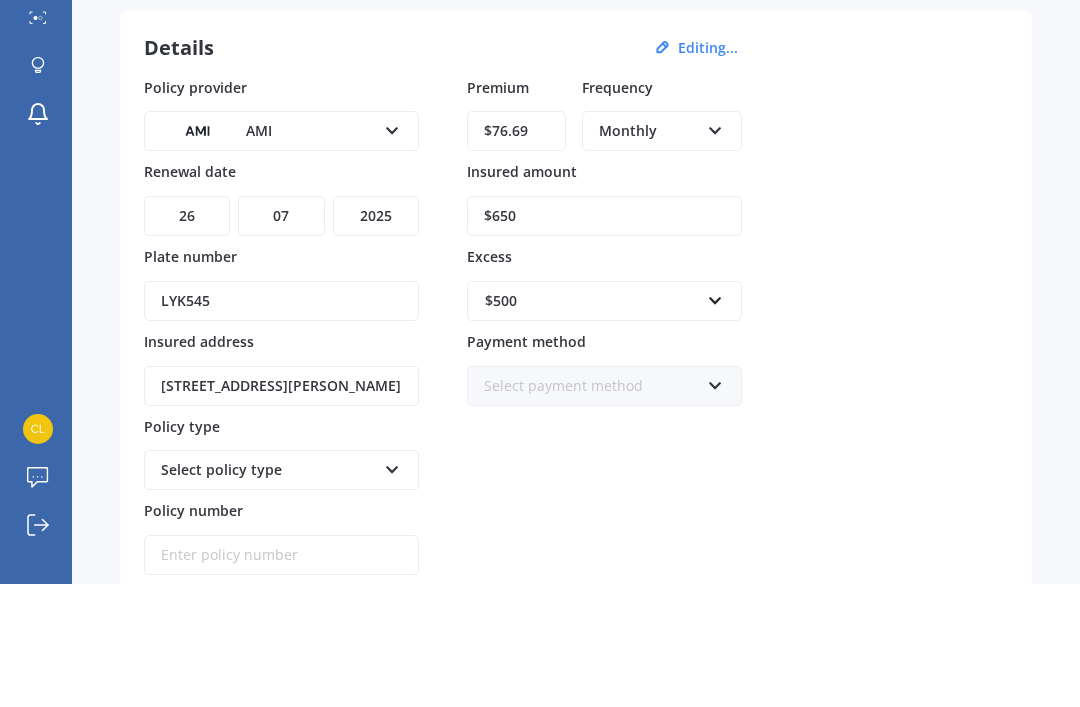 type on "$6,500" 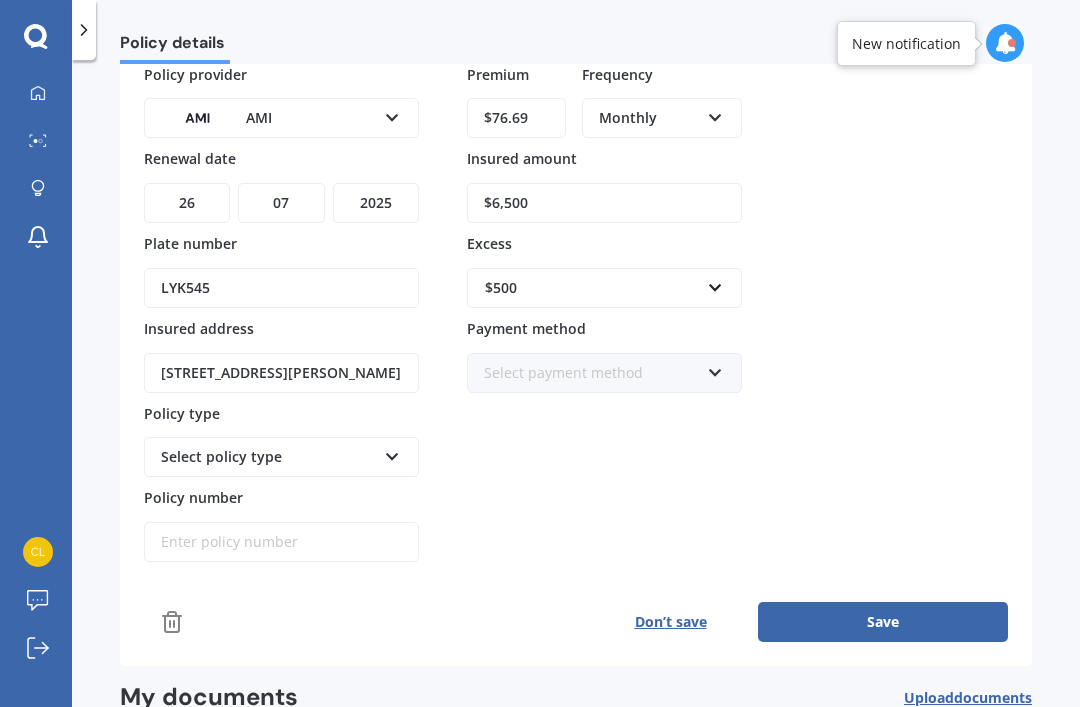scroll, scrollTop: 145, scrollLeft: 0, axis: vertical 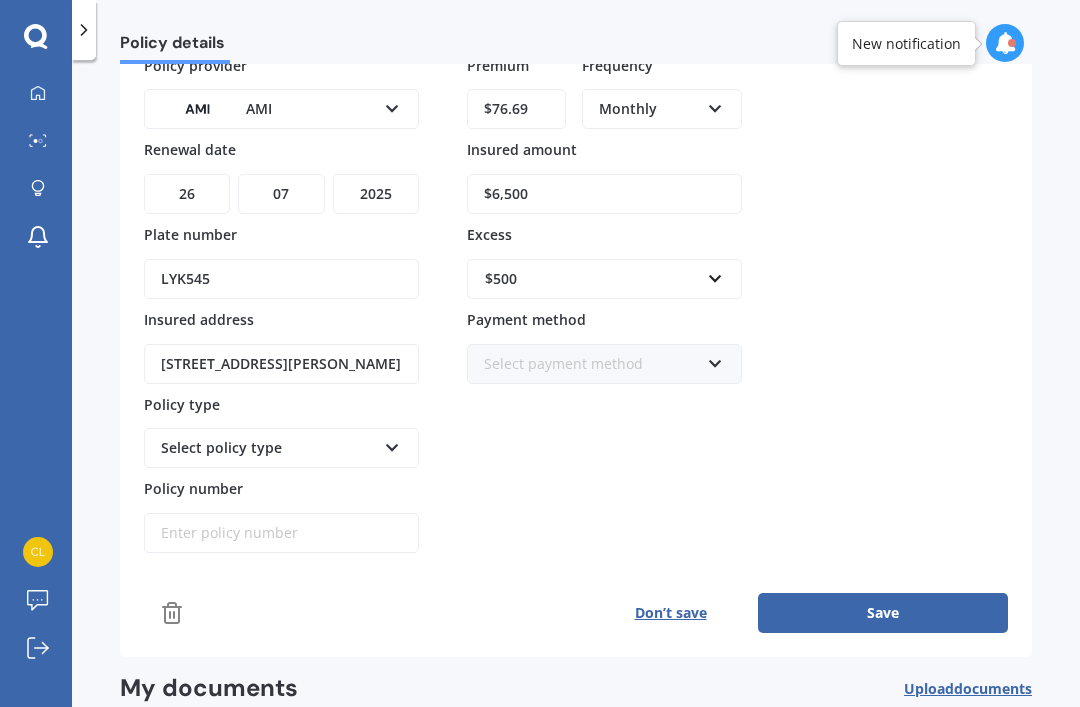 click at bounding box center [392, 444] 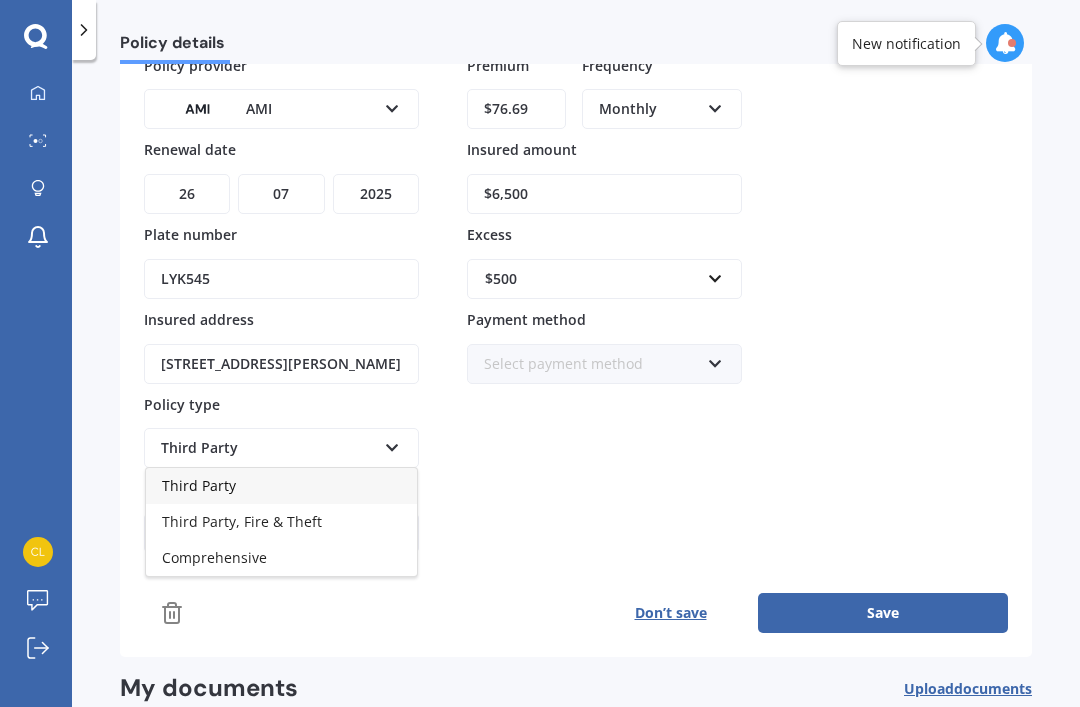 click on "Comprehensive" at bounding box center (281, 558) 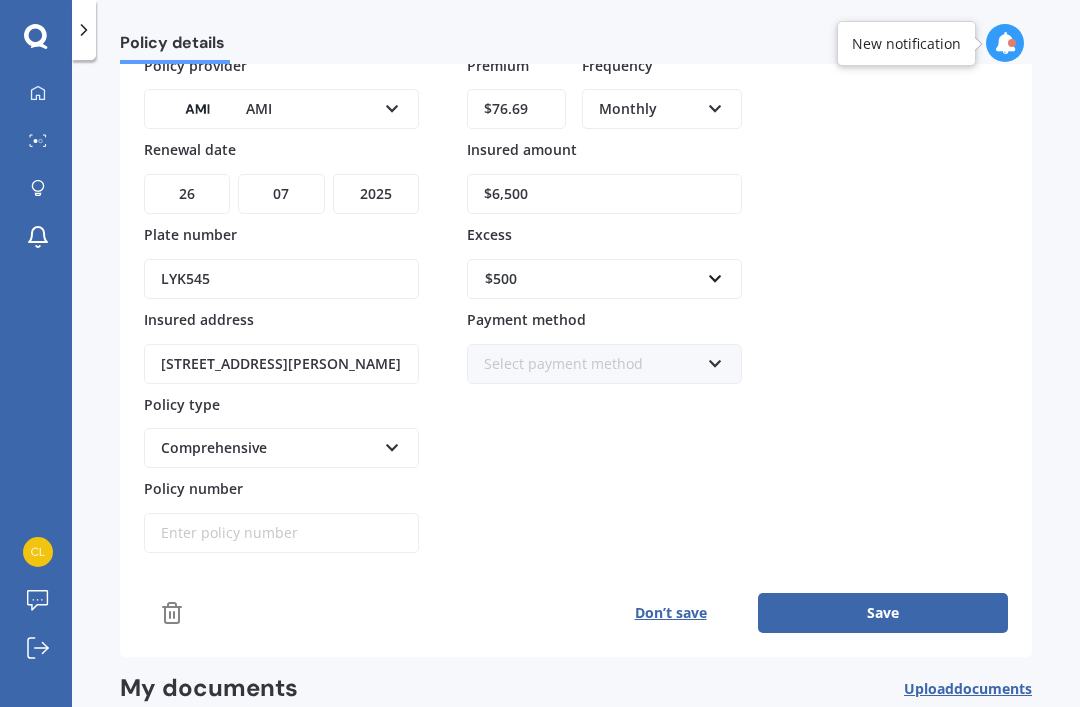 click at bounding box center [715, 360] 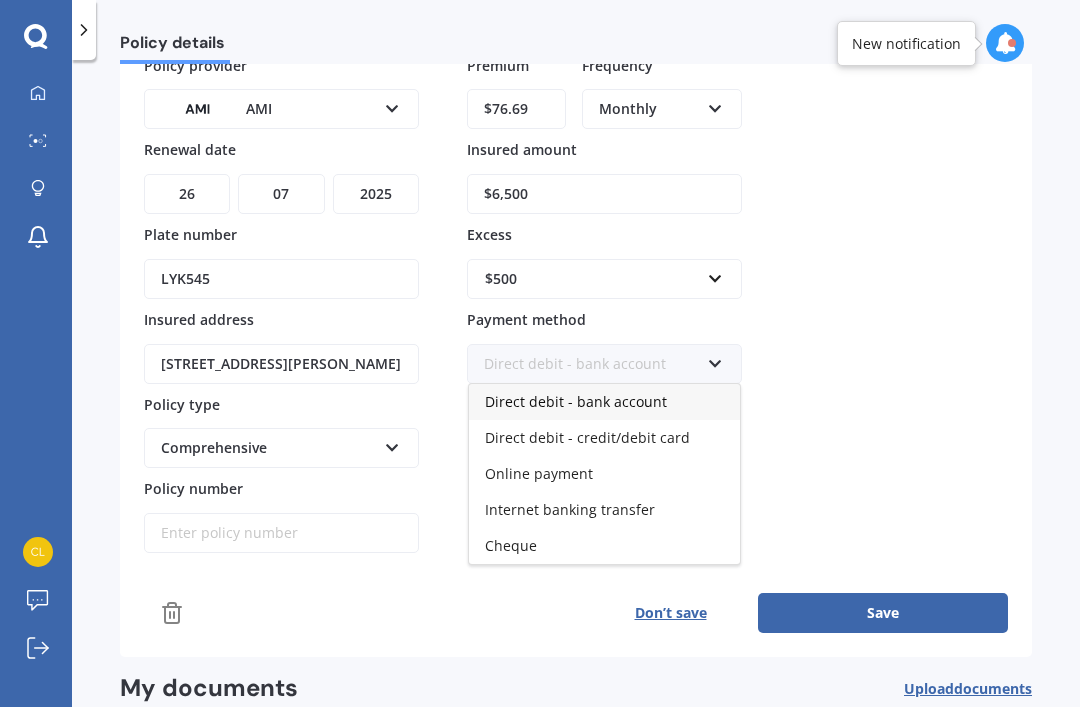click on "Direct debit - credit/debit card" at bounding box center [587, 437] 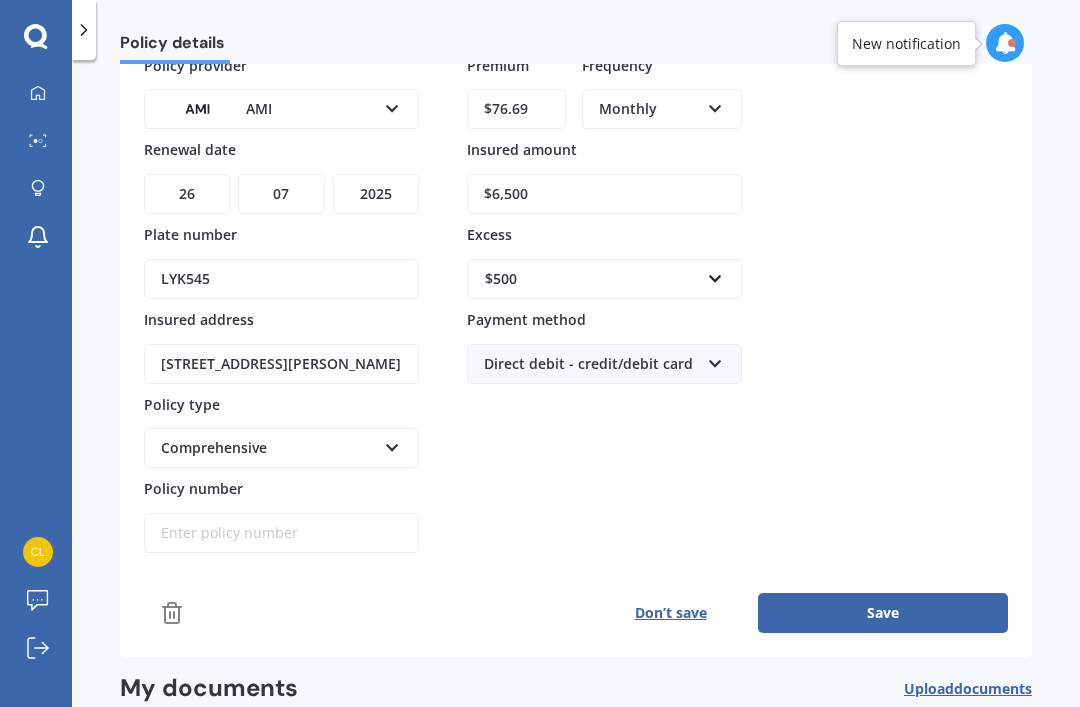click on "Policy number" at bounding box center (281, 533) 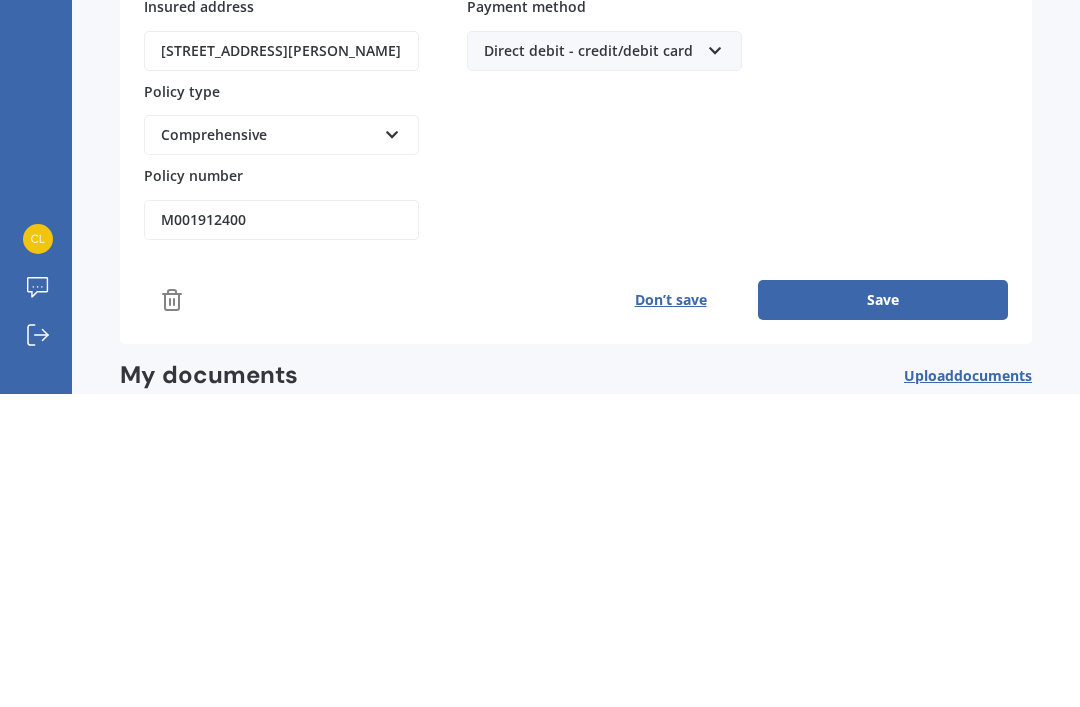 type on "M0019124008" 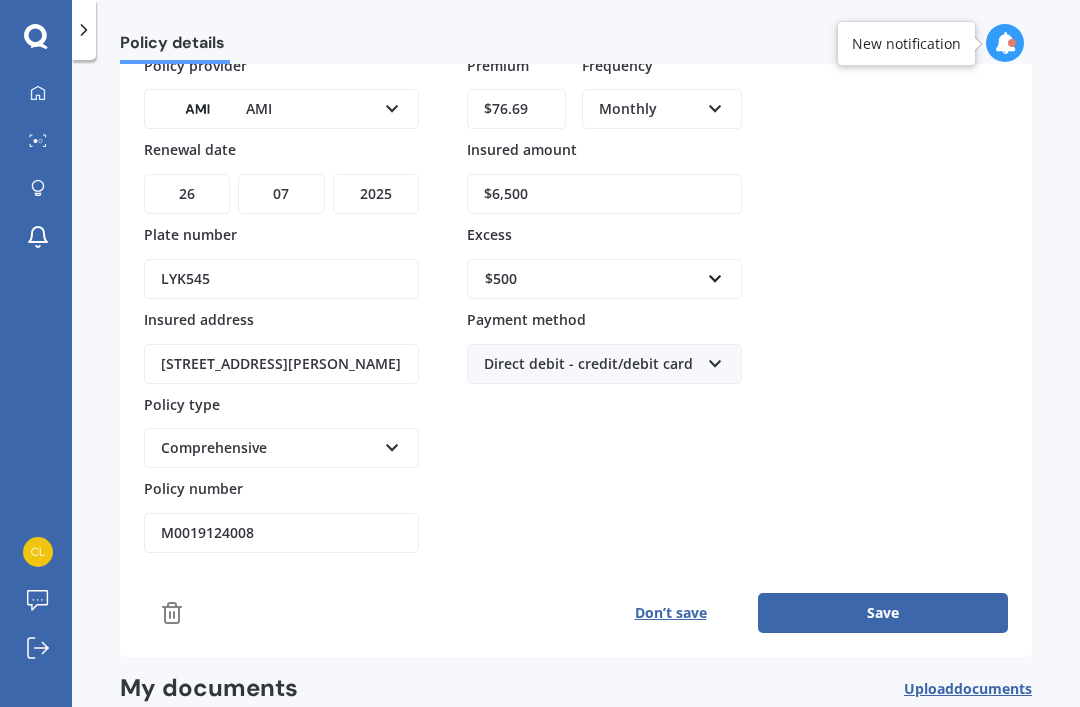 click on "Save" at bounding box center [883, 613] 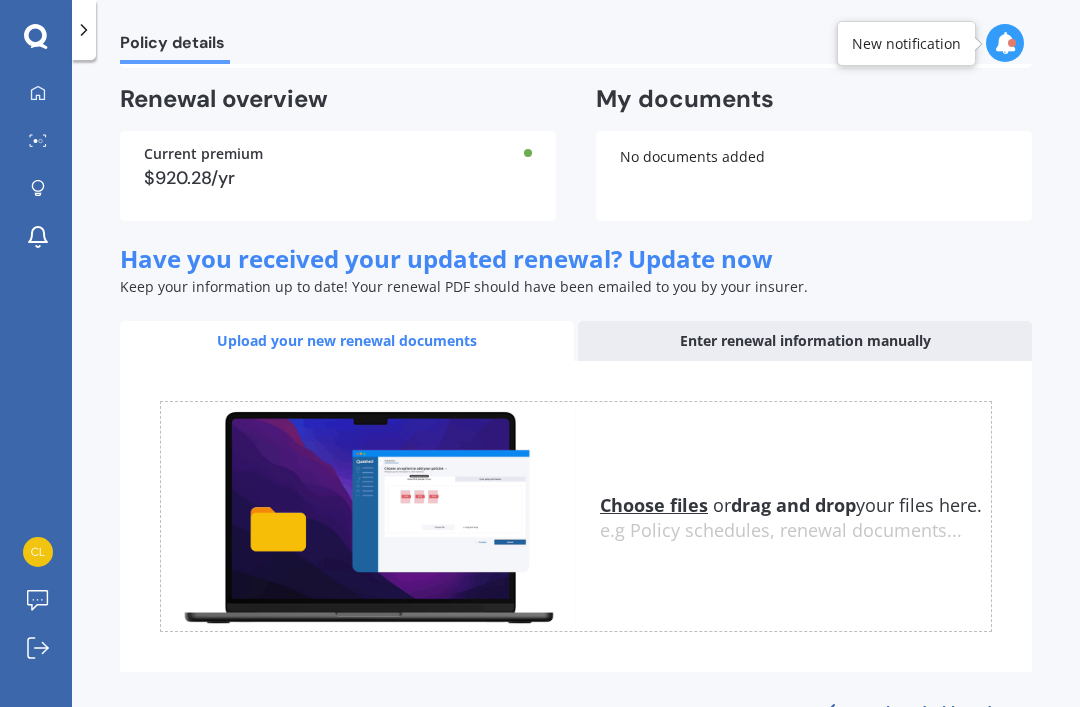 scroll, scrollTop: 512, scrollLeft: 0, axis: vertical 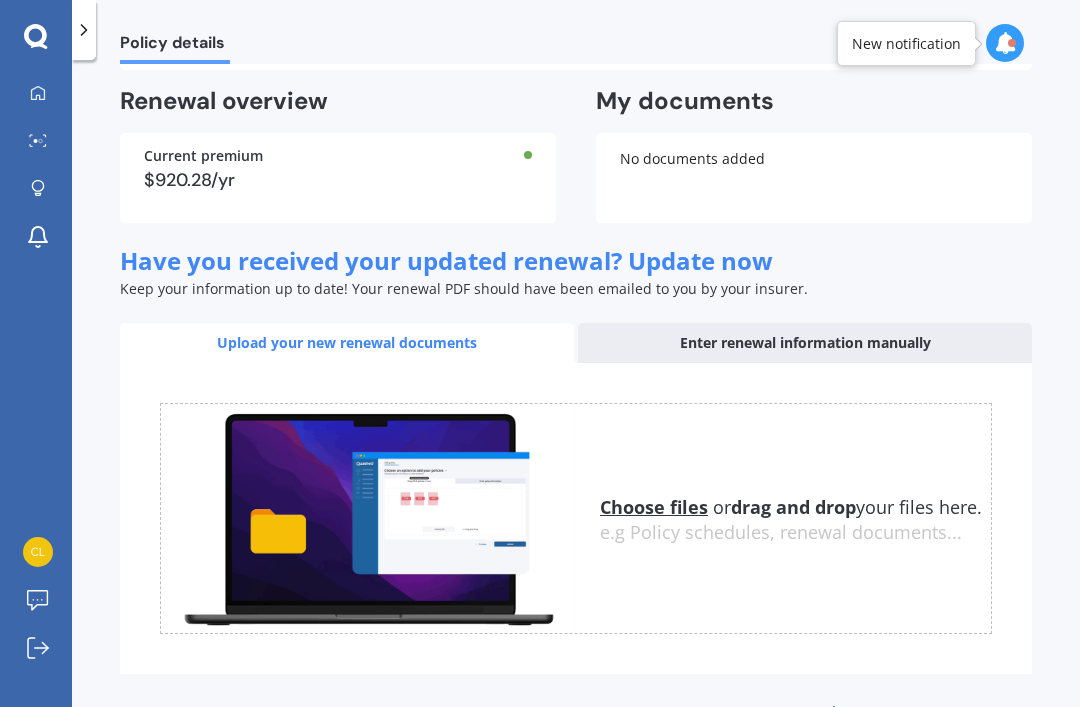 click on "Enter renewal information manually" at bounding box center [805, 343] 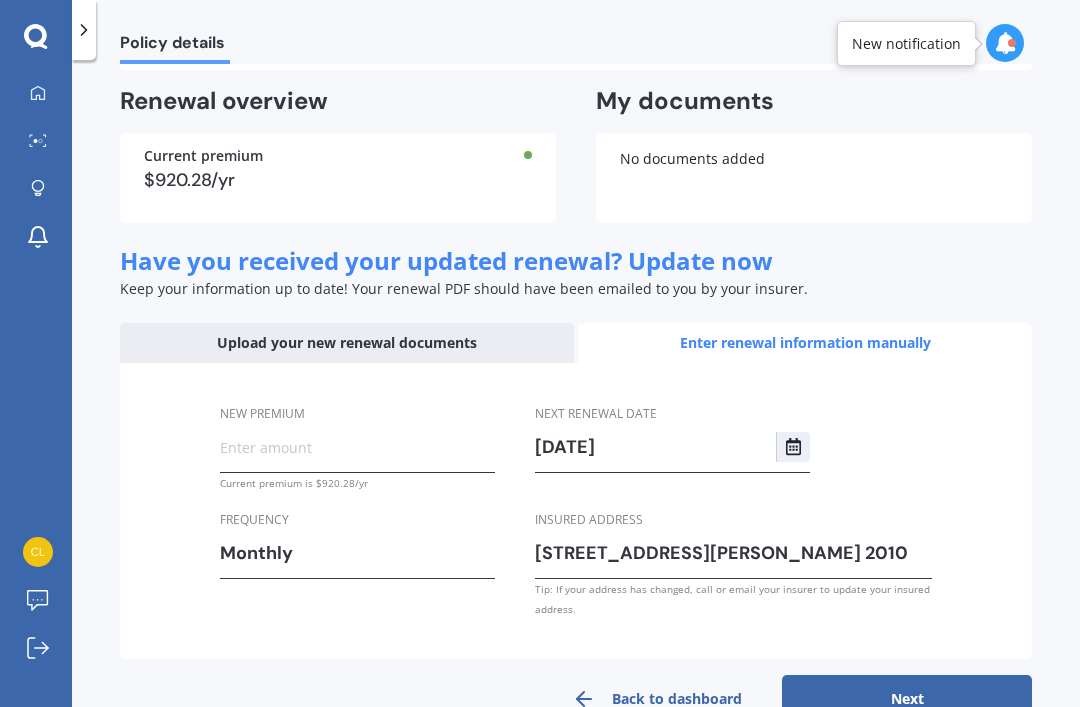 scroll, scrollTop: 494, scrollLeft: 0, axis: vertical 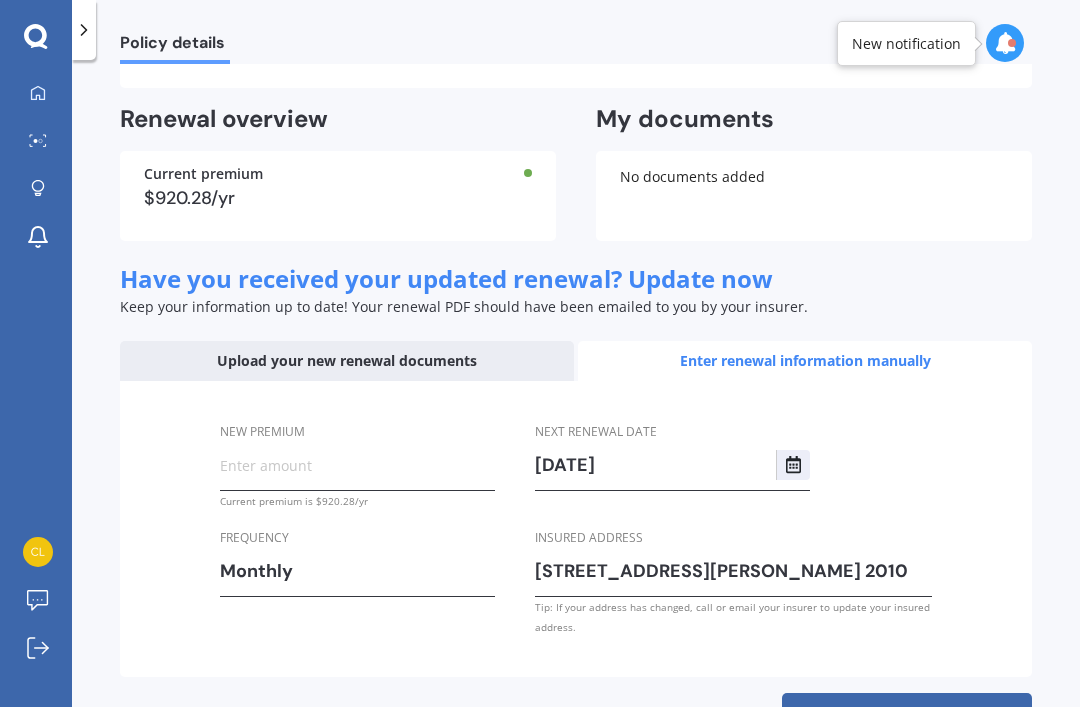 click on "New premium" at bounding box center [357, 465] 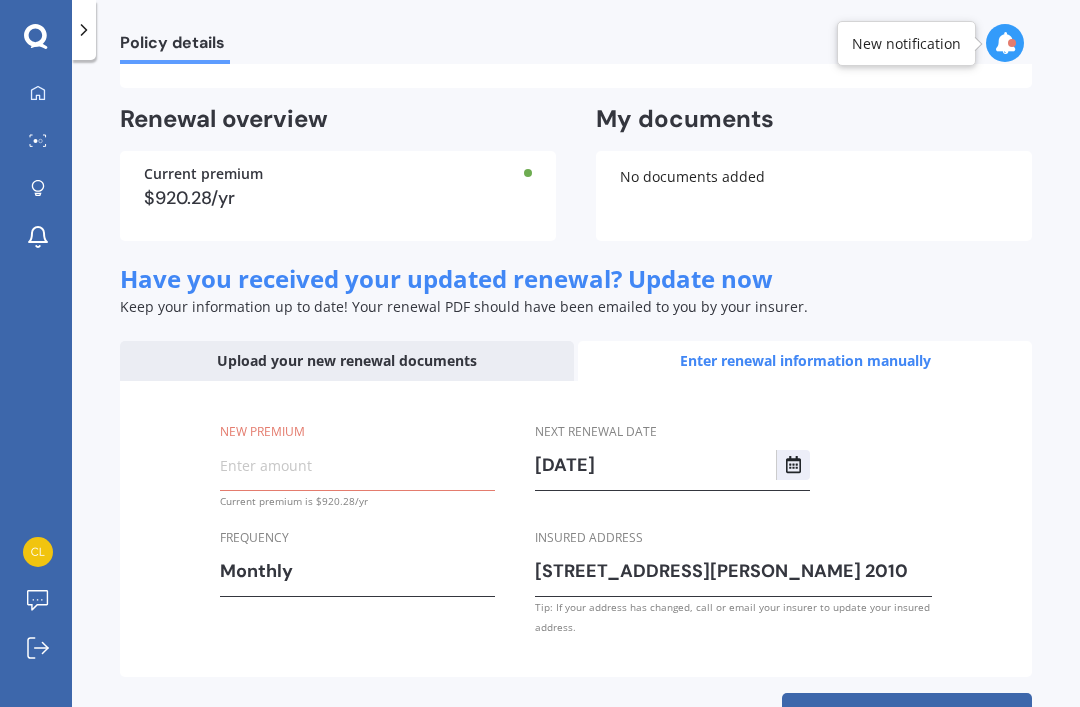 click on "New premium" at bounding box center (357, 465) 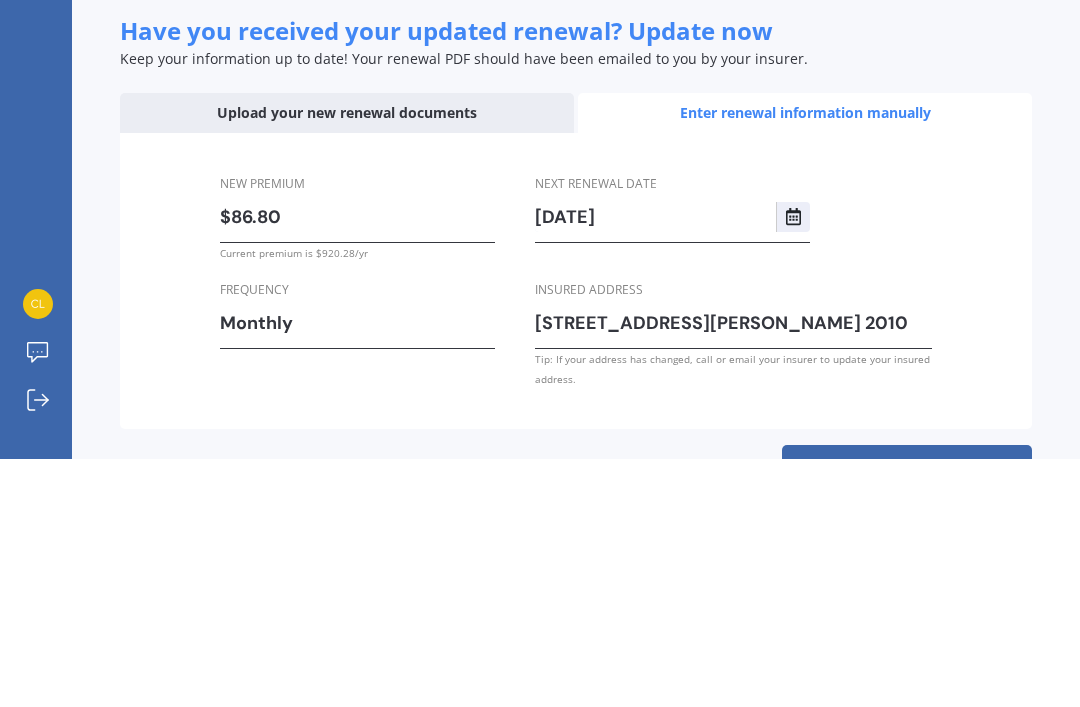 type on "$86.84" 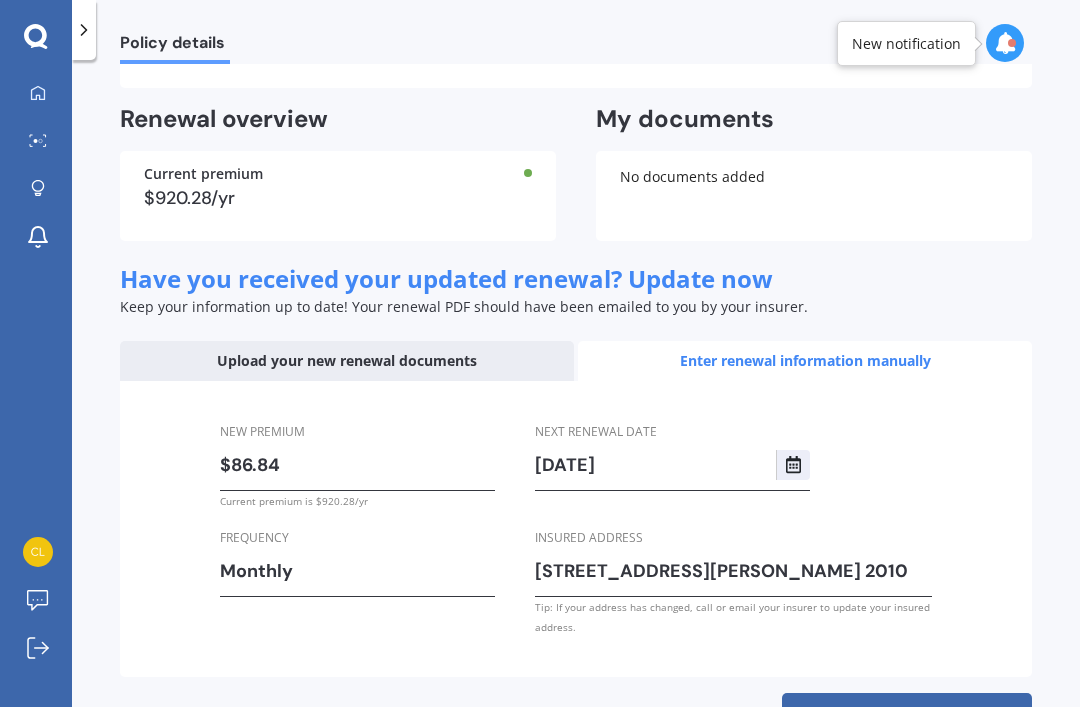 click on "Next" at bounding box center [907, 717] 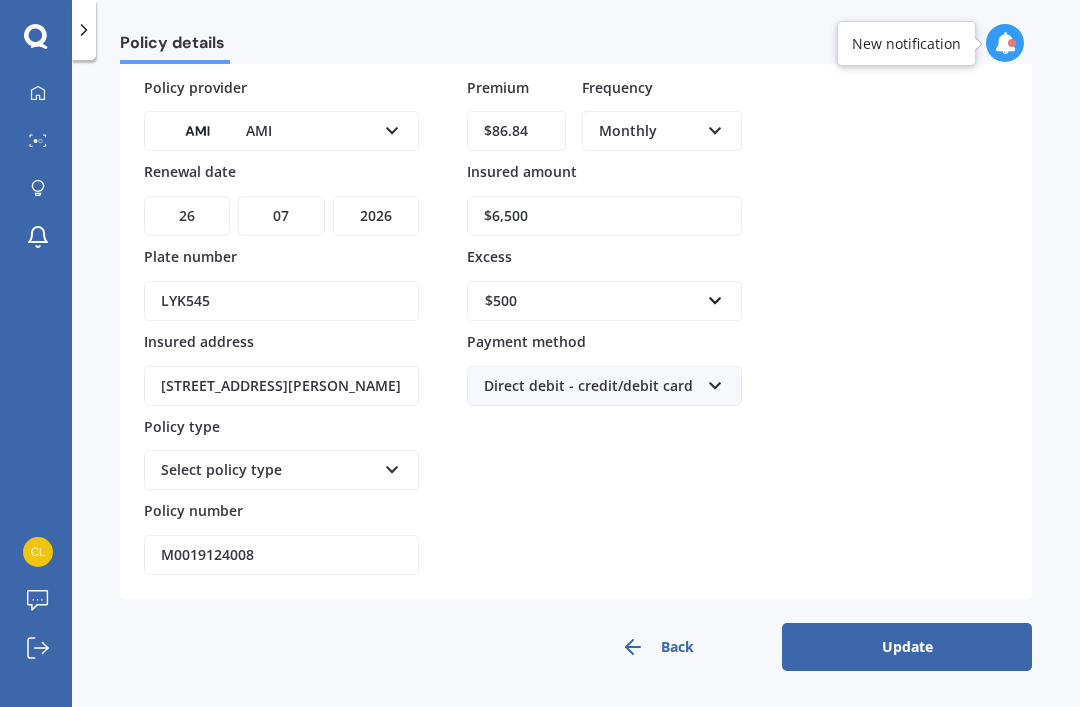 scroll, scrollTop: 83, scrollLeft: 0, axis: vertical 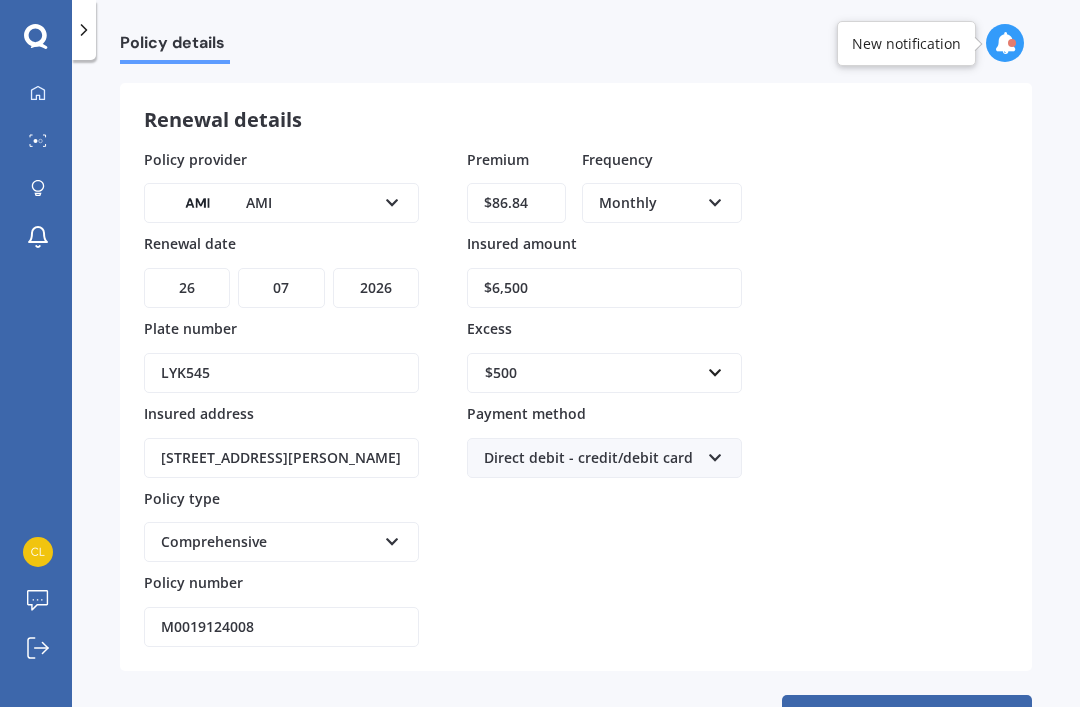 click on "Update" at bounding box center (907, 719) 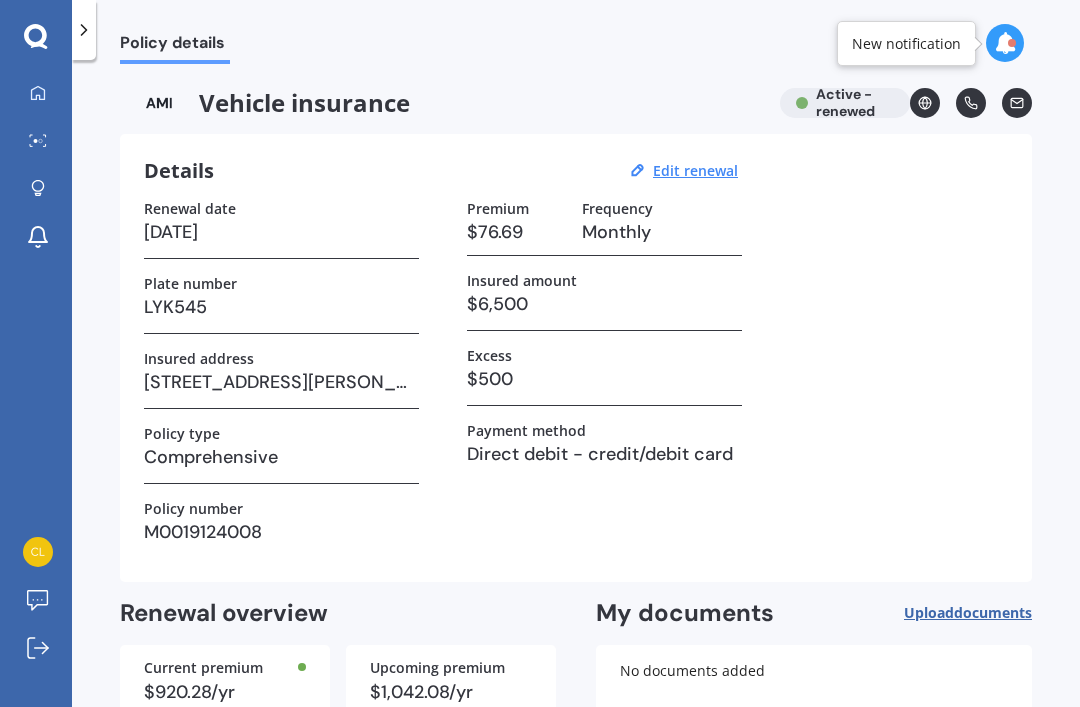 scroll, scrollTop: 0, scrollLeft: 0, axis: both 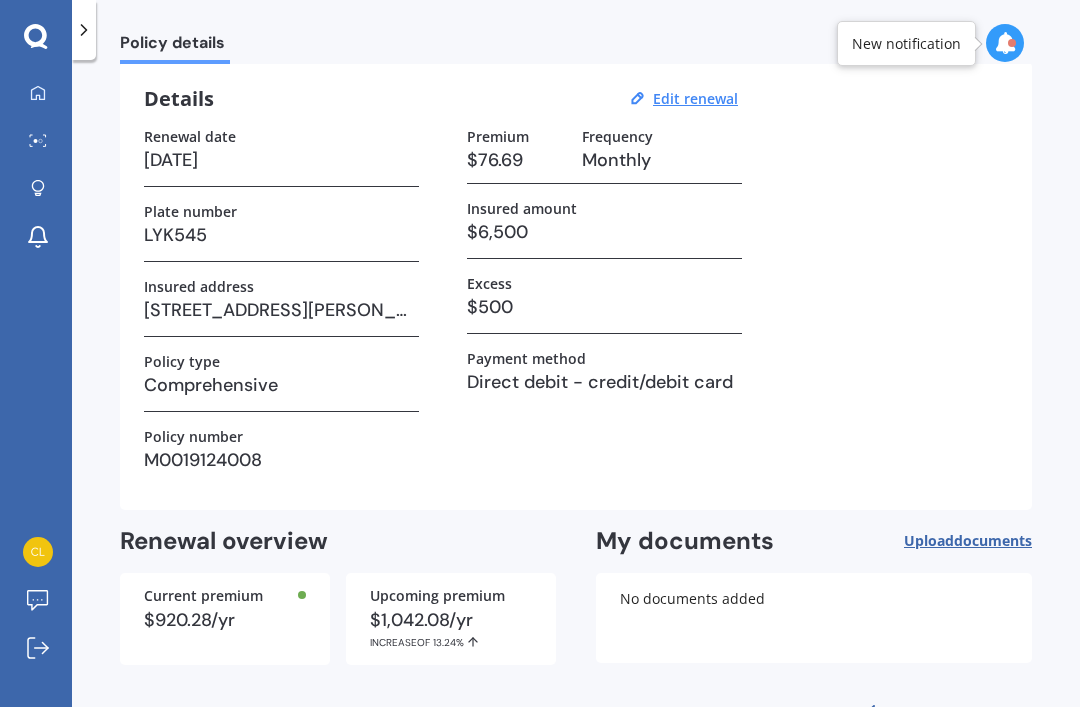 click on "Market Scan" at bounding box center [43, 142] 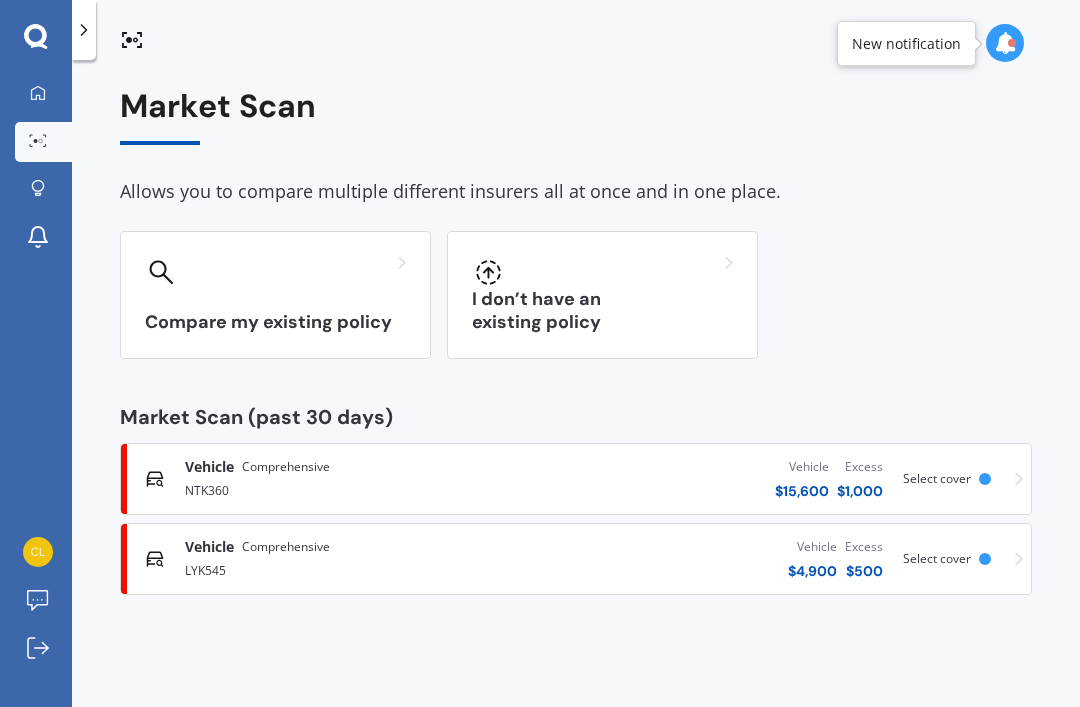 scroll, scrollTop: 0, scrollLeft: 0, axis: both 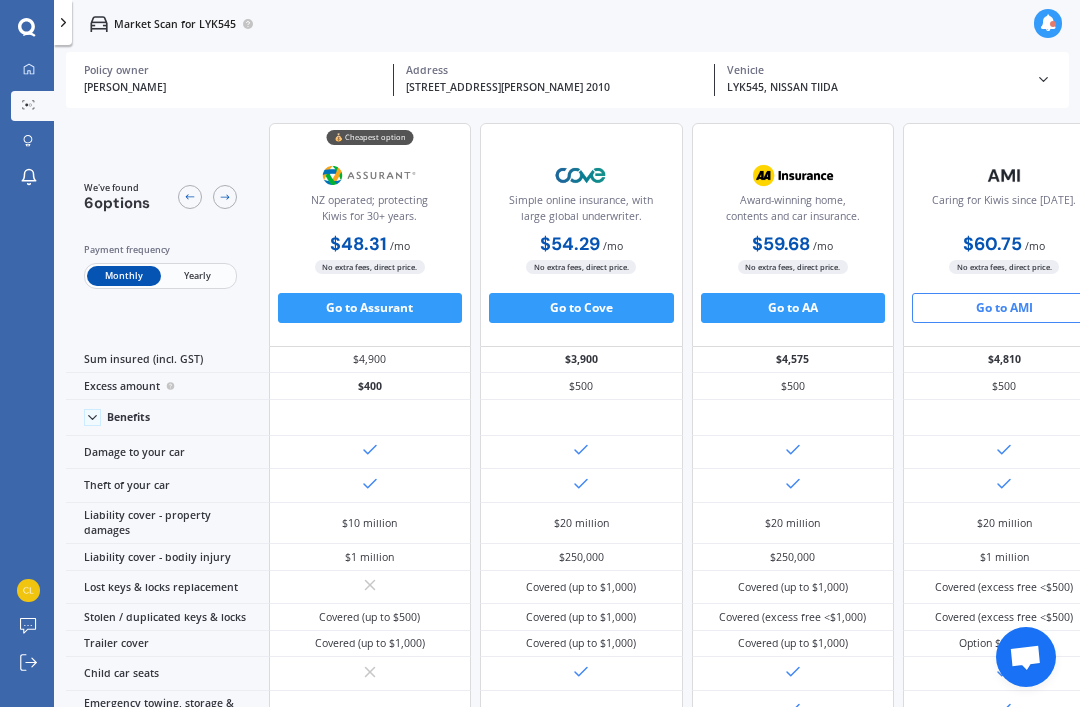 click on "Sum insured (incl. GST)" at bounding box center [167, 360] 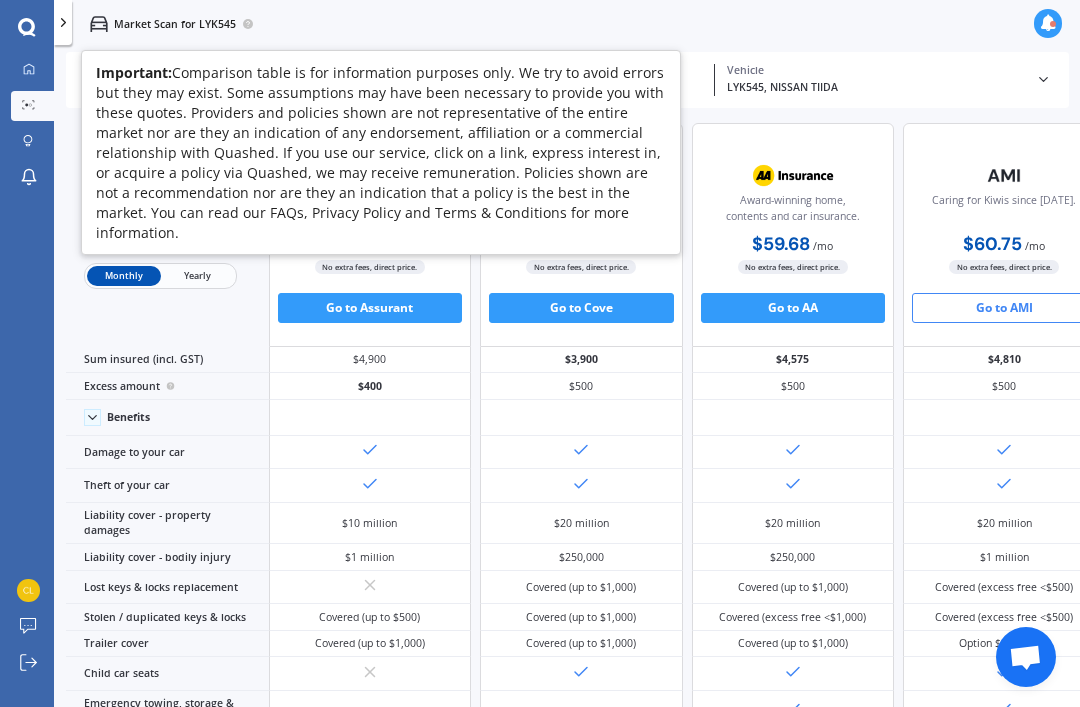 click 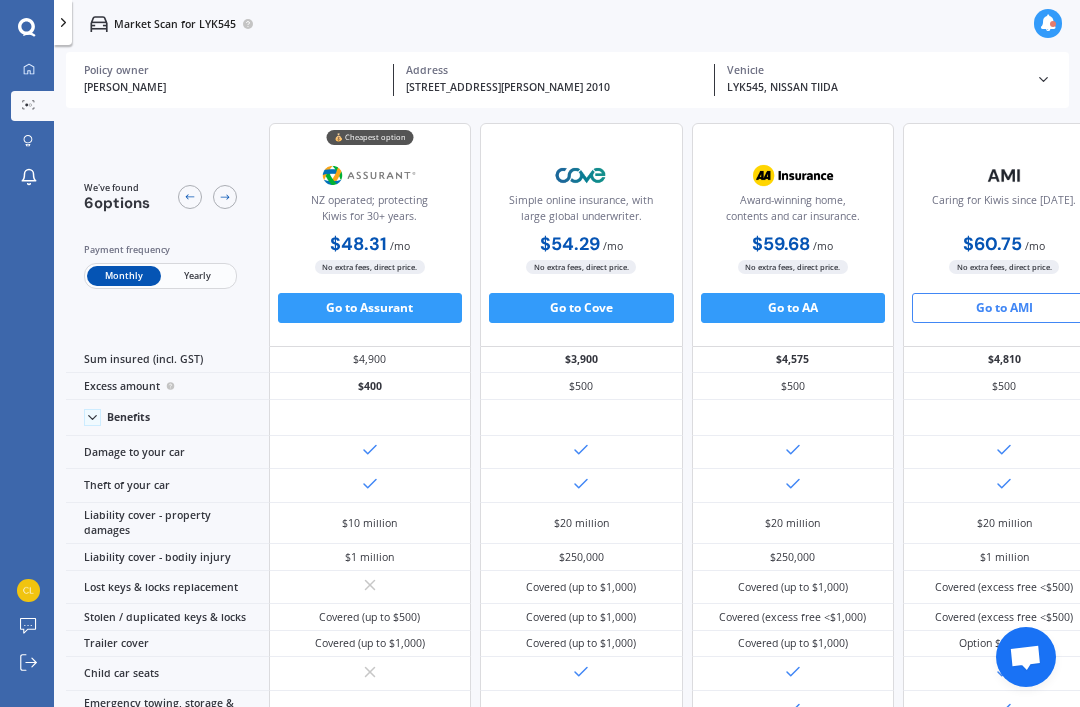 click on "My Dashboard" at bounding box center [32, 70] 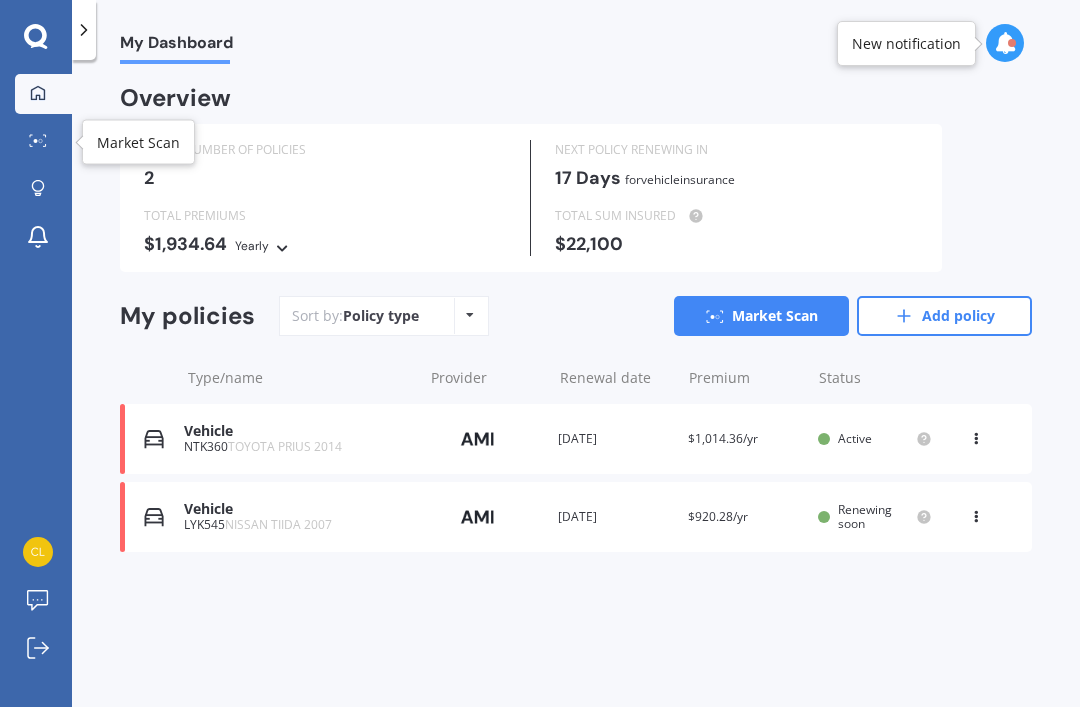 click 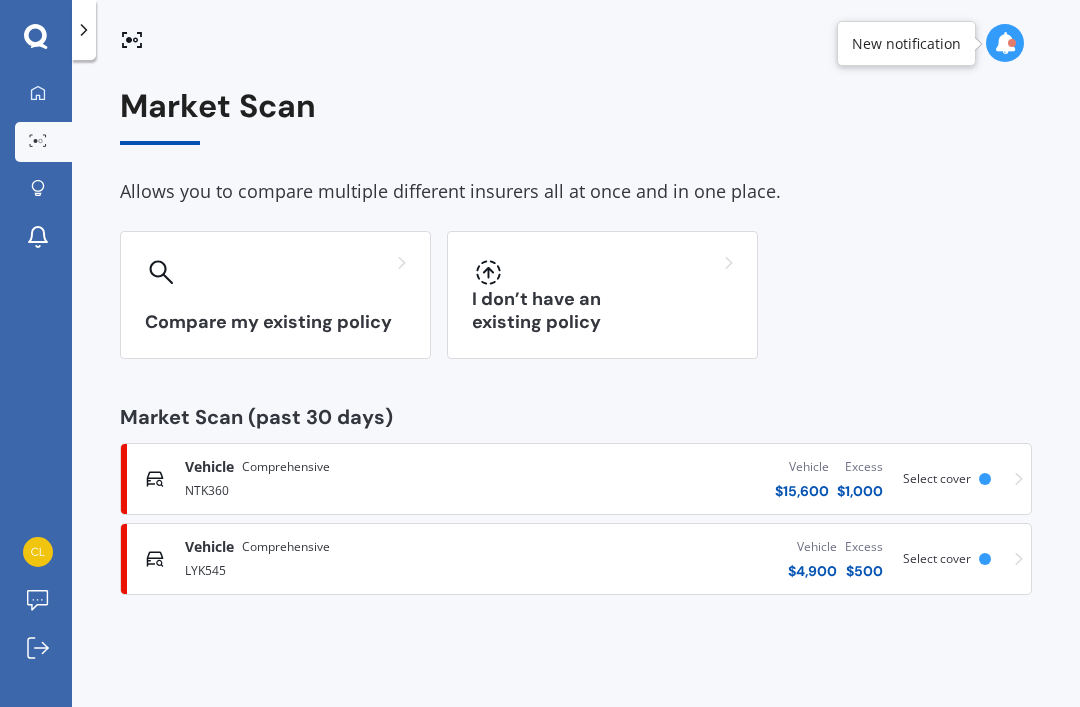click on "Compare my existing policy" at bounding box center [275, 295] 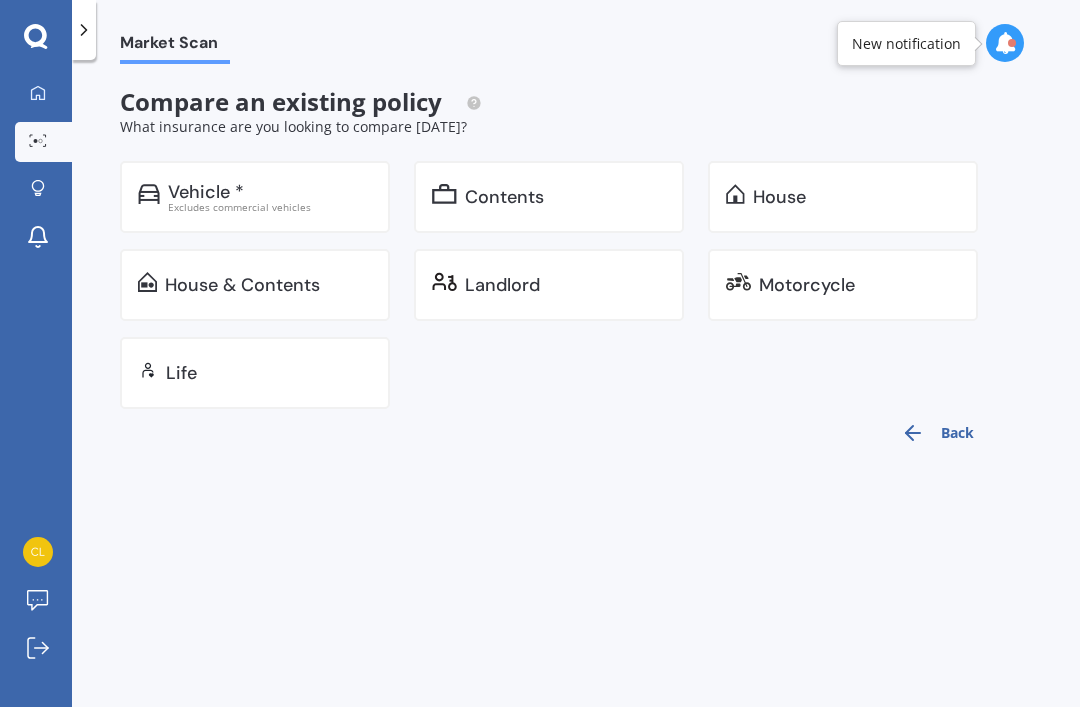 click on "Vehicle * Excludes commercial vehicles" at bounding box center [255, 197] 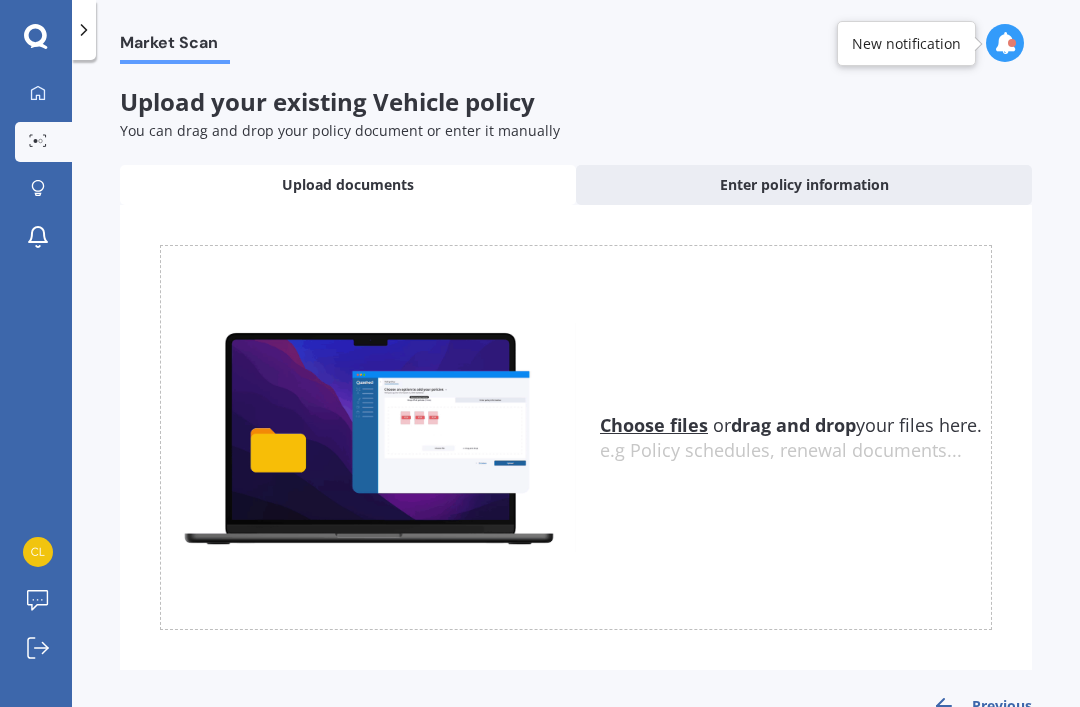 click on "Enter policy information" at bounding box center [804, 185] 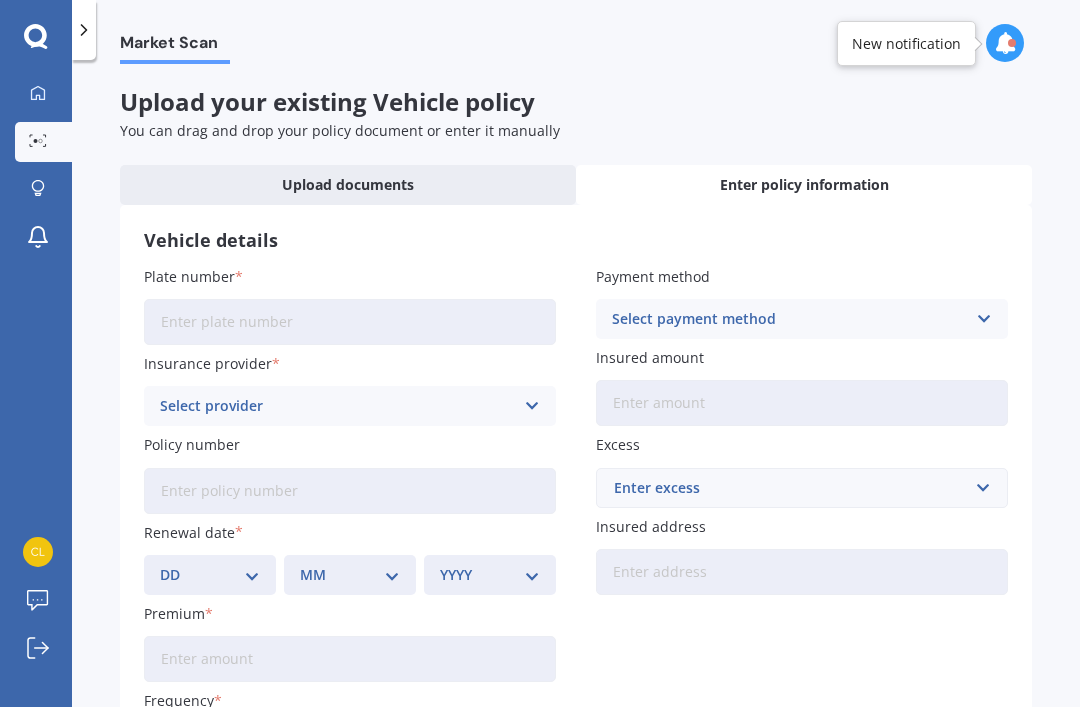 click on "Plate number" at bounding box center (350, 322) 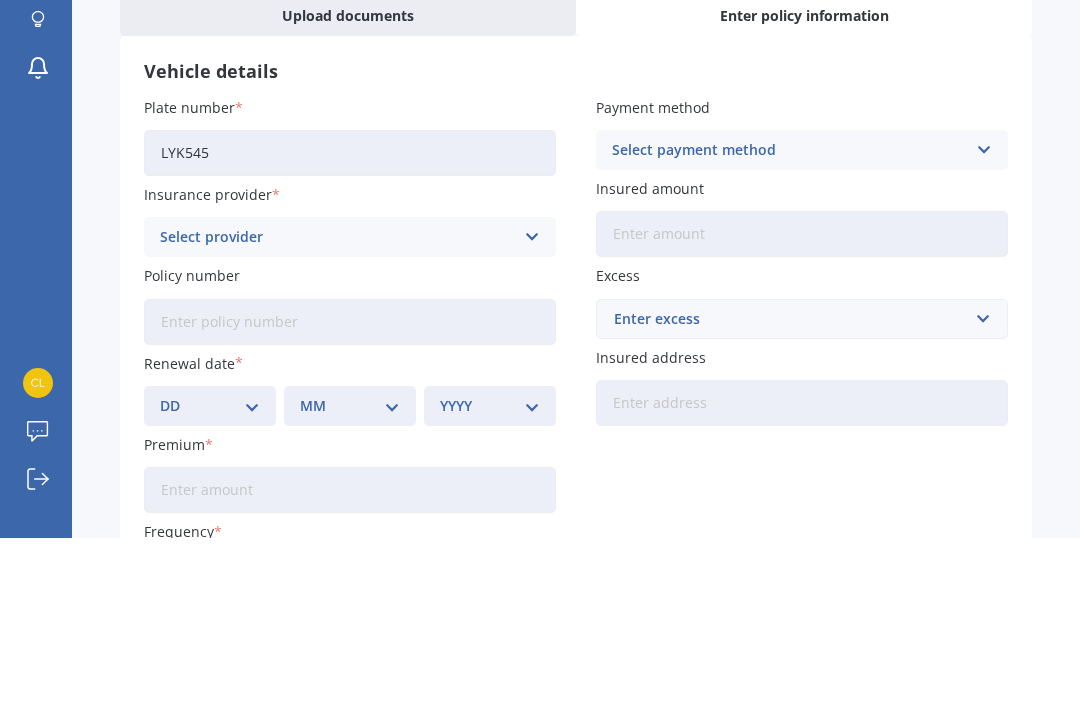 scroll, scrollTop: 64, scrollLeft: 0, axis: vertical 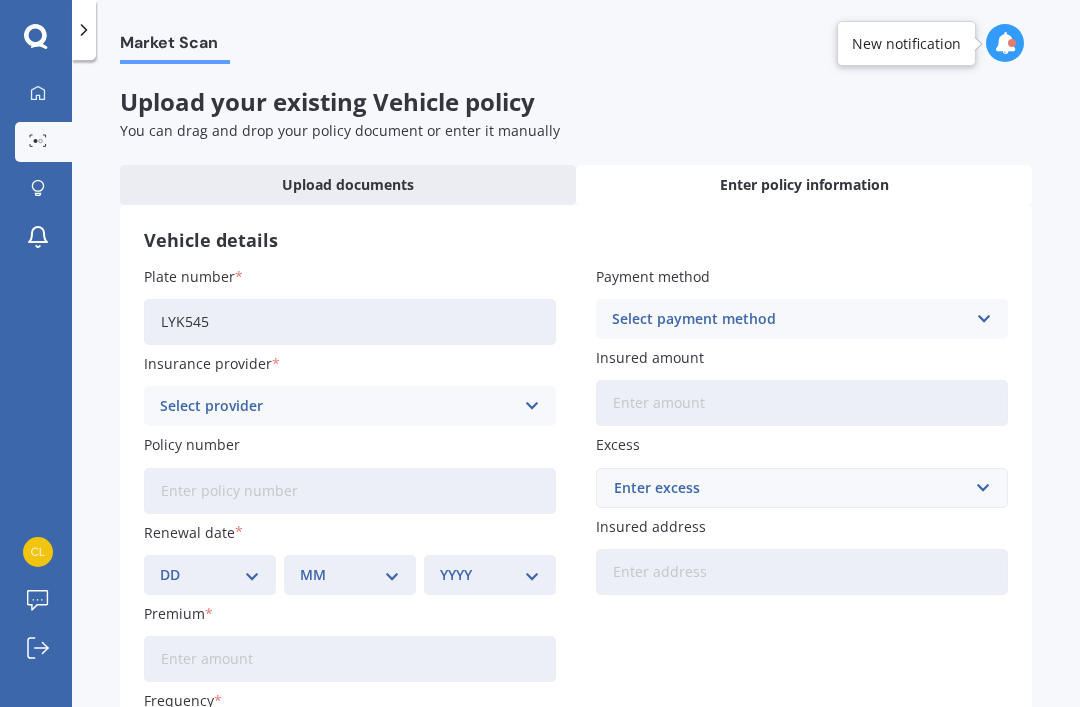 type on "LYK545" 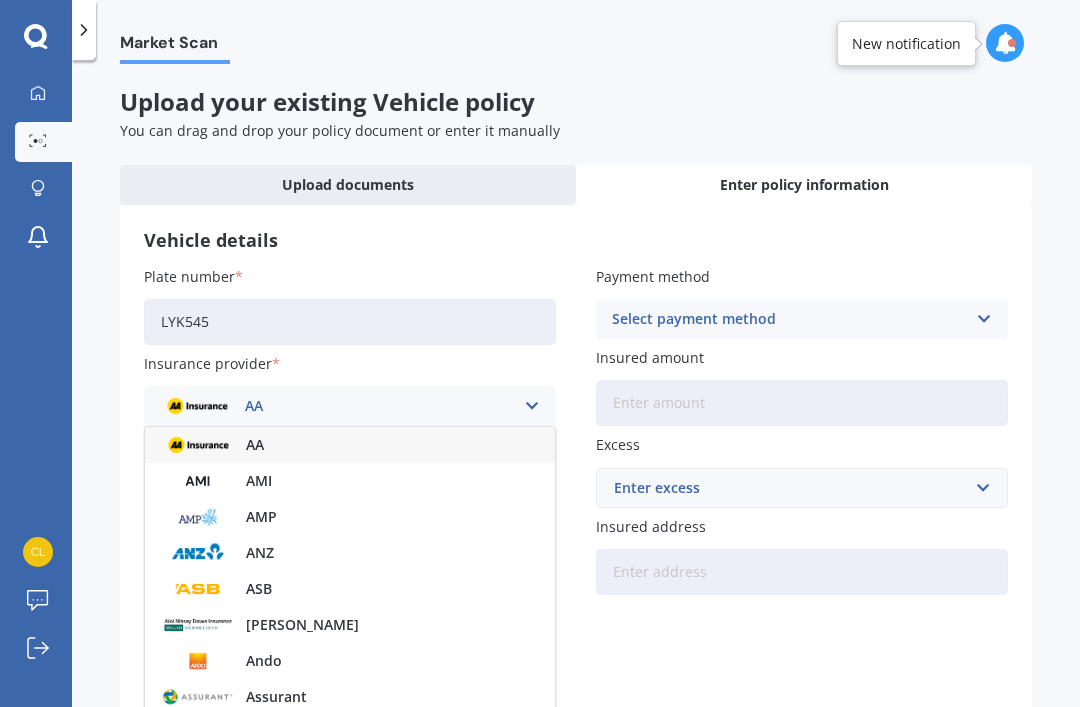 click on "AMI" at bounding box center [259, 481] 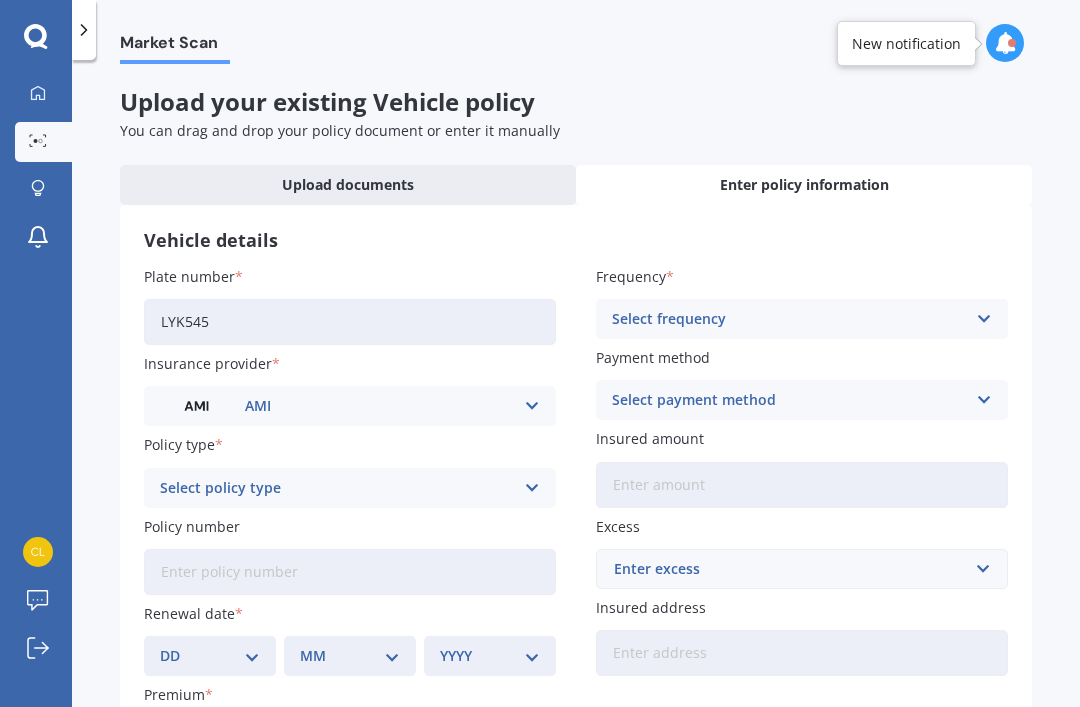 click at bounding box center (531, 488) 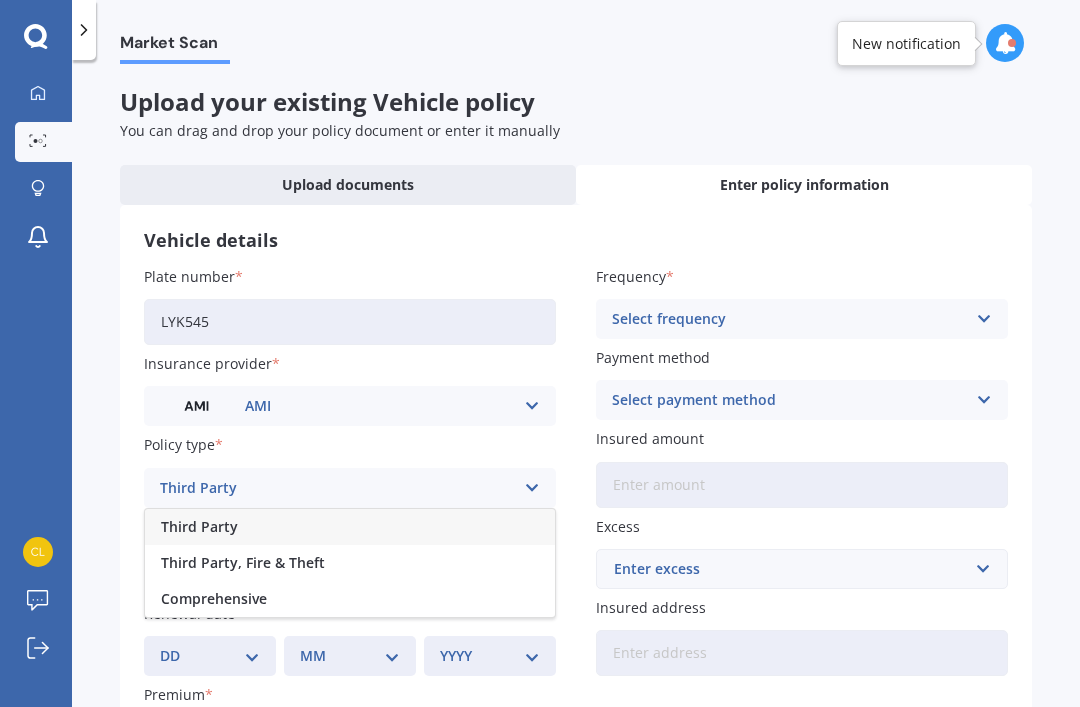 click on "Comprehensive" at bounding box center (214, 599) 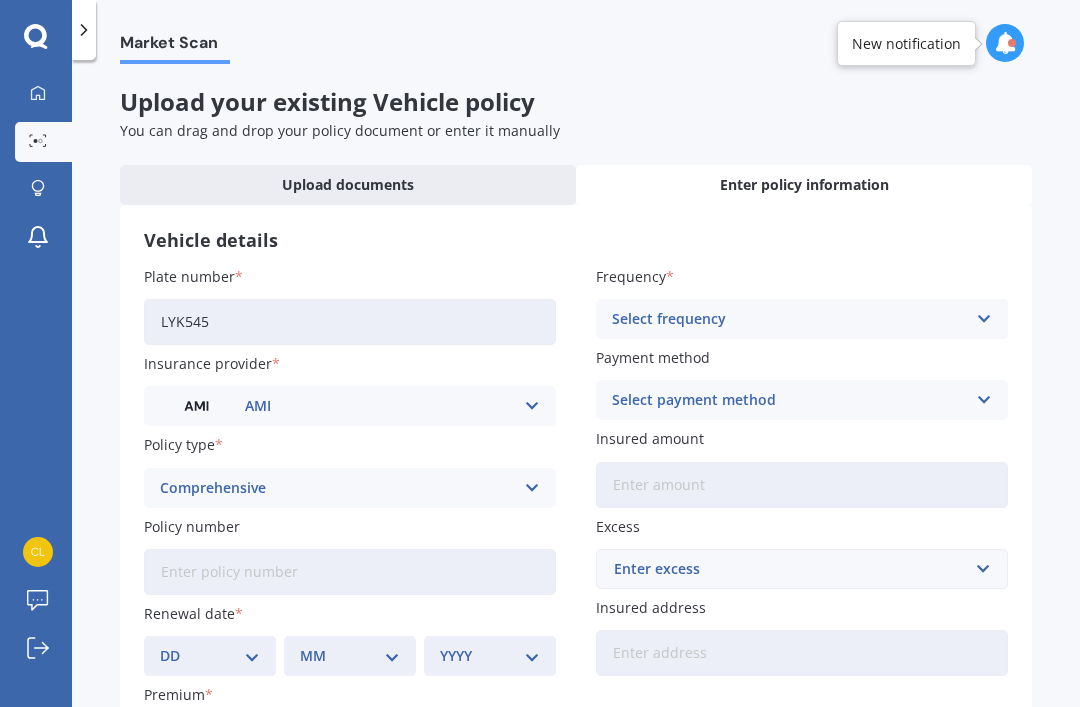 click on "Policy number" at bounding box center (350, 572) 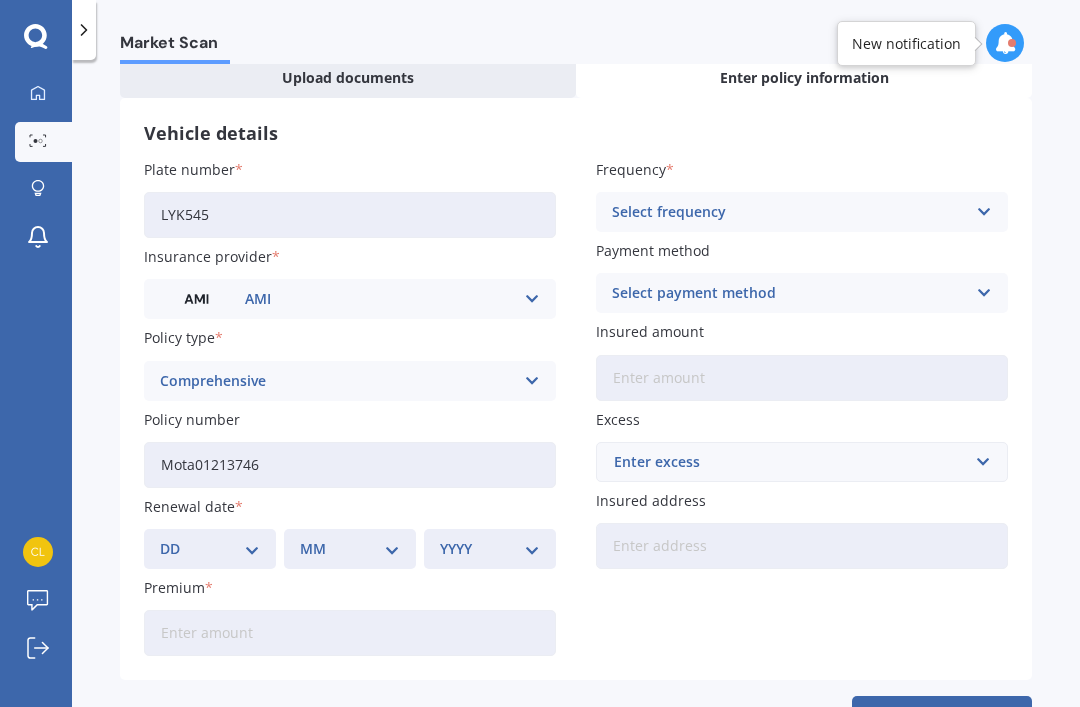 scroll, scrollTop: 106, scrollLeft: 0, axis: vertical 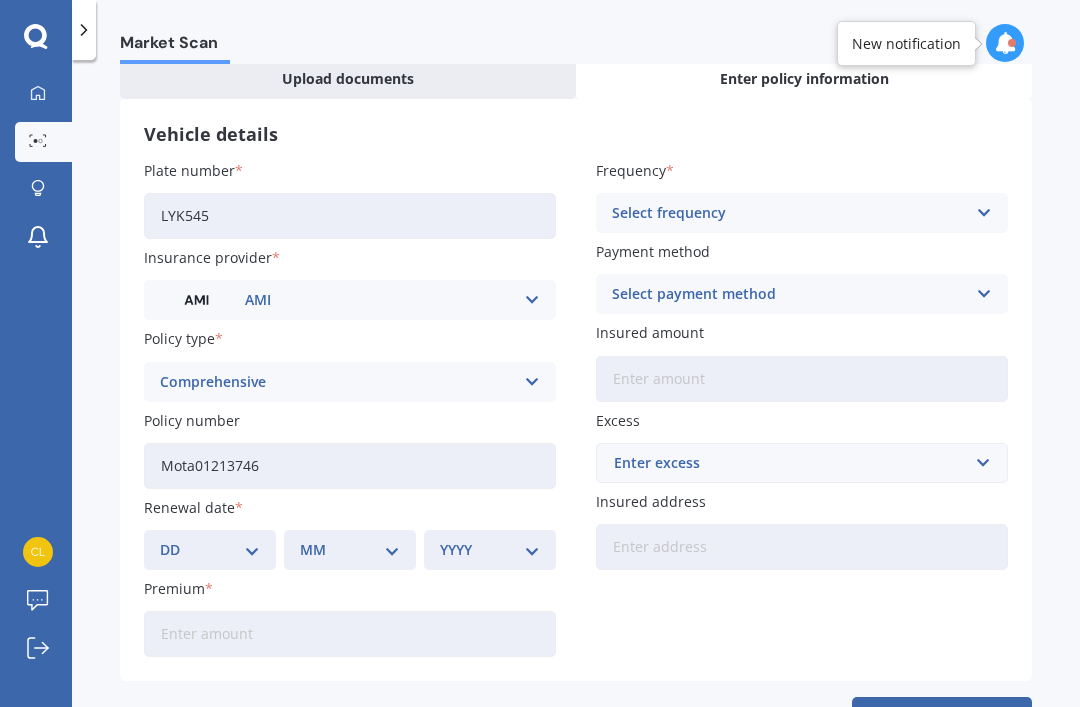 type on "Mota01213746" 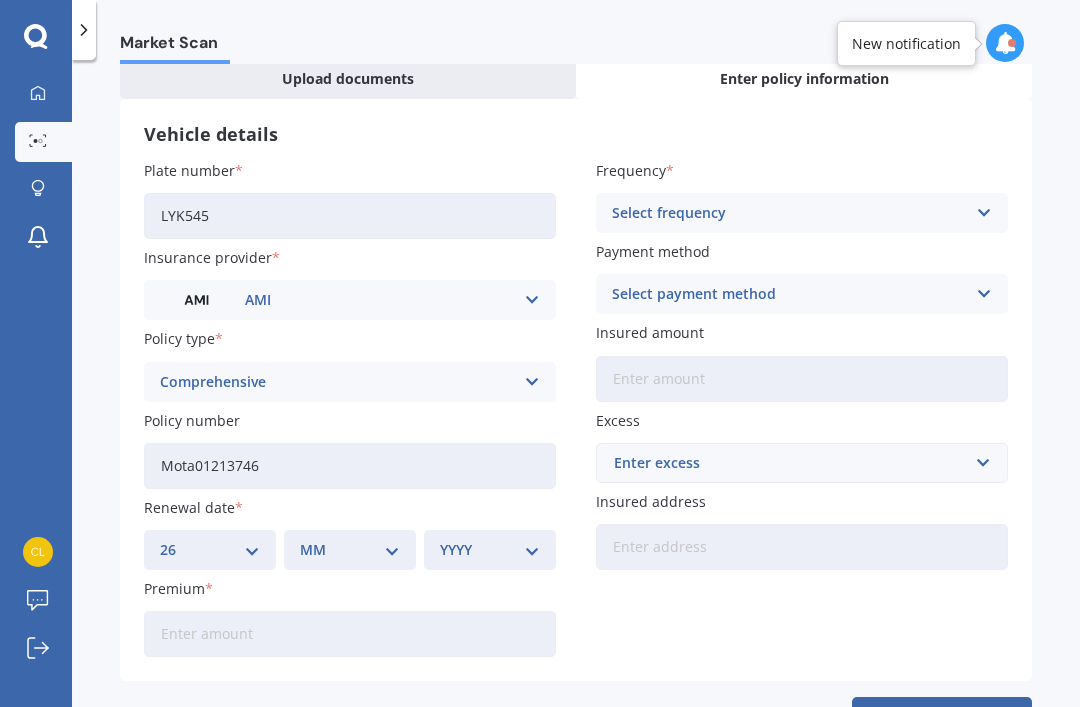 click on "MM 01 02 03 04 05 06 07 08 09 10 11 12" at bounding box center (350, 550) 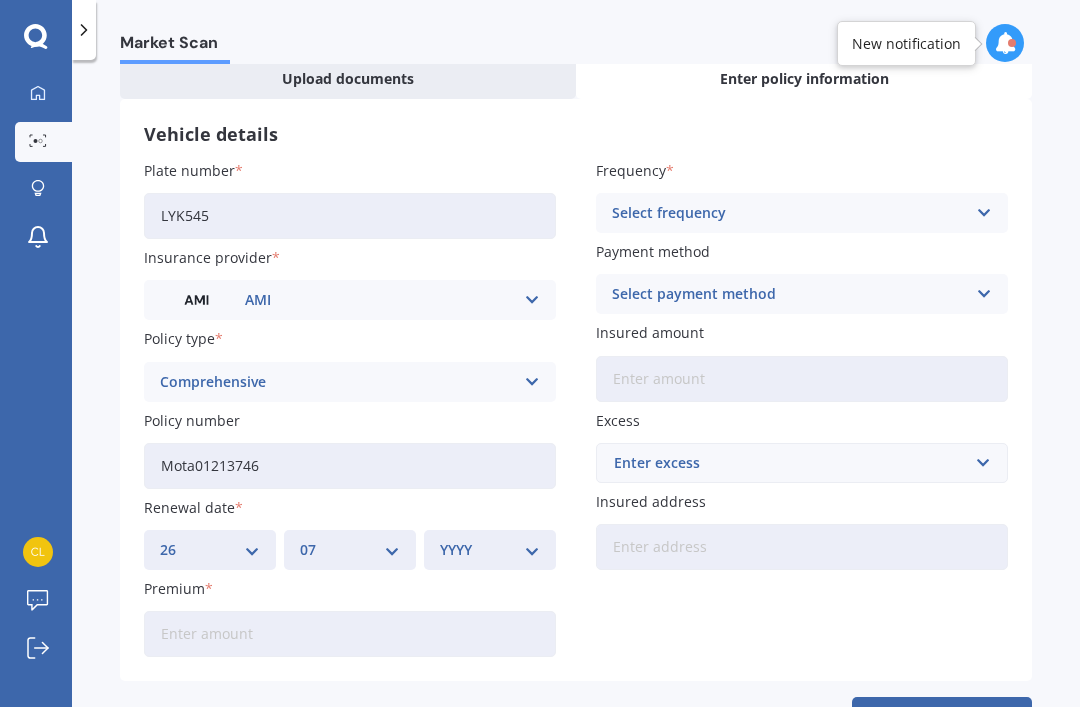 click on "YYYY 2027 2026 2025 2024 2023 2022 2021 2020 2019 2018 2017 2016 2015 2014 2013 2012 2011 2010 2009 2008 2007 2006 2005 2004 2003 2002 2001 2000 1999 1998 1997 1996 1995 1994 1993 1992 1991 1990 1989 1988 1987 1986 1985 1984 1983 1982 1981 1980 1979 1978 1977 1976 1975 1974 1973 1972 1971 1970 1969 1968 1967 1966 1965 1964 1963 1962 1961 1960 1959 1958 1957 1956 1955 1954 1953 1952 1951 1950 1949 1948 1947 1946 1945 1944 1943 1942 1941 1940 1939 1938 1937 1936 1935 1934 1933 1932 1931 1930 1929 1928" at bounding box center [490, 550] 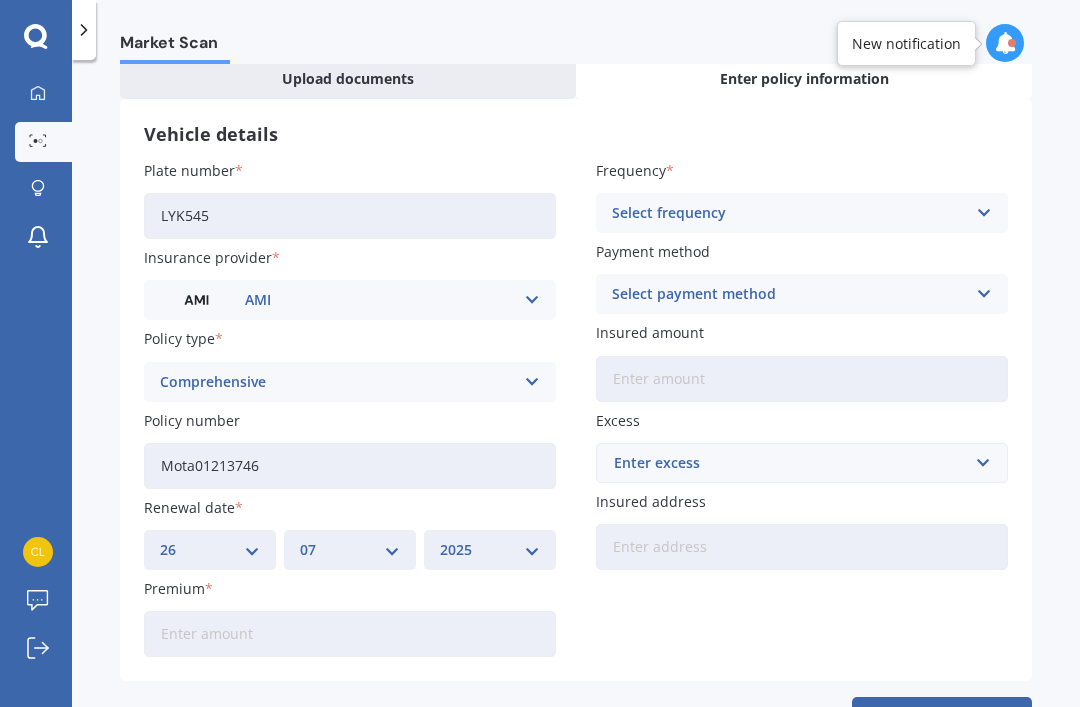 click on "Premium" at bounding box center (350, 634) 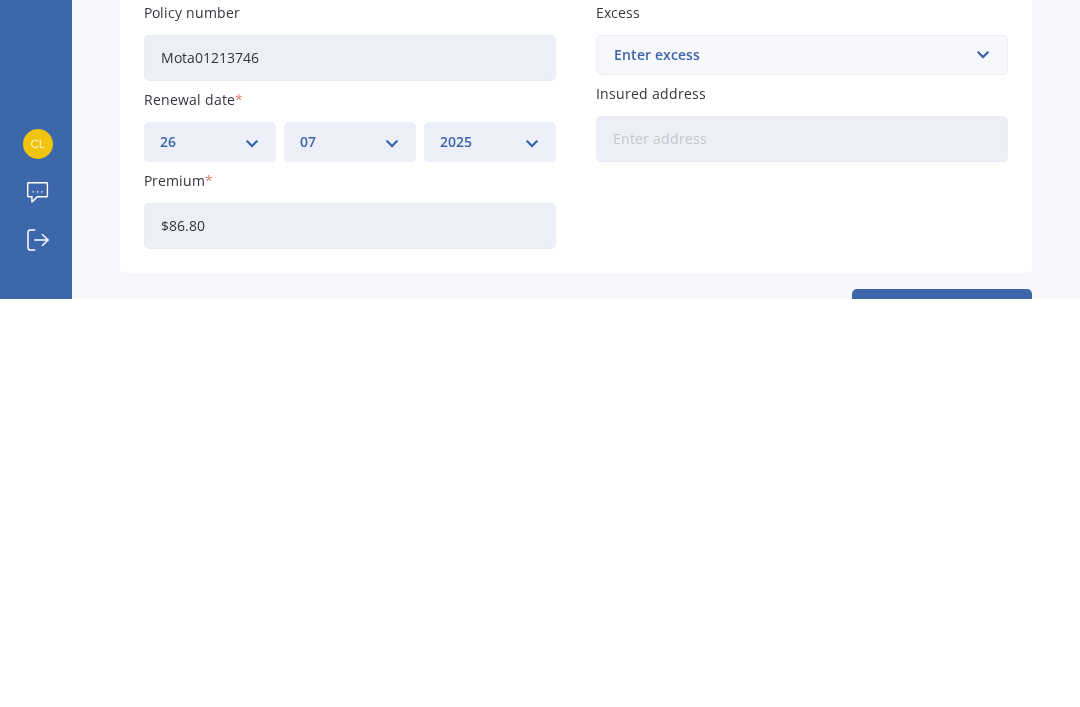 type on "$86.84" 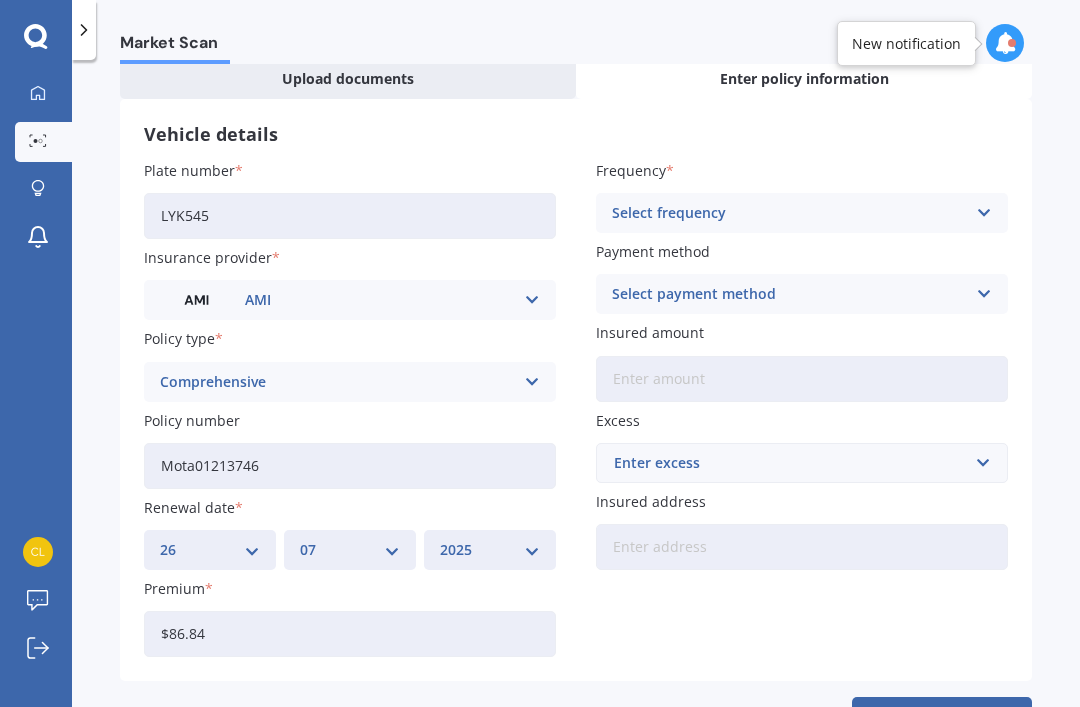 click on "Select frequency Yearly Six-Monthly Quarterly Monthly Fortnightly Weekly" at bounding box center (802, 213) 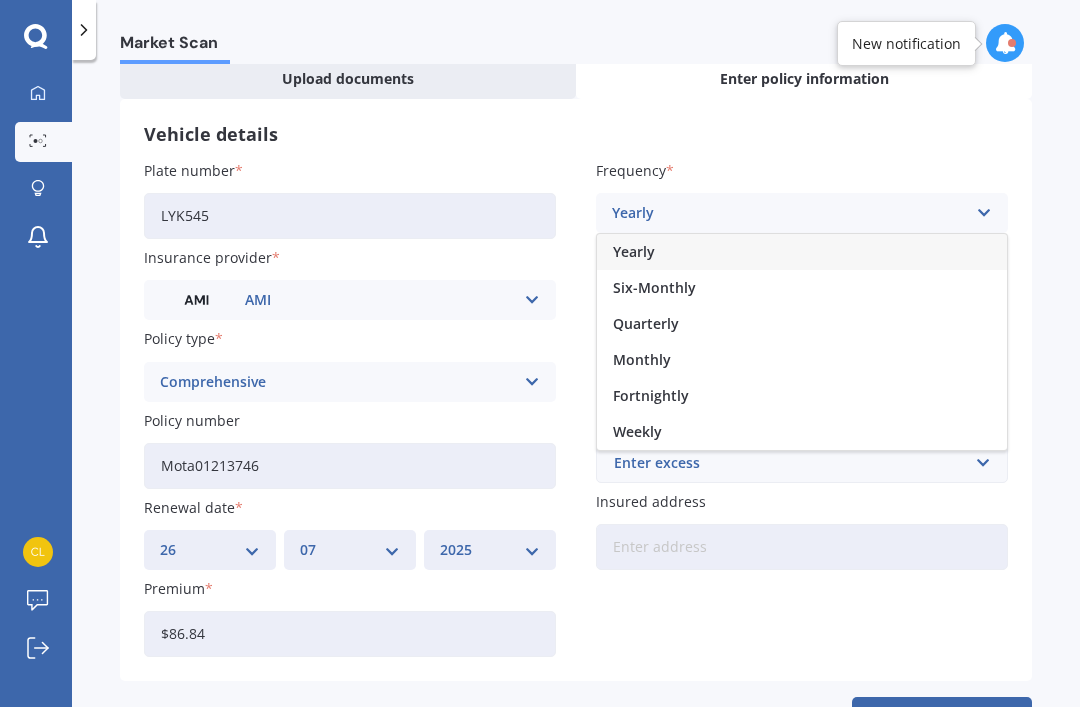 click on "Monthly" at bounding box center [802, 360] 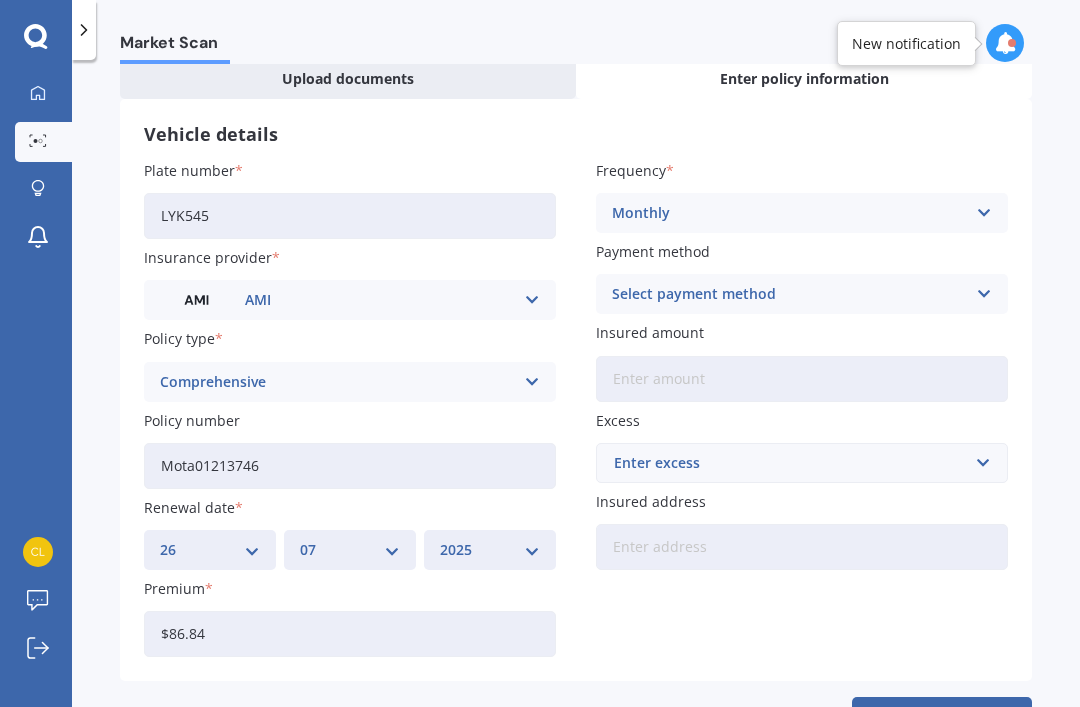 click at bounding box center [983, 294] 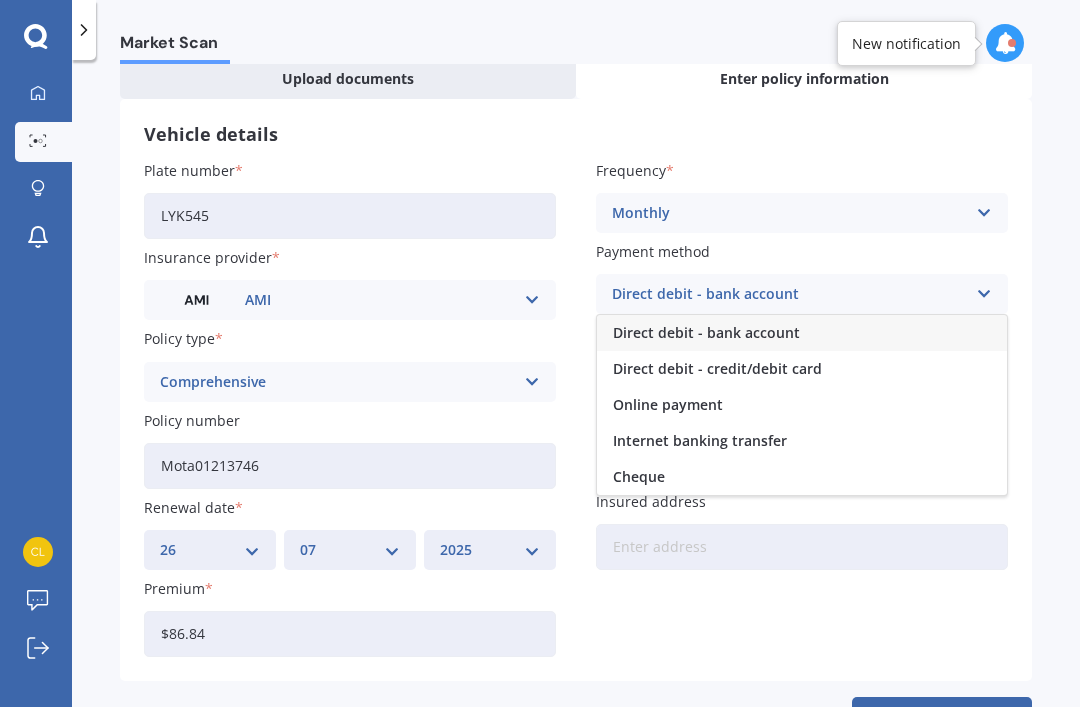 click on "Direct debit - credit/debit card" at bounding box center (802, 369) 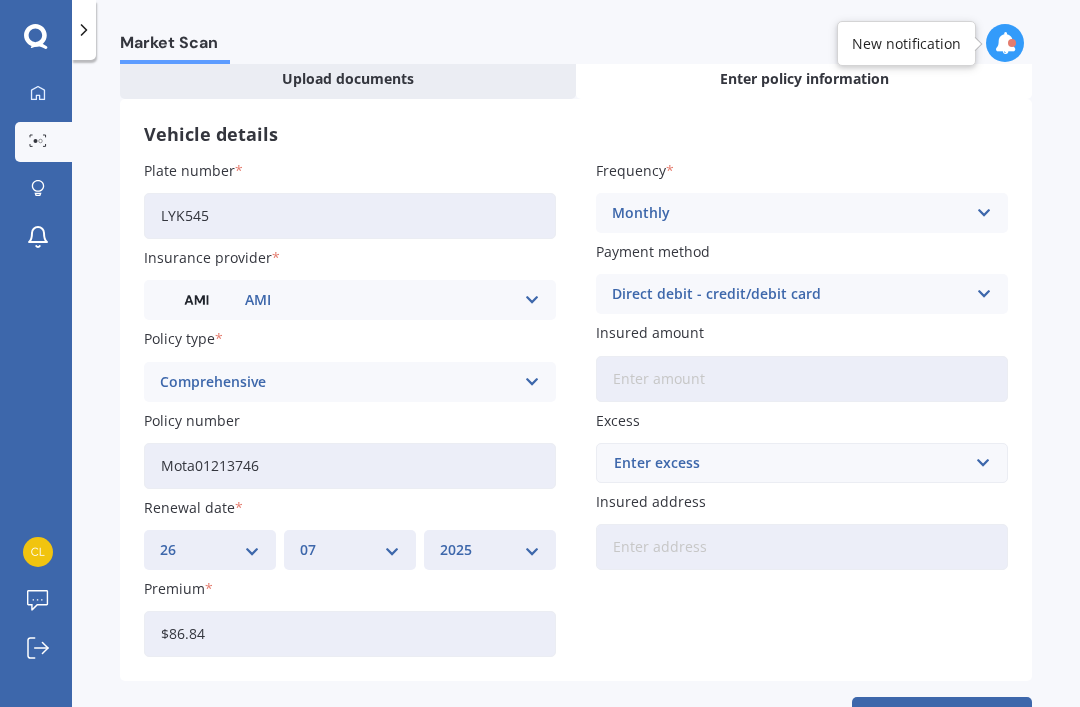 click on "Insured amount" at bounding box center [802, 379] 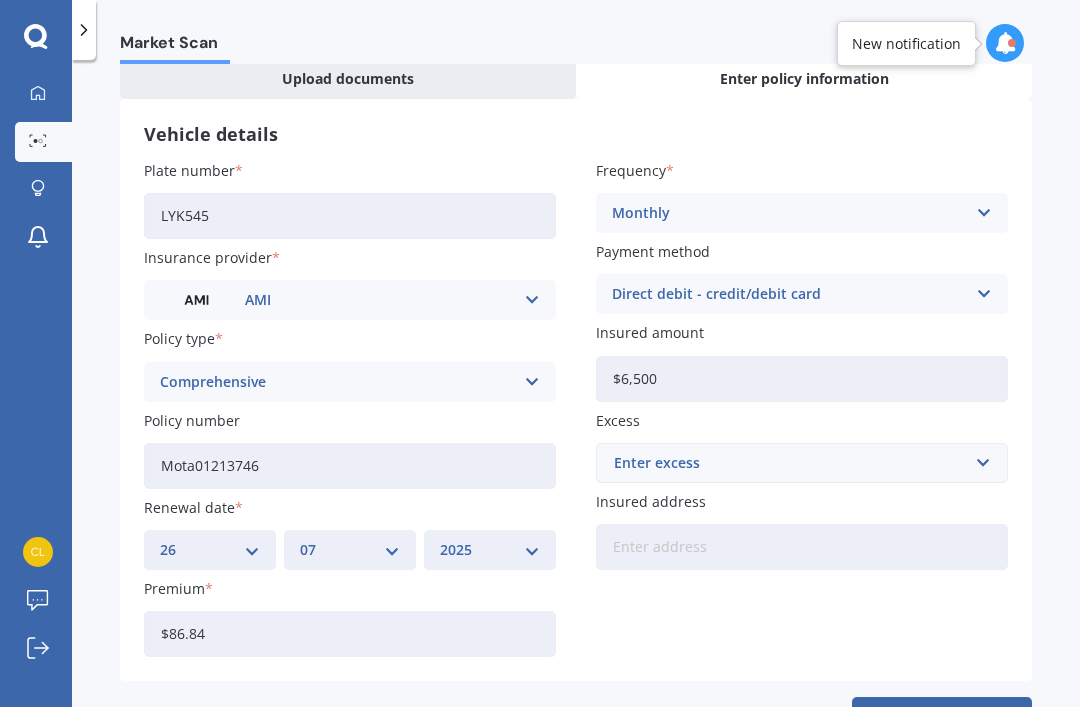 click on "$6,500" at bounding box center (802, 379) 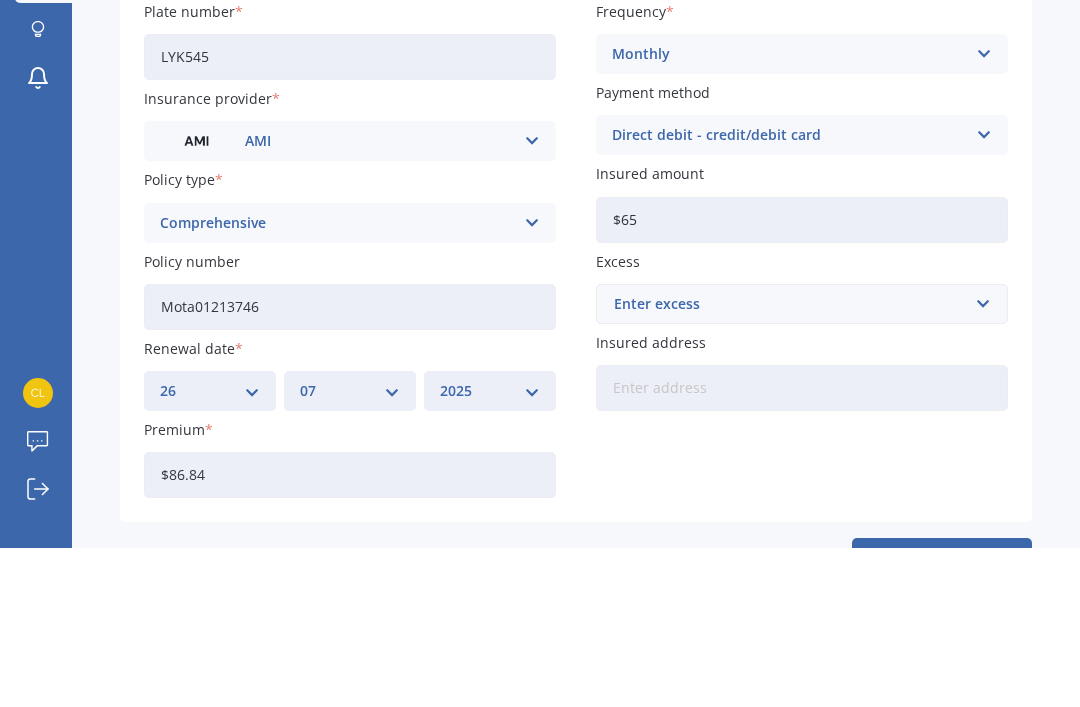 type on "$6" 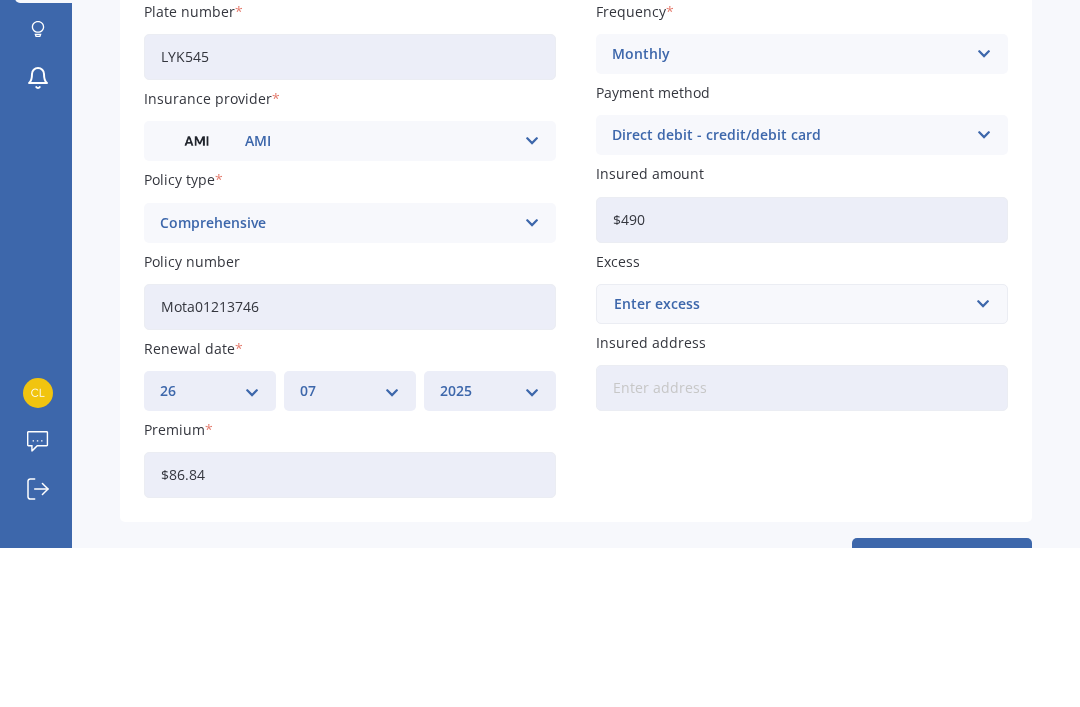 type on "$4,900" 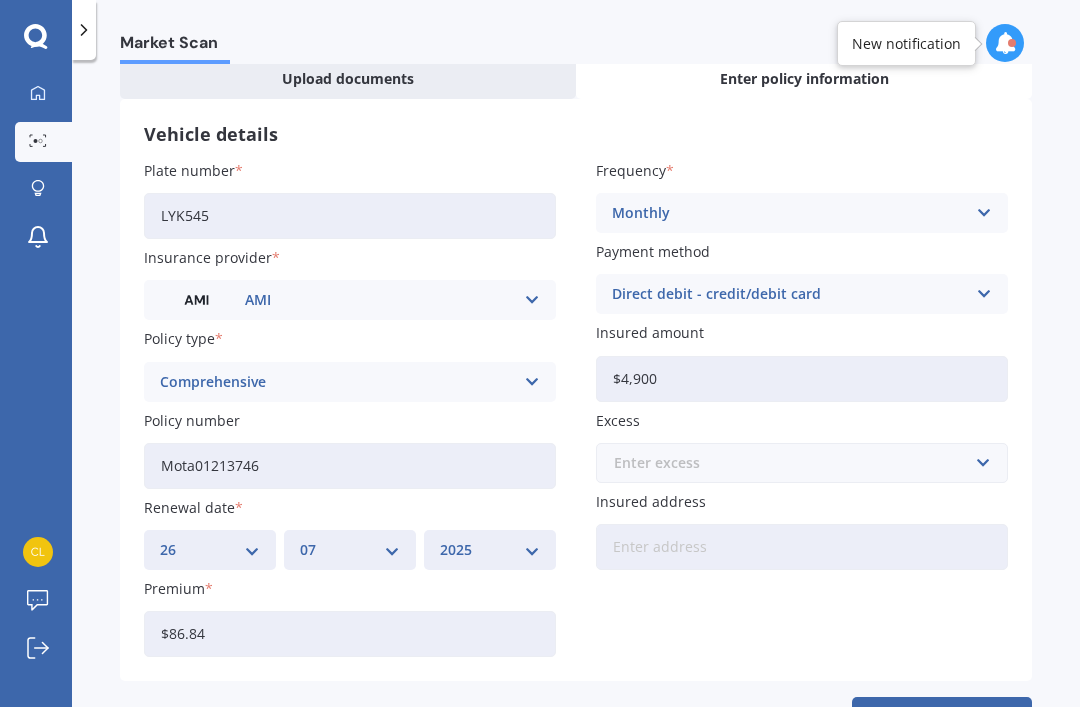 click at bounding box center [795, 463] 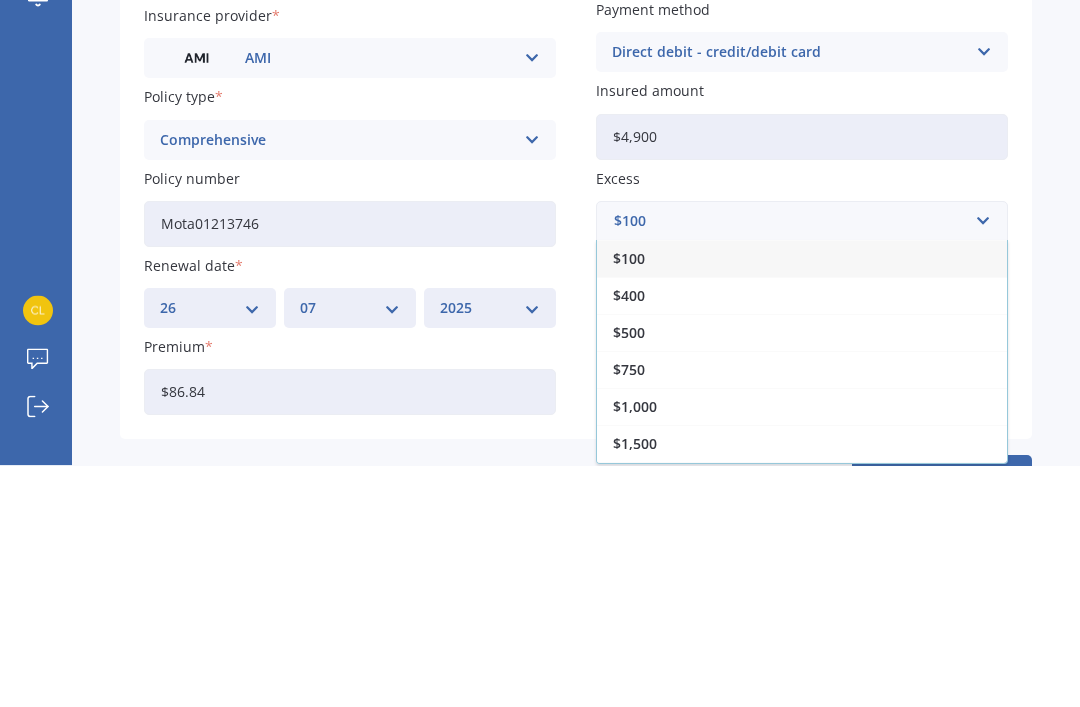 click on "$500" at bounding box center [802, 574] 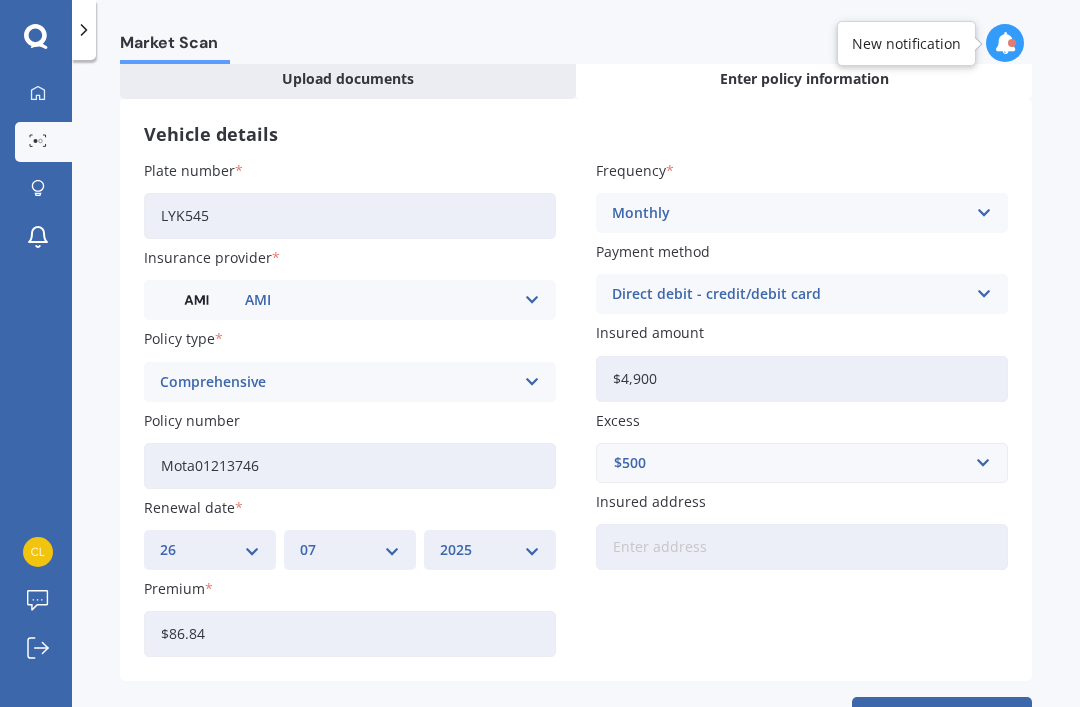 click on "Insured address" at bounding box center [802, 547] 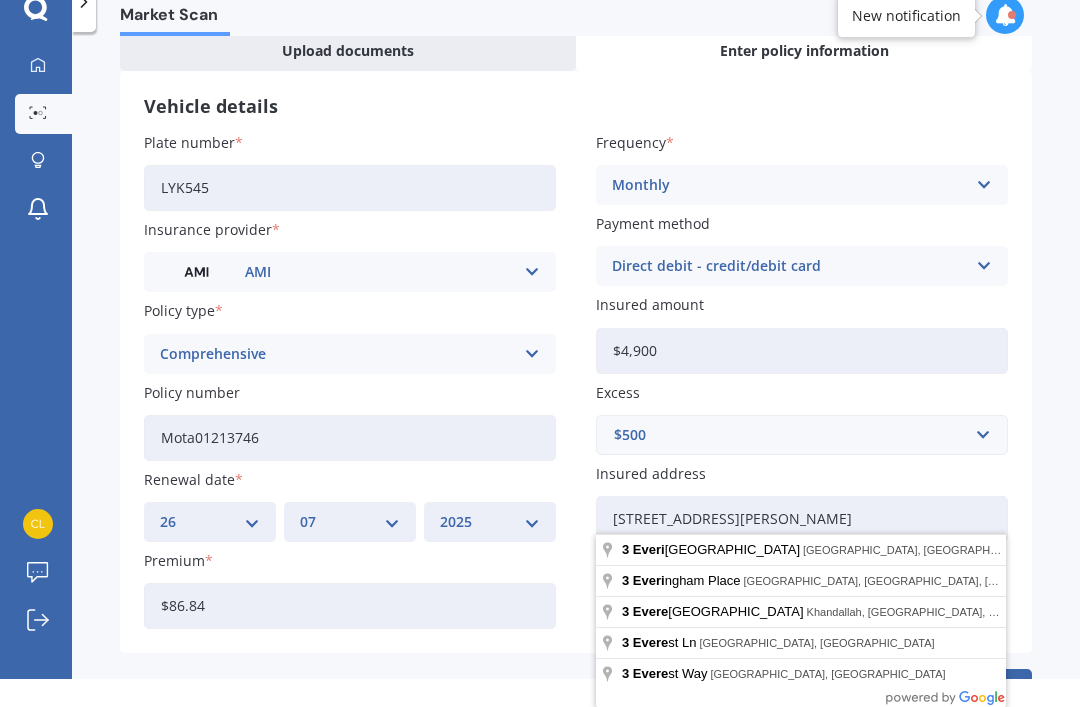 type on "[STREET_ADDRESS][PERSON_NAME] 2010" 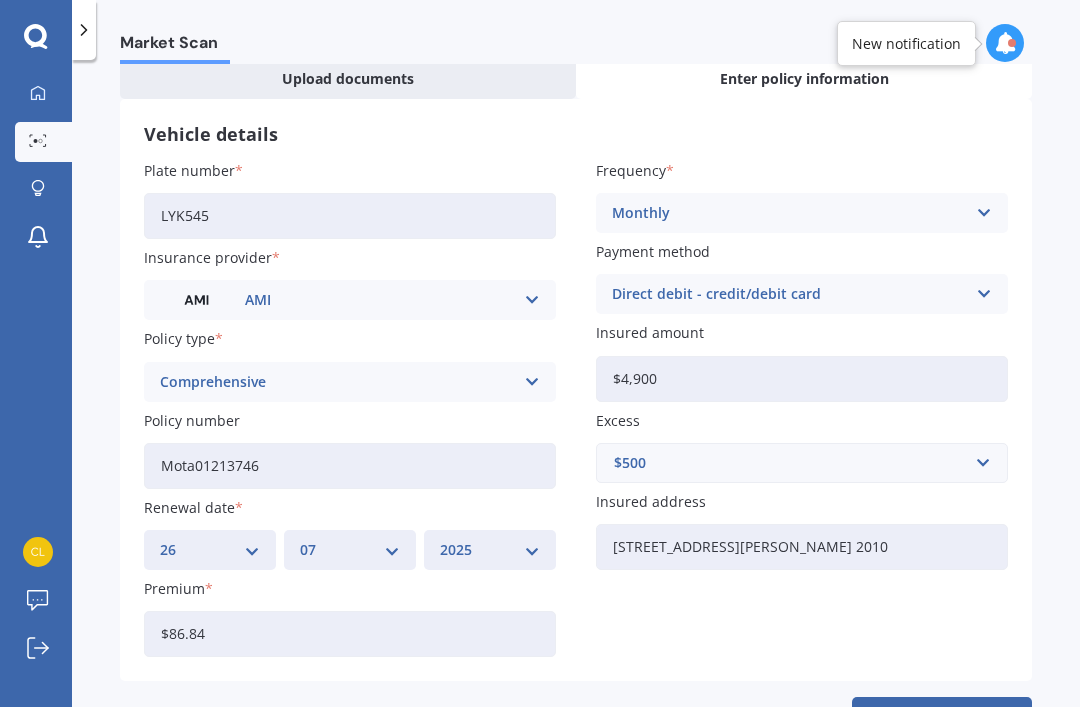click on "Add" at bounding box center (942, 721) 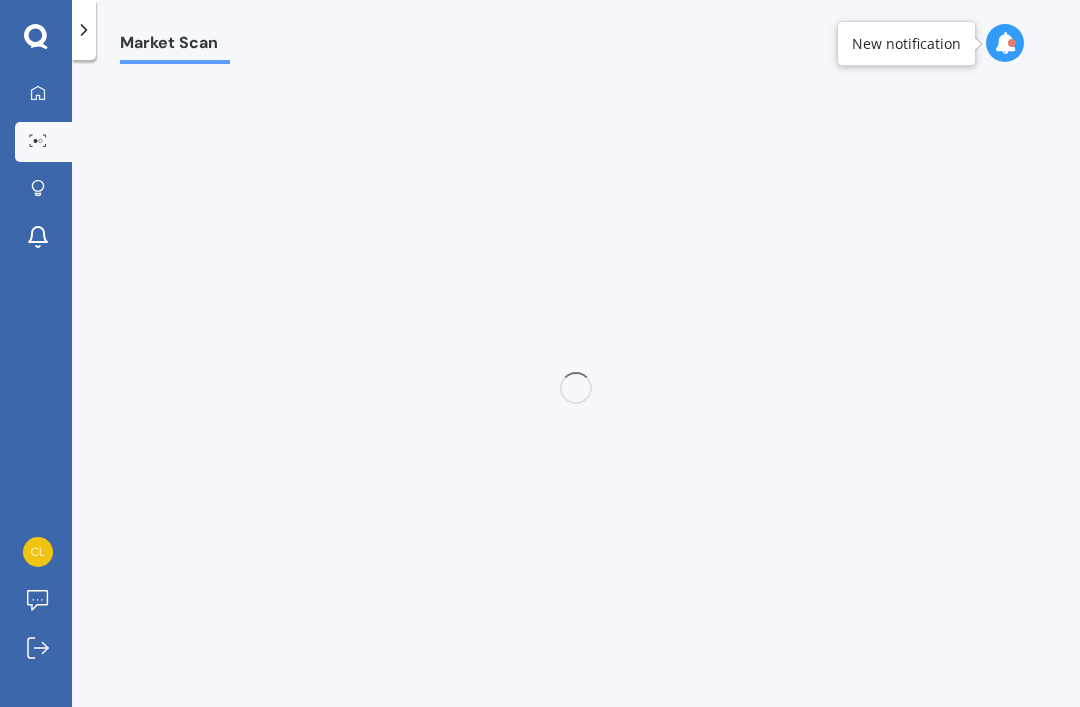 scroll, scrollTop: 0, scrollLeft: 0, axis: both 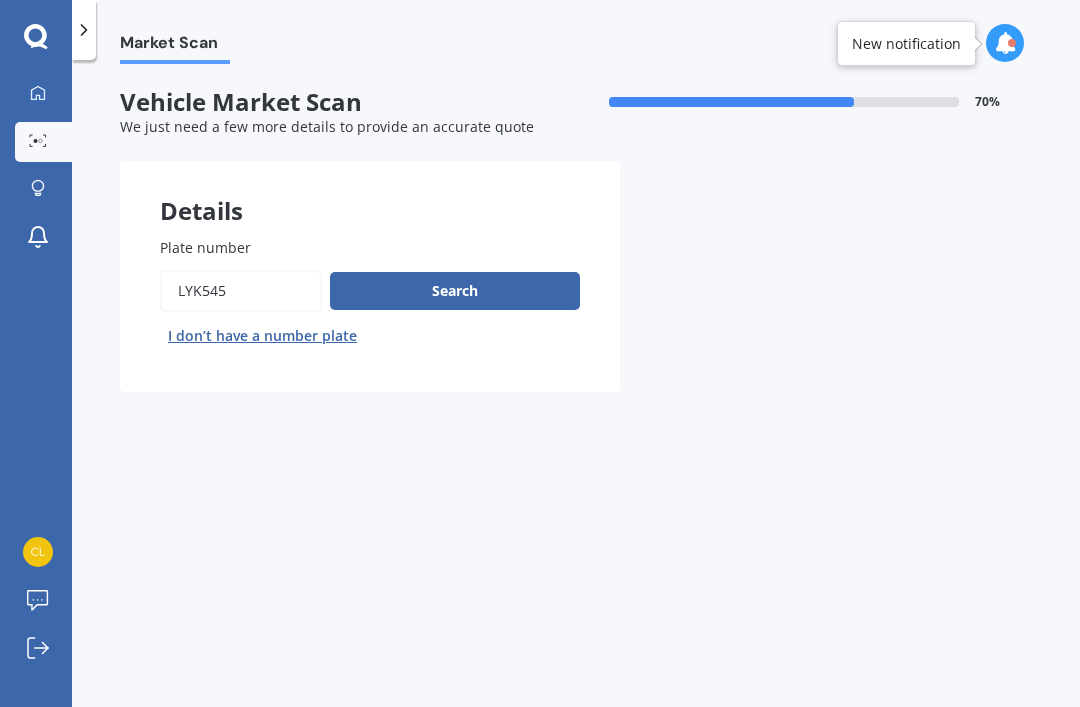 click on "Search" at bounding box center (455, 291) 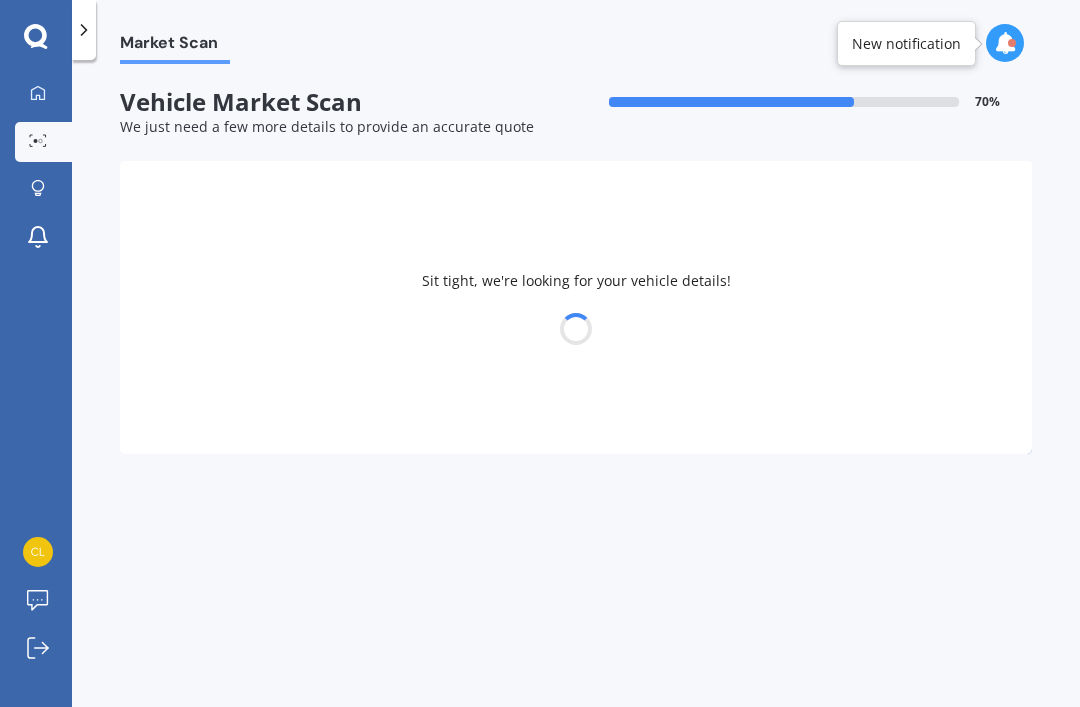 select on "NISSAN" 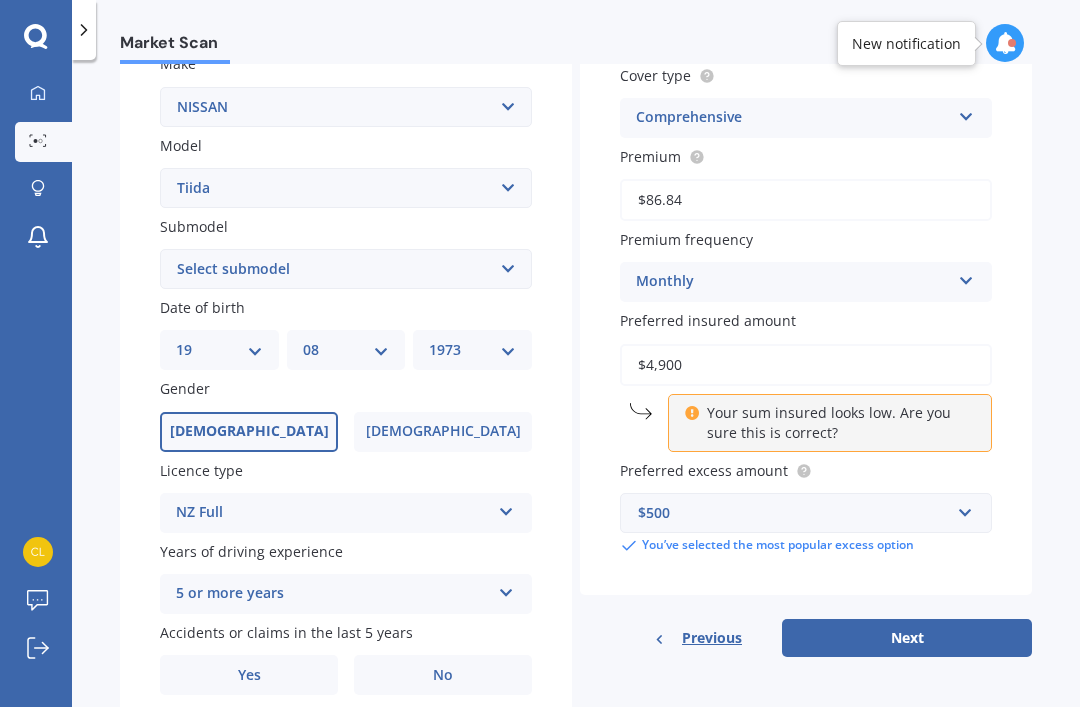 scroll, scrollTop: 389, scrollLeft: 0, axis: vertical 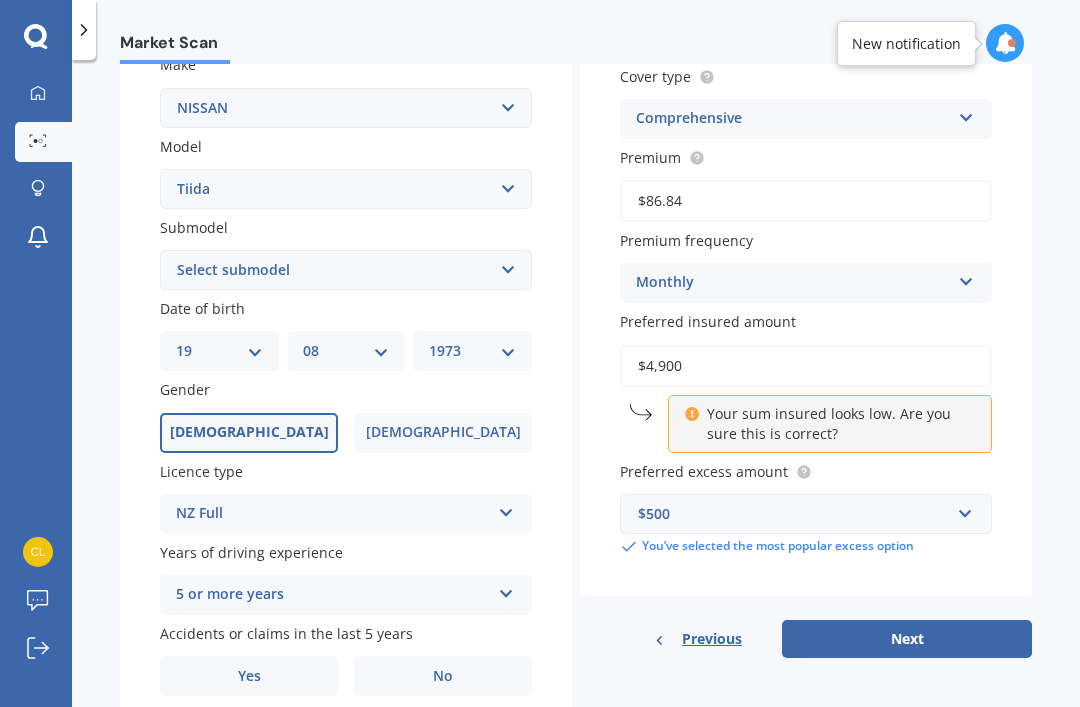 click on "No" at bounding box center [443, 676] 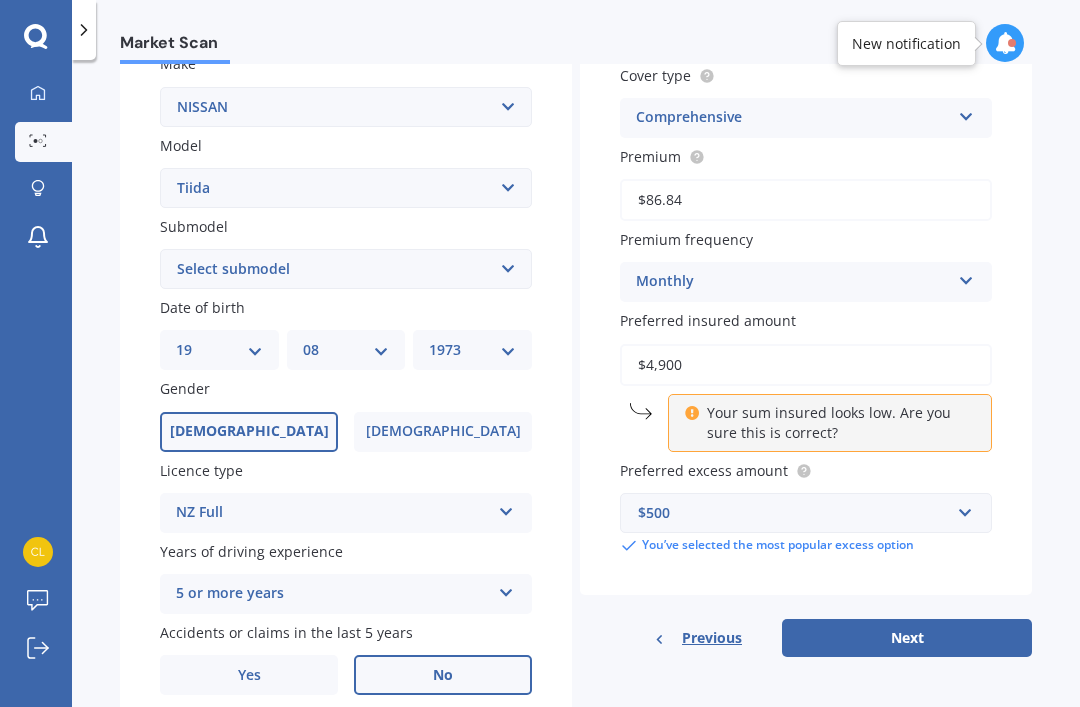 scroll, scrollTop: 389, scrollLeft: 0, axis: vertical 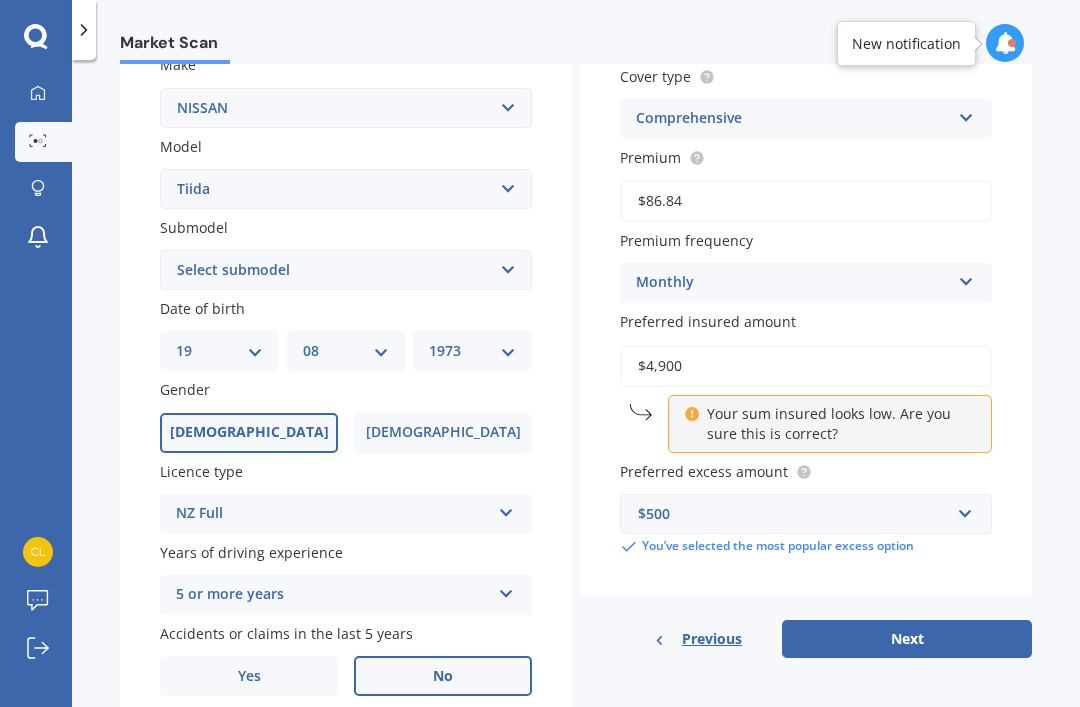 click on "Next" at bounding box center (907, 639) 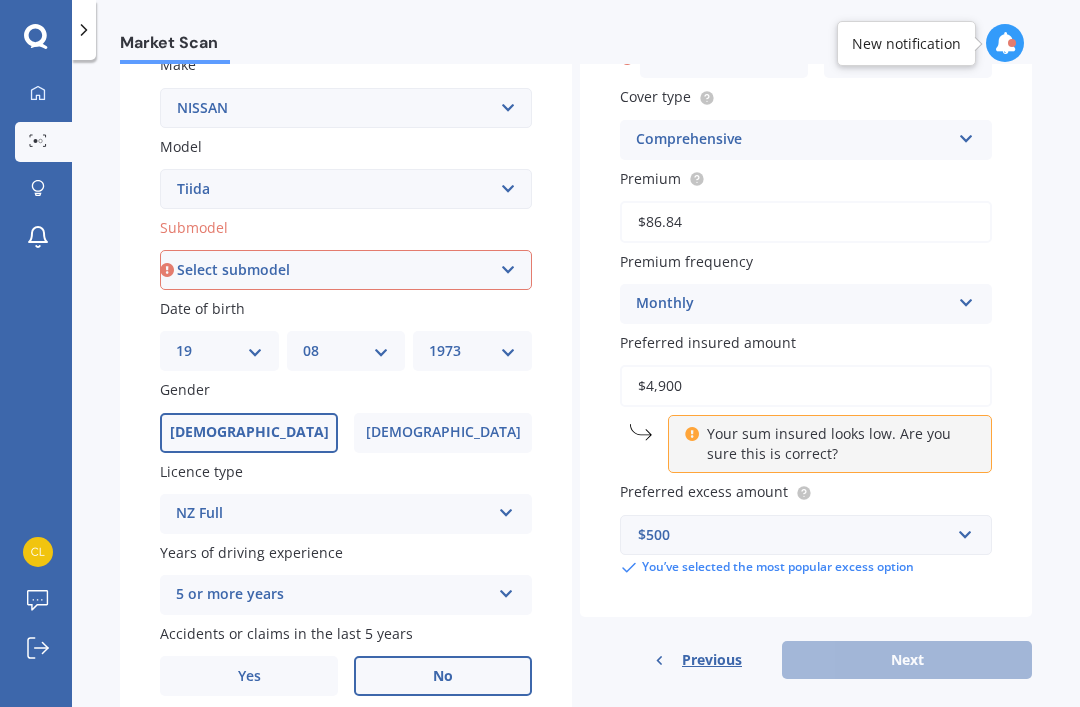 click on "Select submodel (All)" at bounding box center [346, 270] 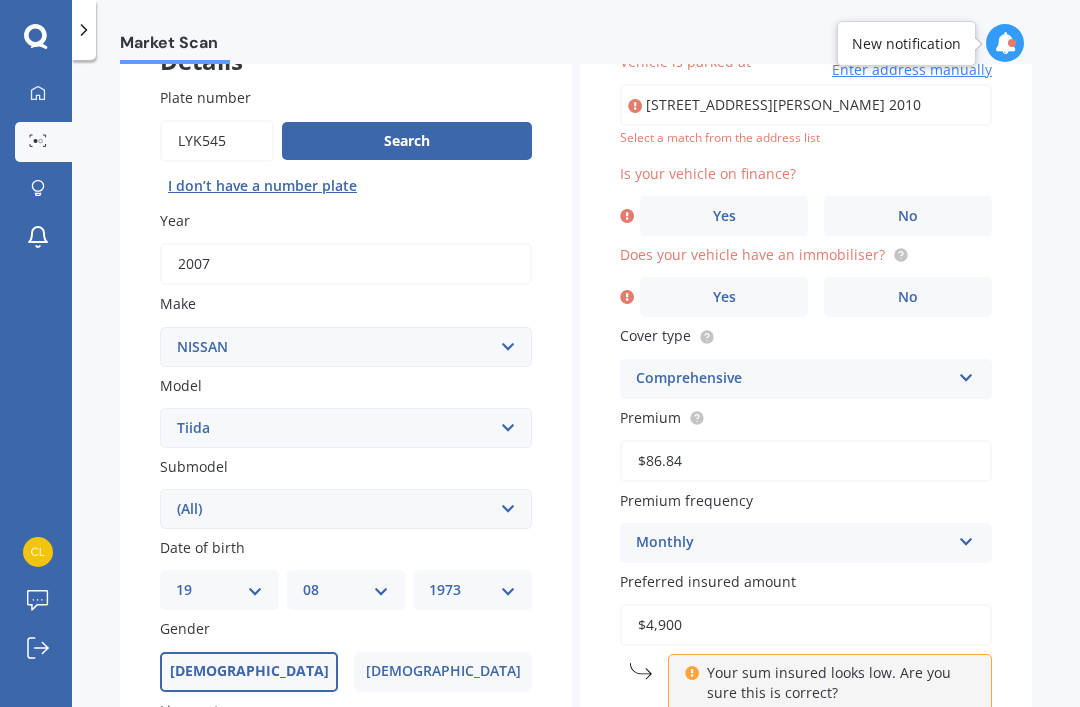 scroll, scrollTop: 135, scrollLeft: 0, axis: vertical 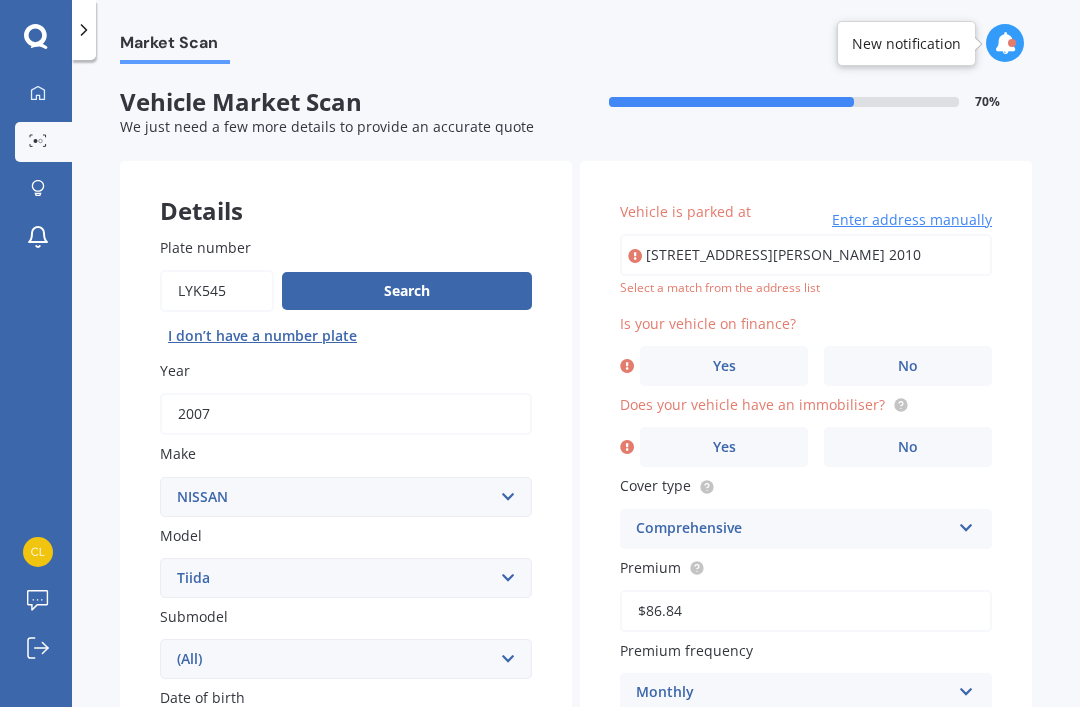 click on "No" at bounding box center [908, 366] 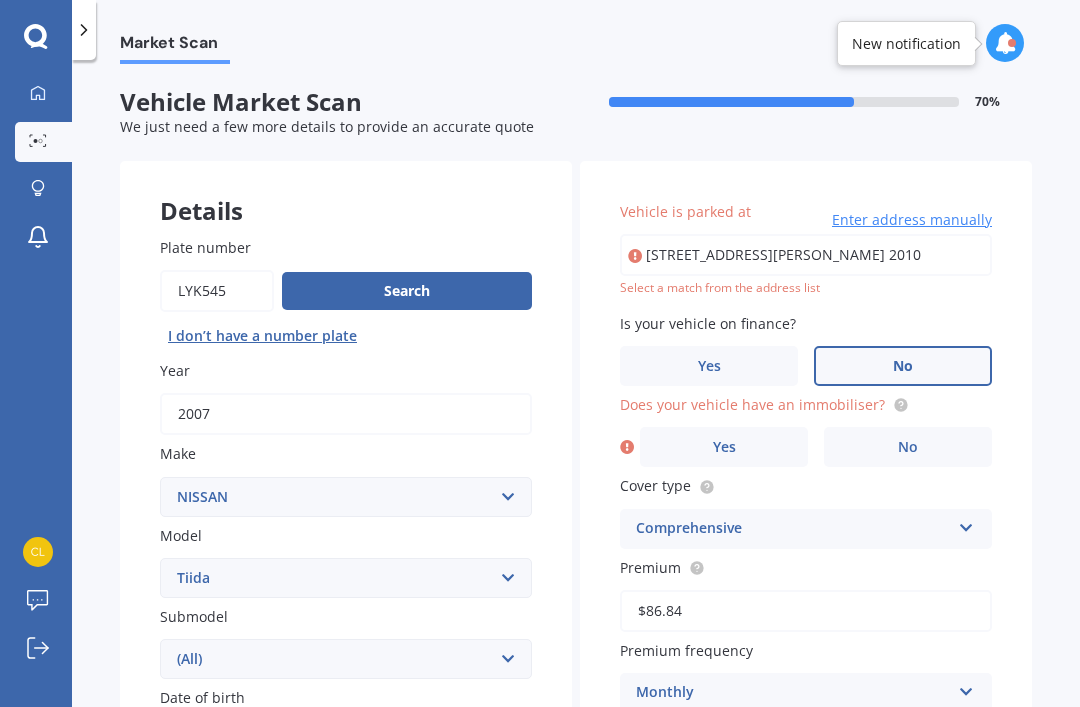 click on "Yes" at bounding box center (724, 447) 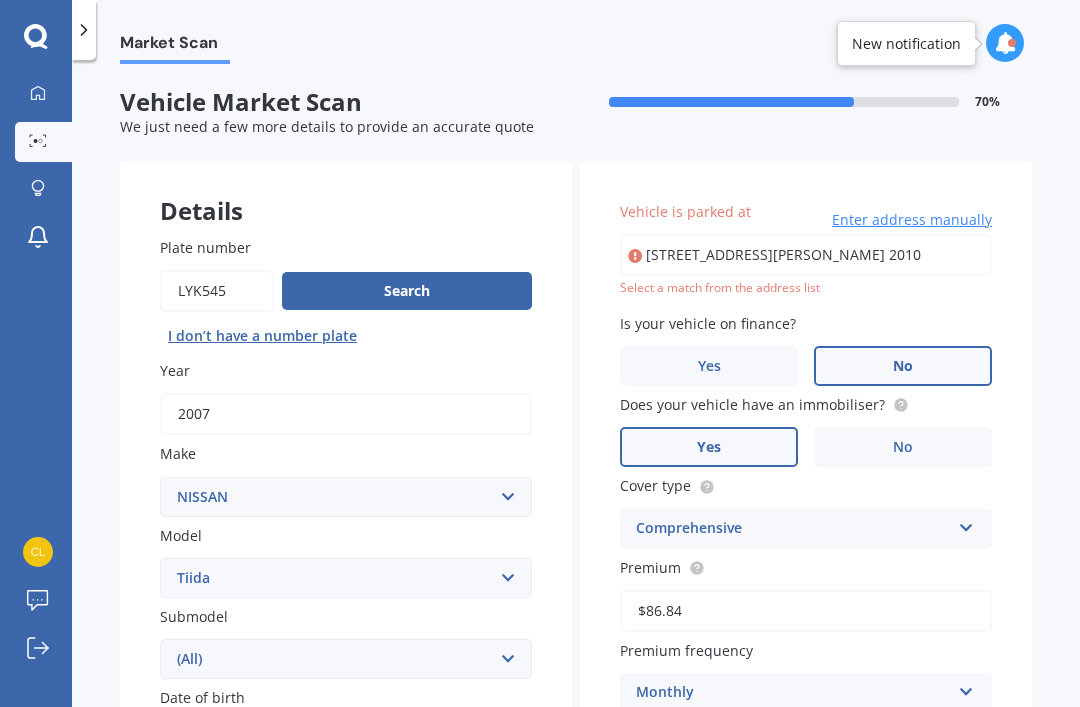 click on "[STREET_ADDRESS][PERSON_NAME] 2010" at bounding box center (806, 255) 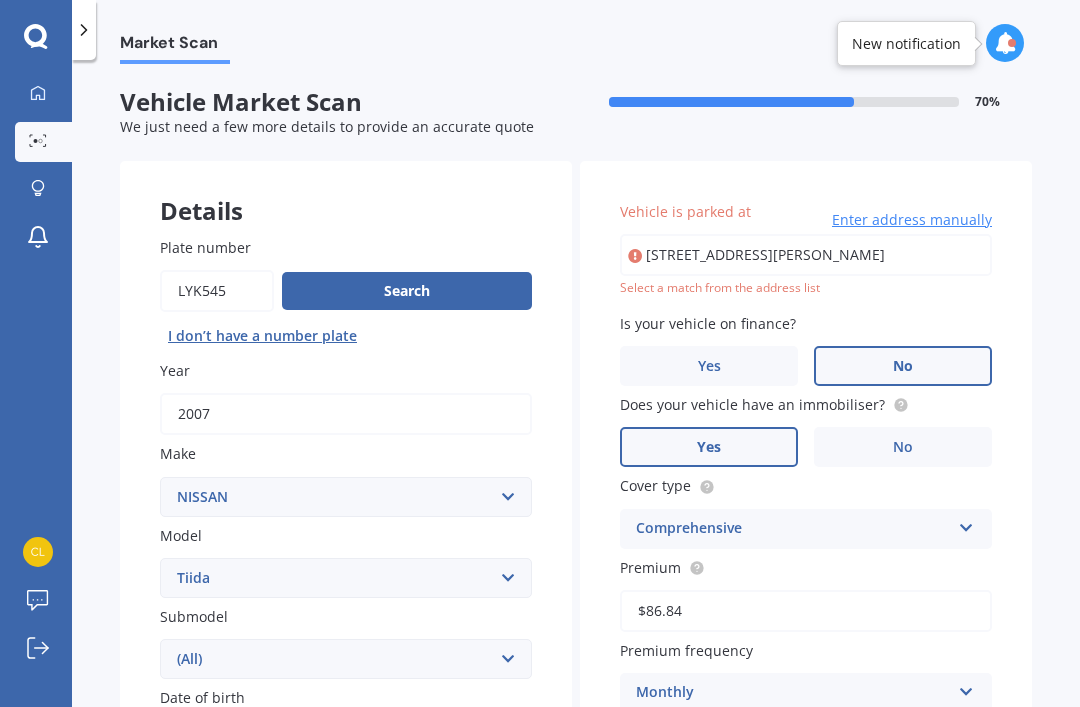 type on "[STREET_ADDRESS][PERSON_NAME] 2010" 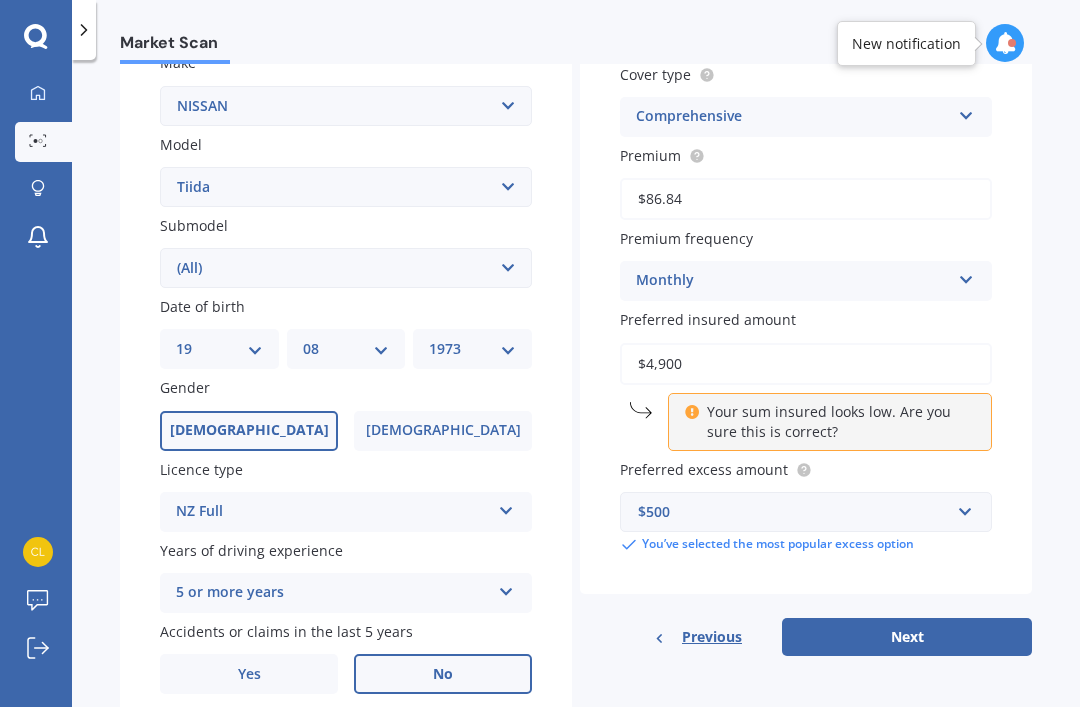 scroll, scrollTop: 389, scrollLeft: 0, axis: vertical 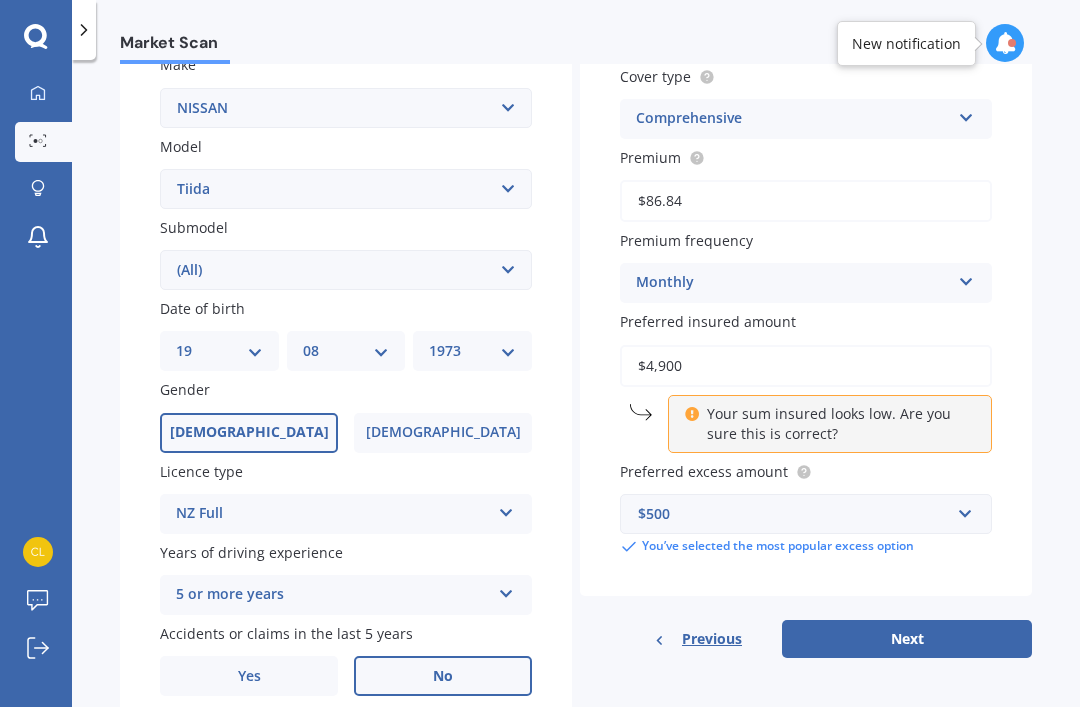 click on "Your sum insured looks low. Are you sure this is correct?" at bounding box center [837, 424] 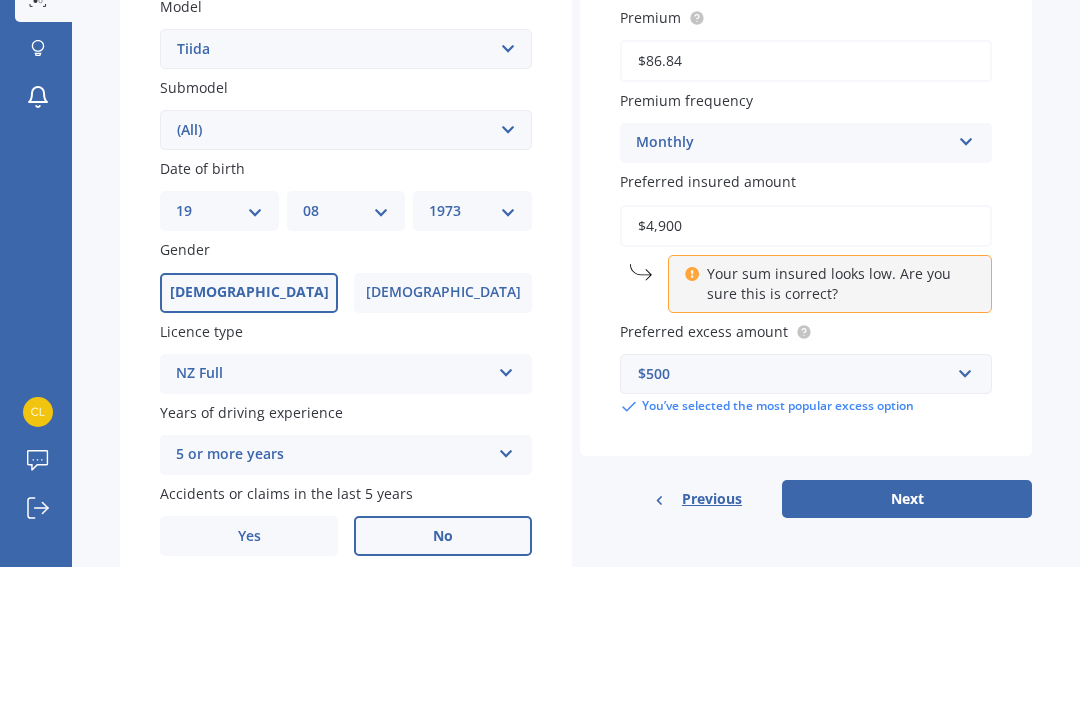 click on "Next" at bounding box center (907, 639) 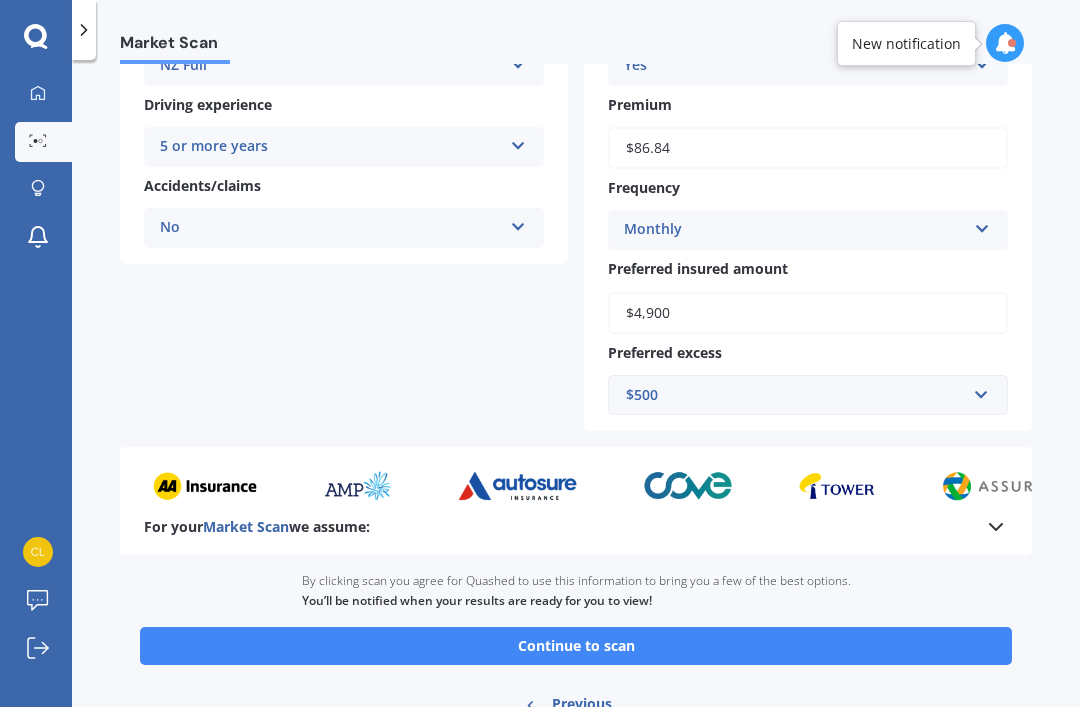 scroll, scrollTop: 409, scrollLeft: 0, axis: vertical 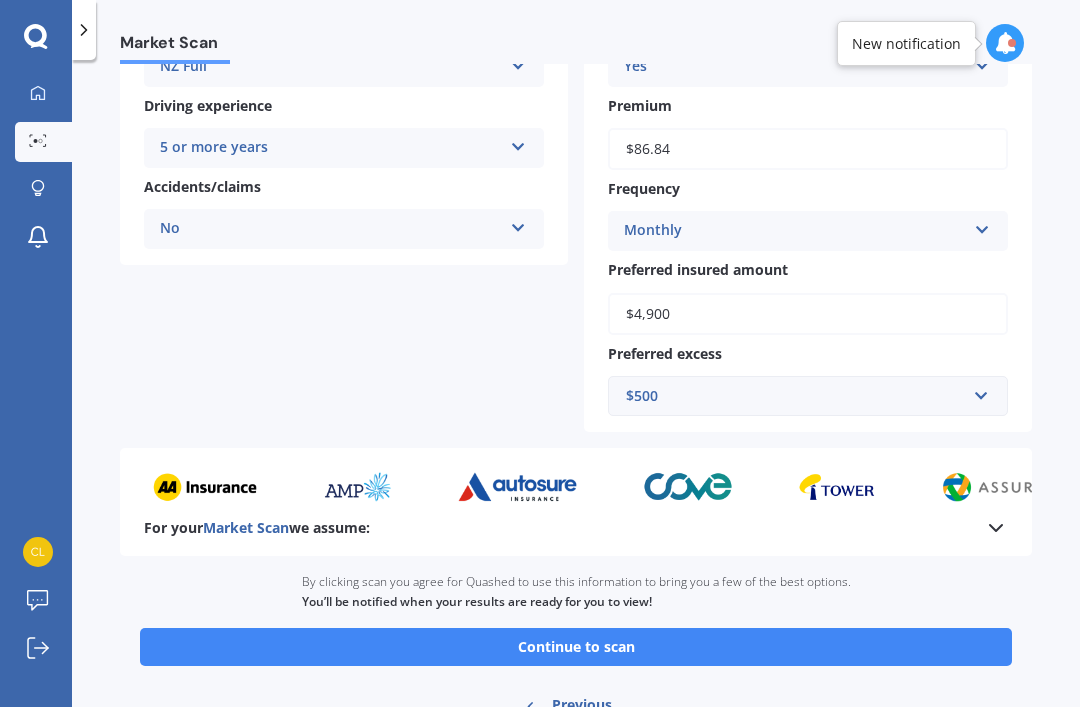 click on "Continue to scan" at bounding box center (576, 647) 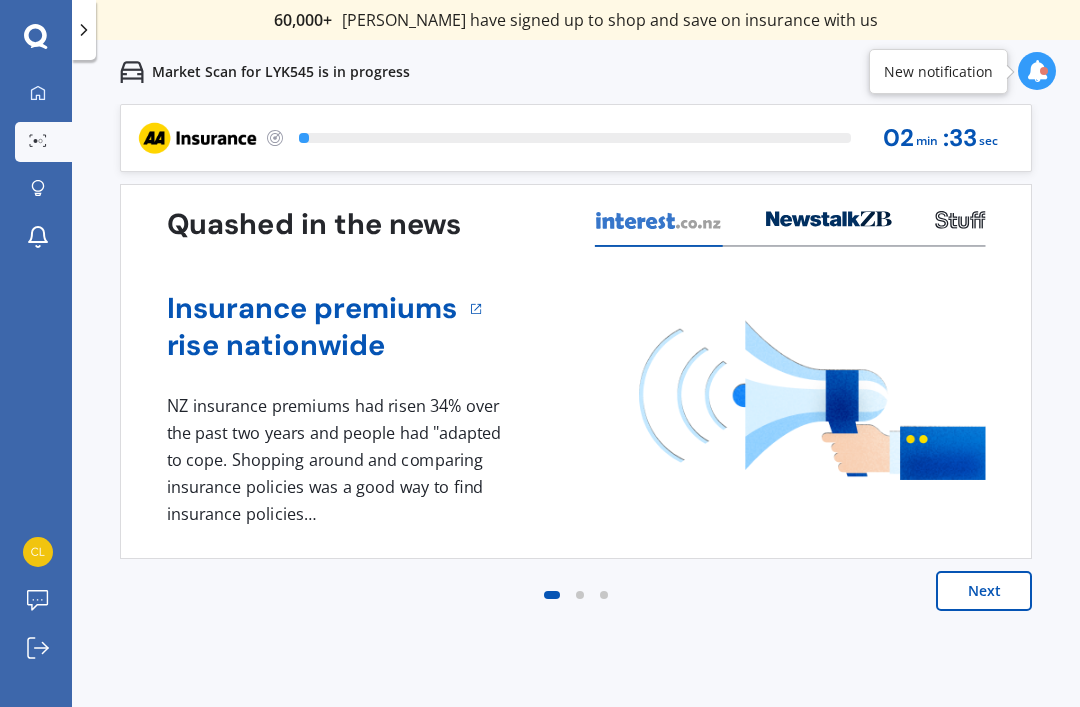 scroll, scrollTop: 0, scrollLeft: 0, axis: both 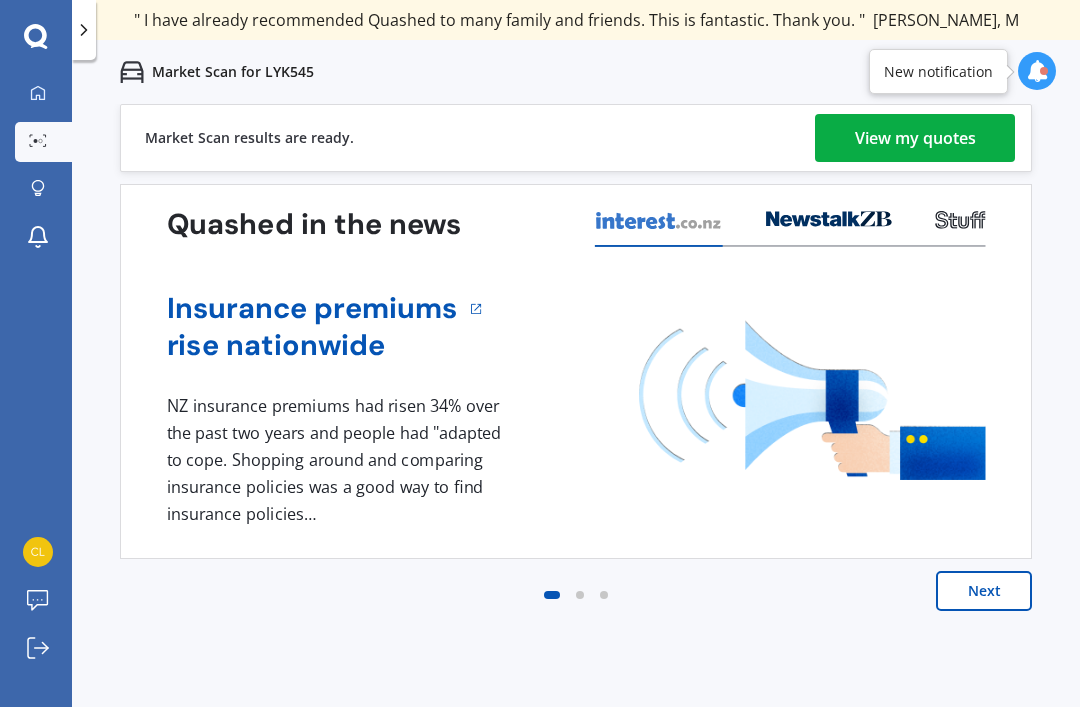 click on "View my quotes" at bounding box center (915, 138) 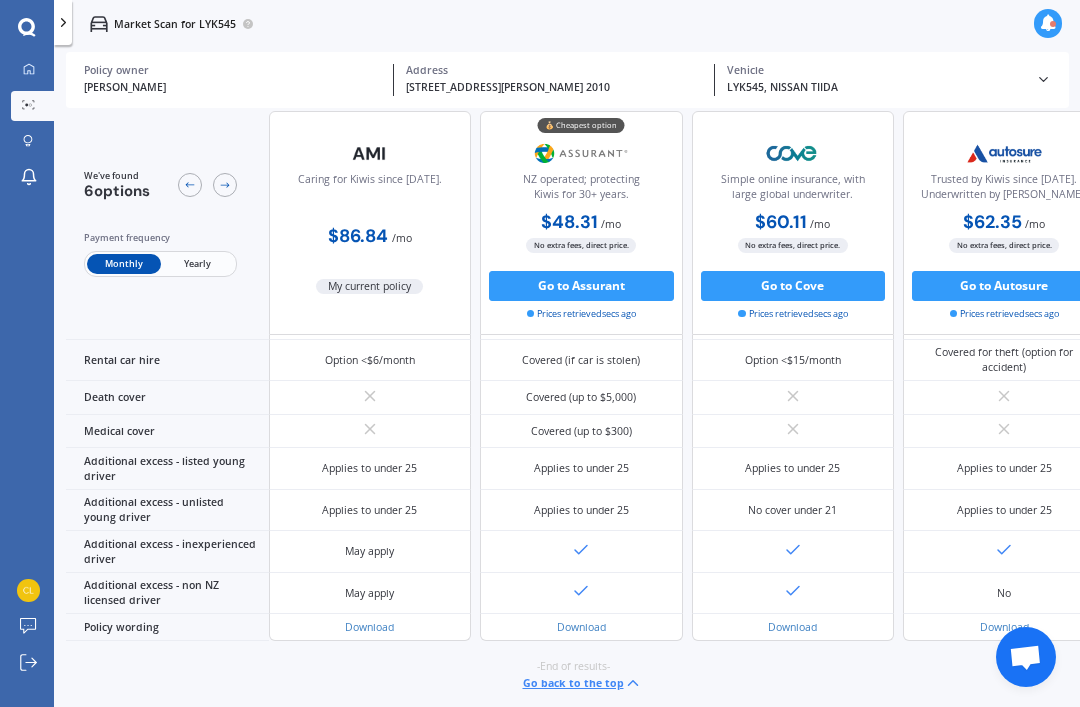 scroll, scrollTop: 929, scrollLeft: 0, axis: vertical 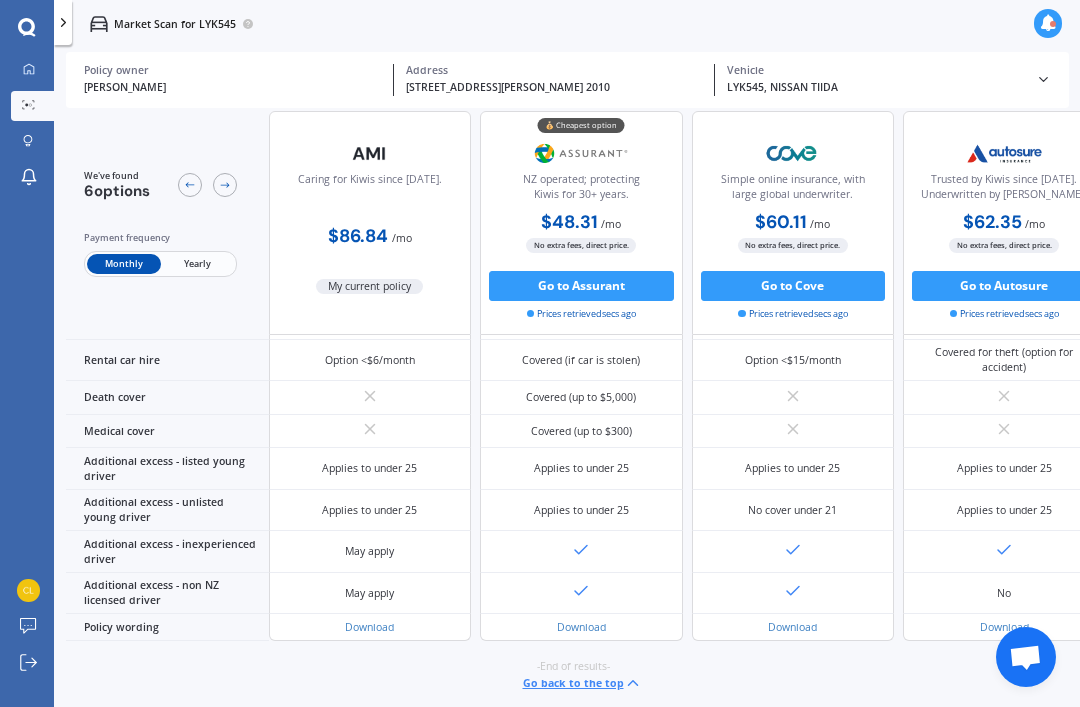 click on "Not included with excess-free windscreen option" at bounding box center [1004, 319] 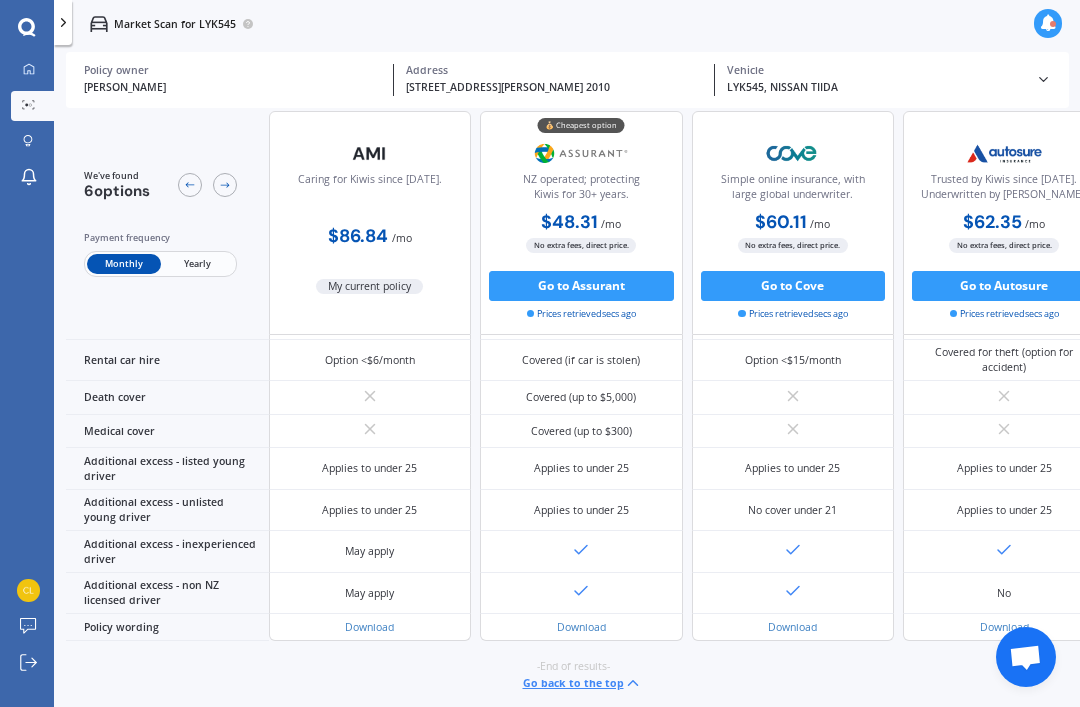 scroll, scrollTop: 1030, scrollLeft: 0, axis: vertical 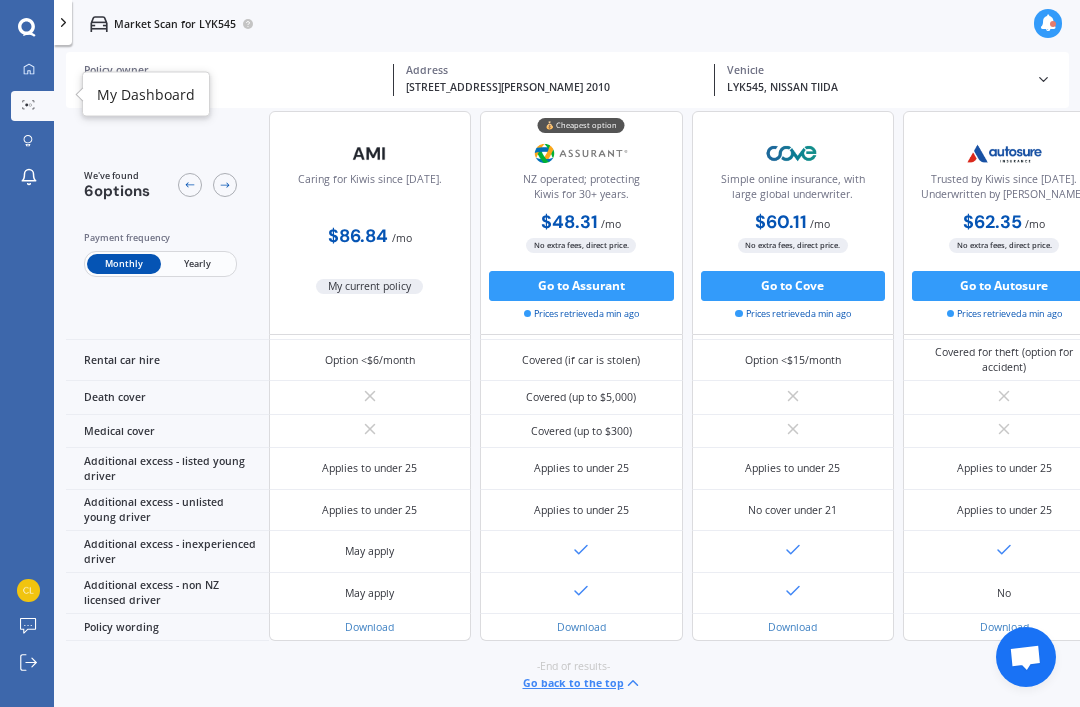 click 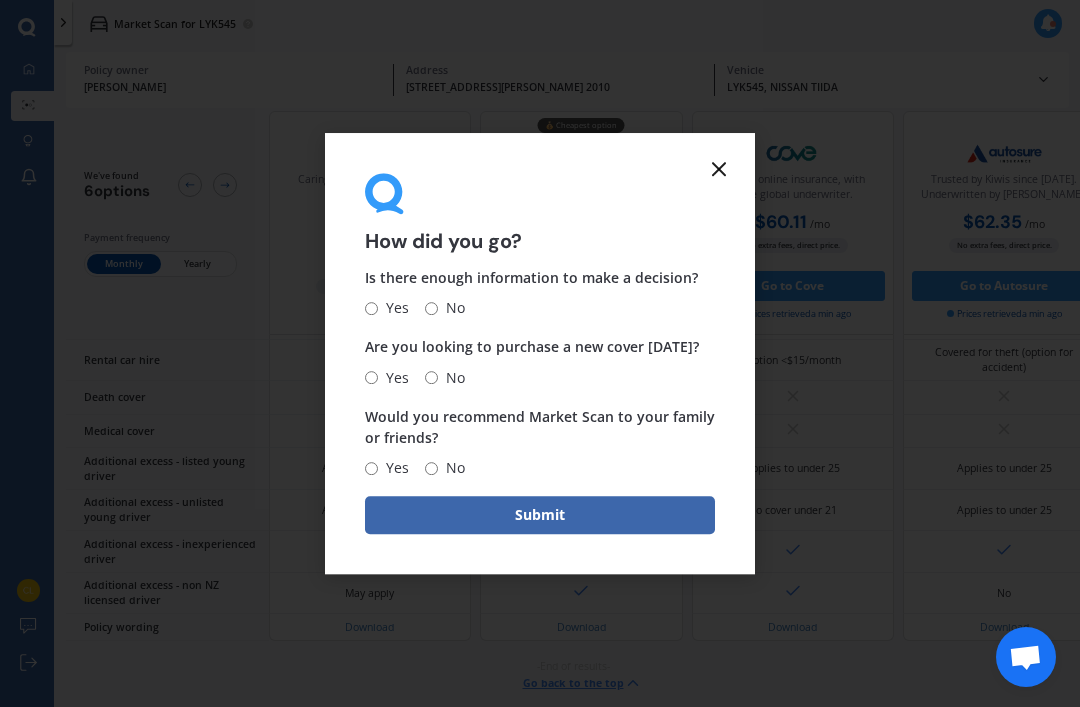 click 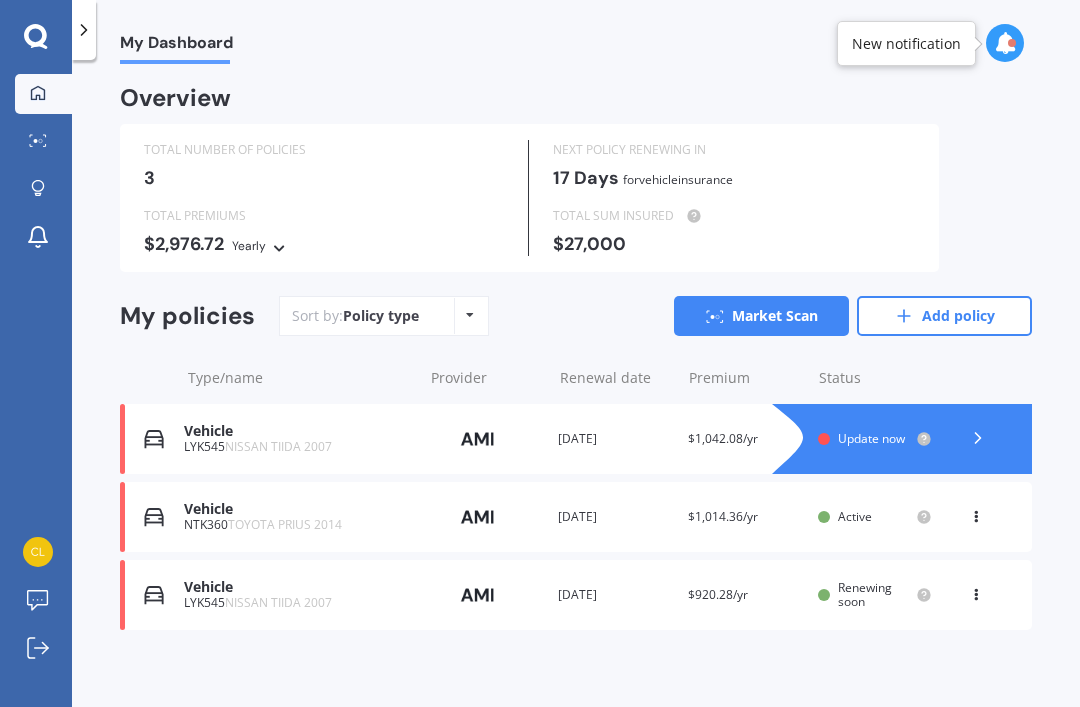 click on "Market Scan" at bounding box center [43, 142] 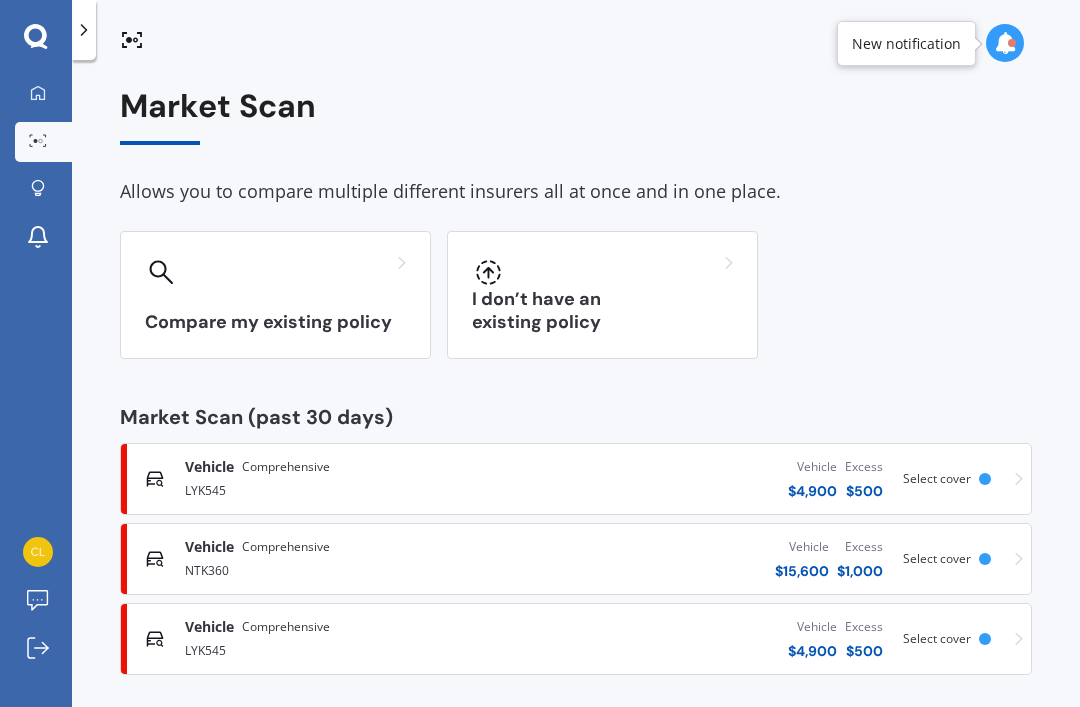 click at bounding box center [275, 272] 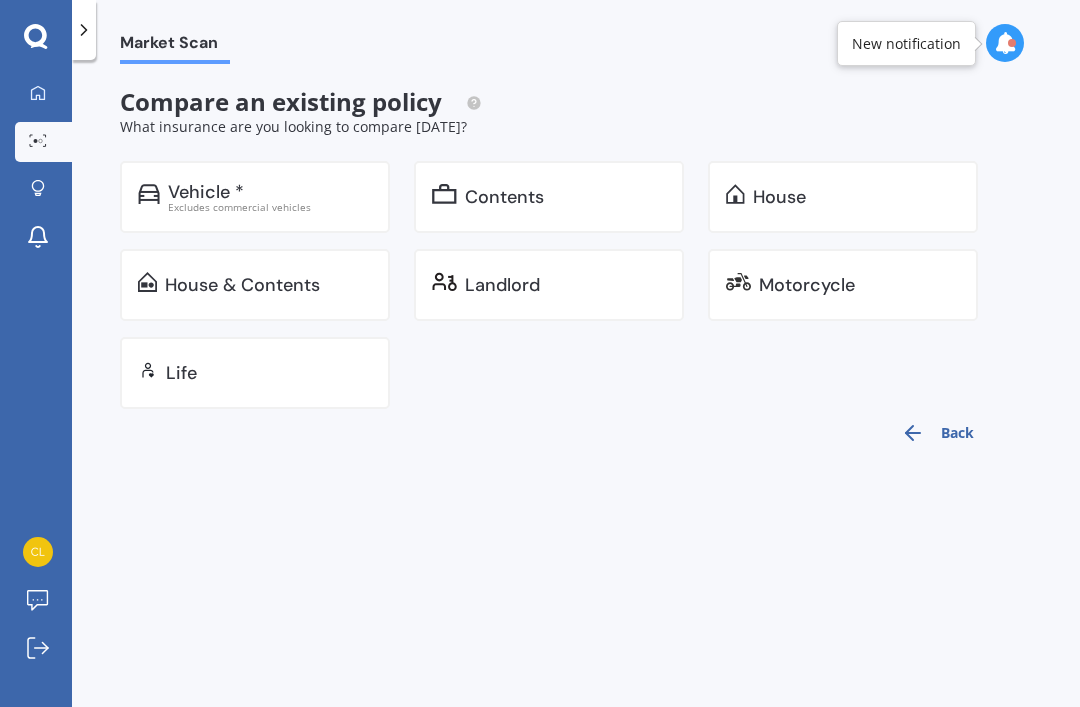 click on "Vehicle *" at bounding box center [206, 192] 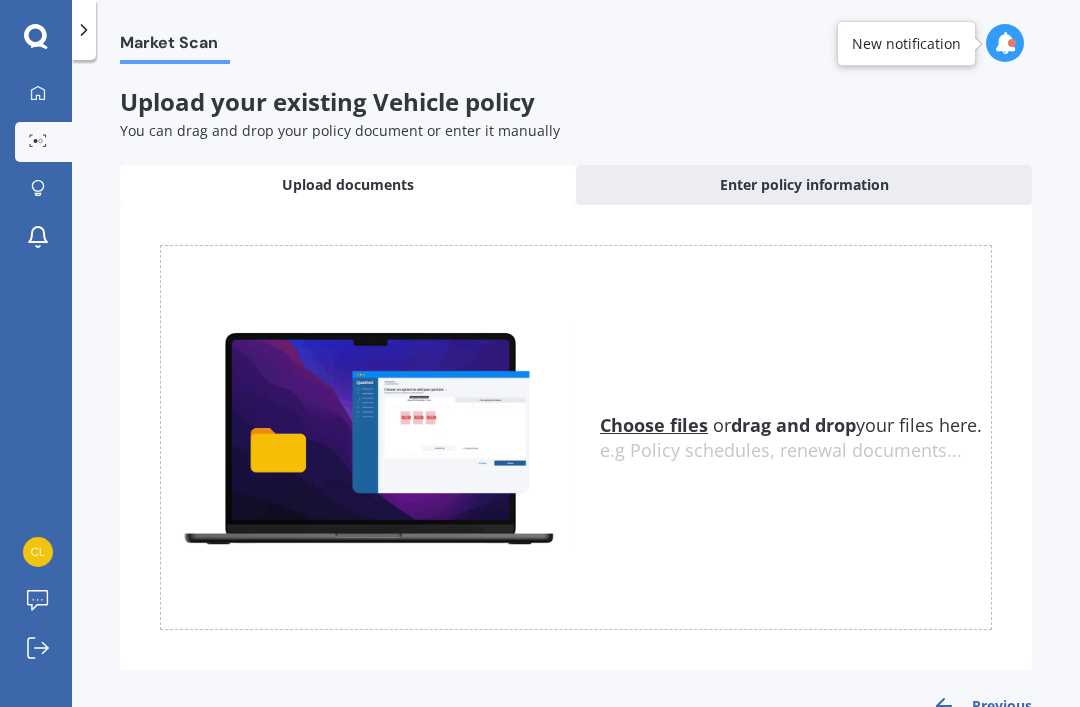 click on "Enter policy information" at bounding box center (804, 185) 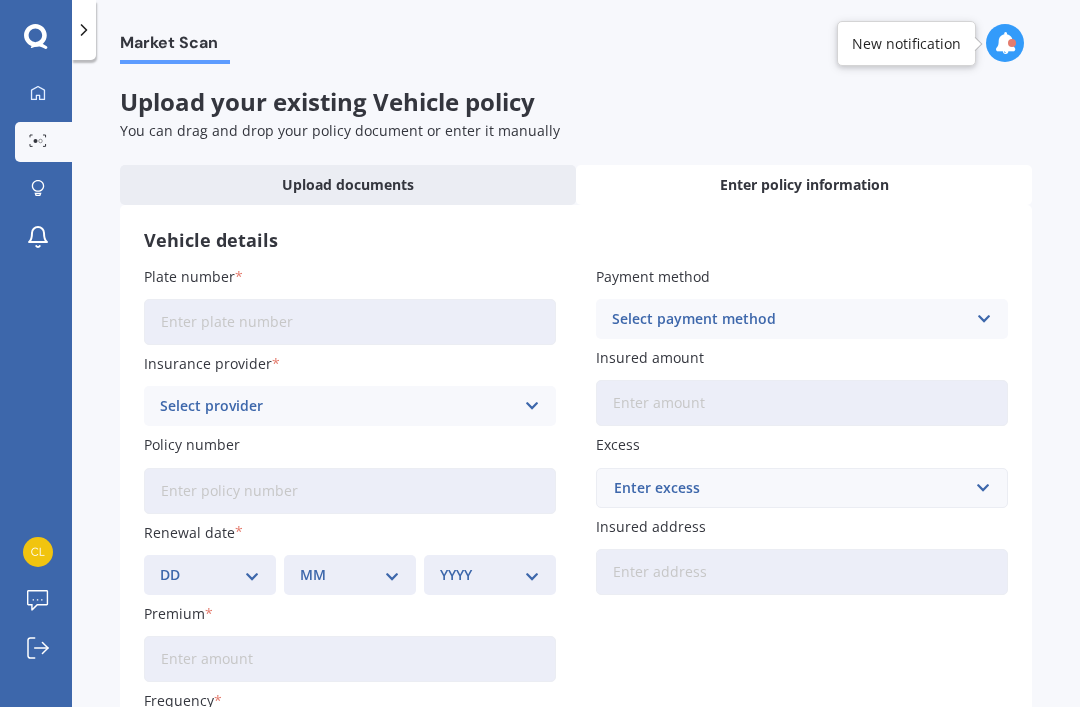 click on "Plate number" at bounding box center [350, 322] 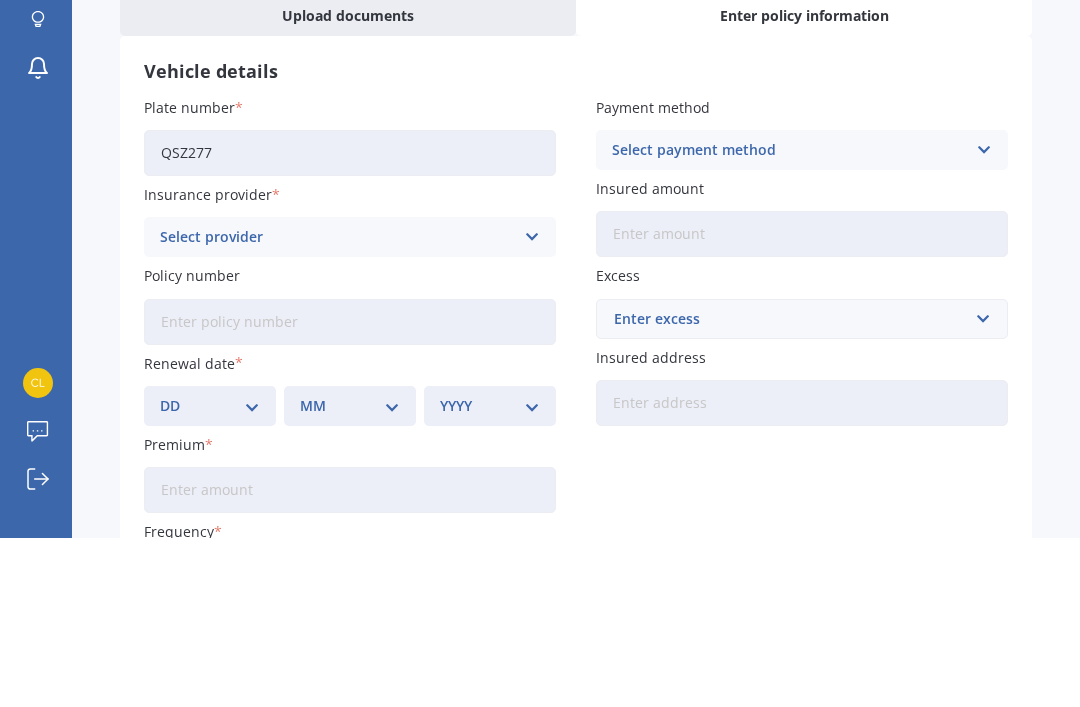 scroll, scrollTop: 64, scrollLeft: 0, axis: vertical 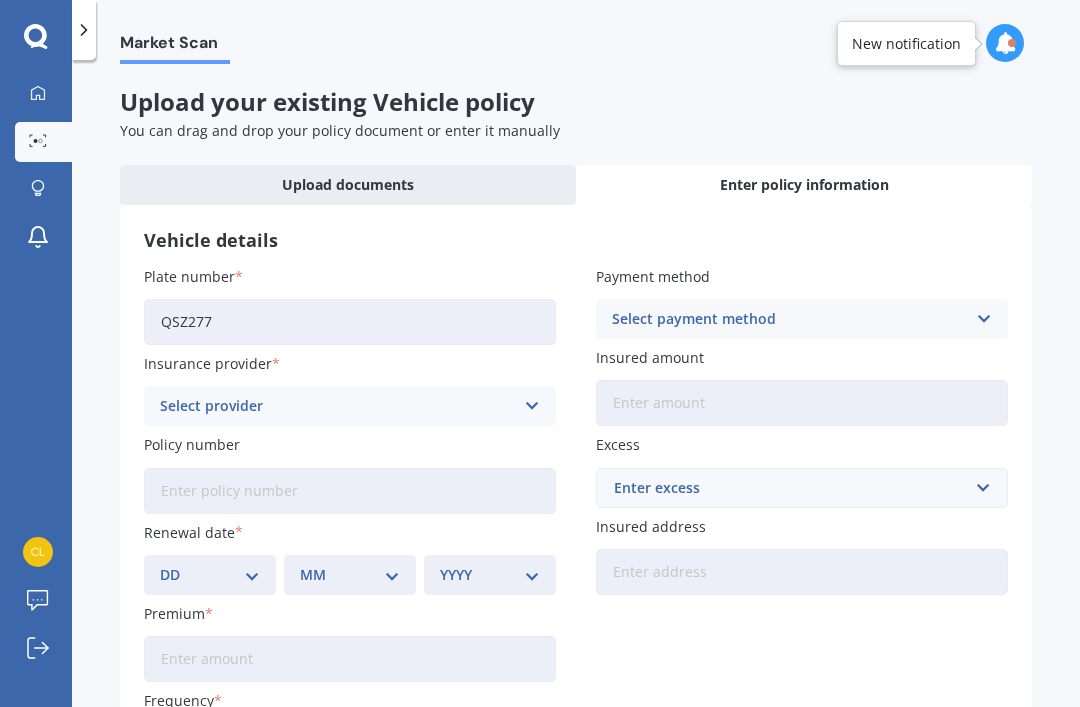 type on "QSZ277" 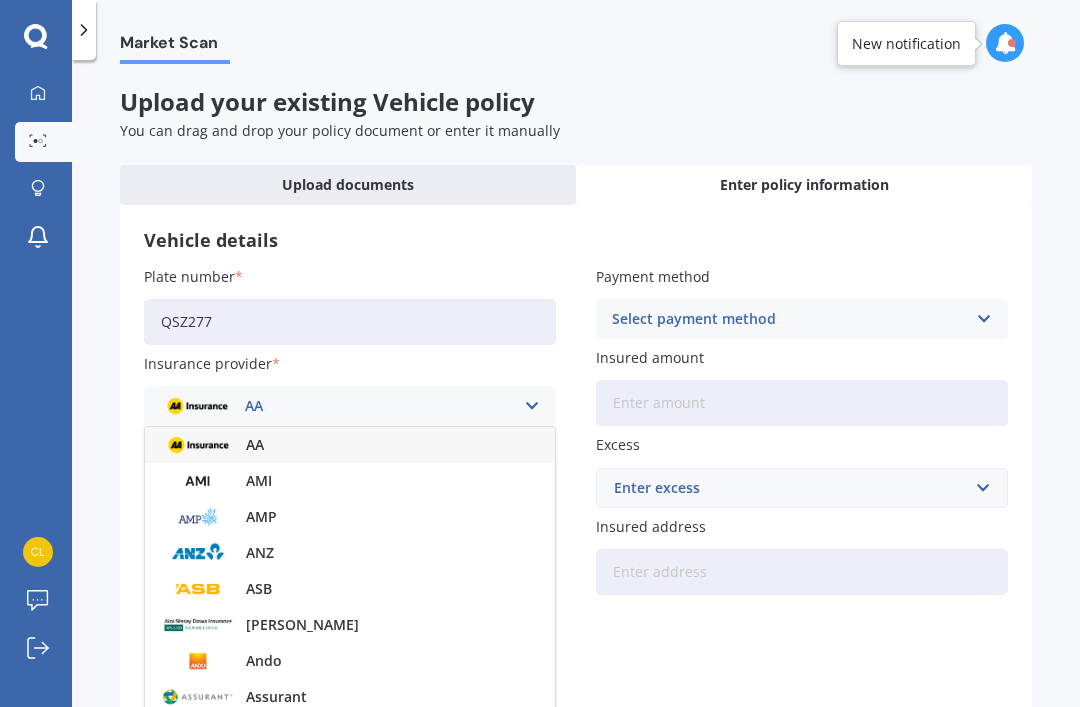click on "AMI" at bounding box center [350, 481] 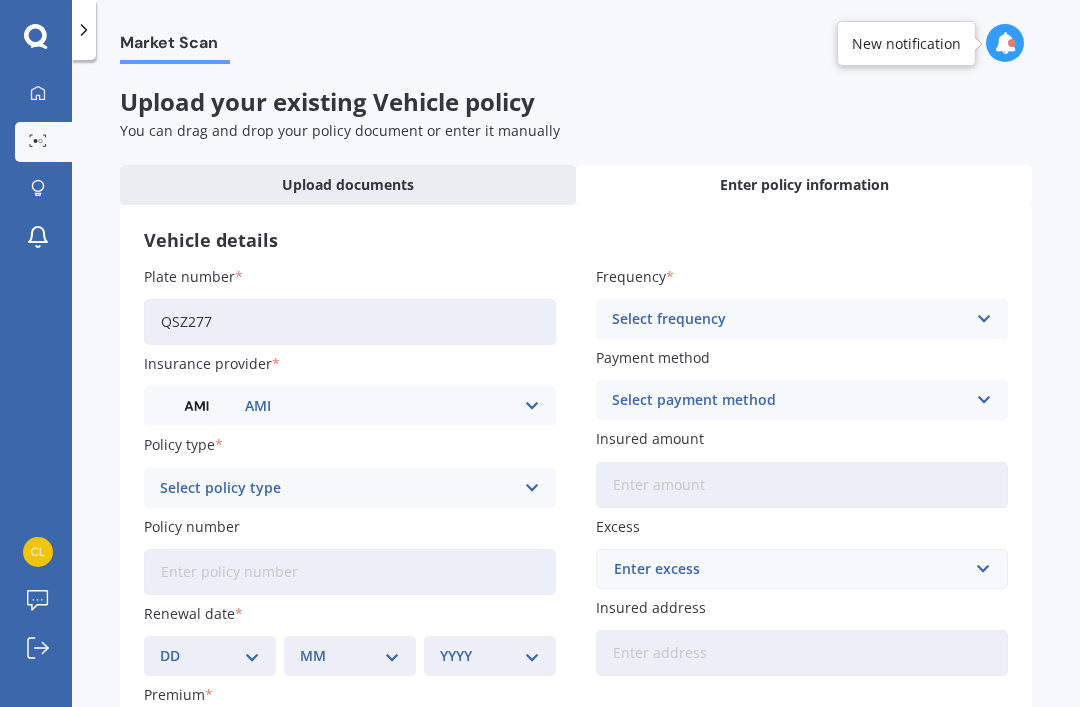click on "Select policy type Third Party Third Party, Fire & Theft Comprehensive" at bounding box center (350, 488) 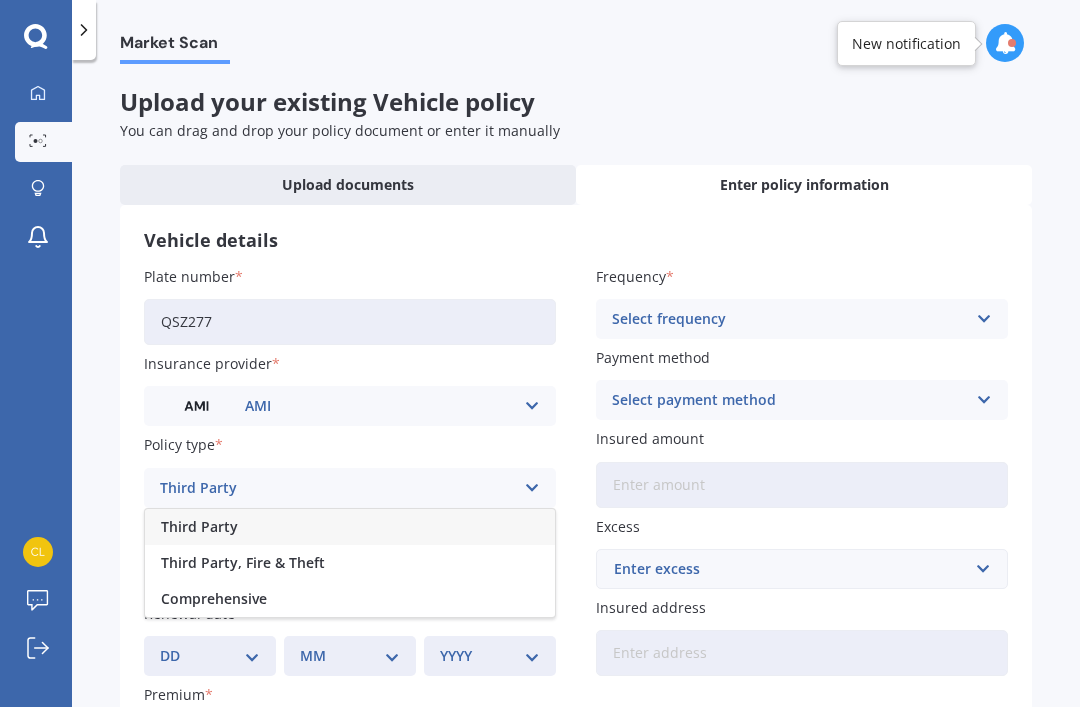 click on "Comprehensive" at bounding box center [350, 599] 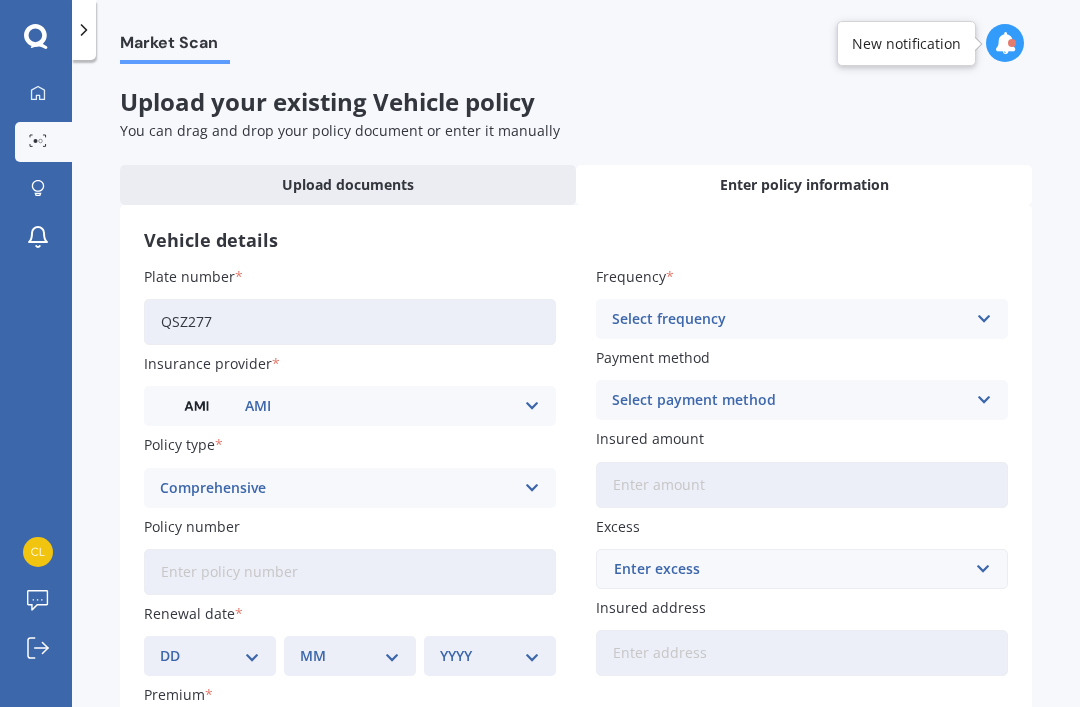 click on "Policy number" at bounding box center (350, 572) 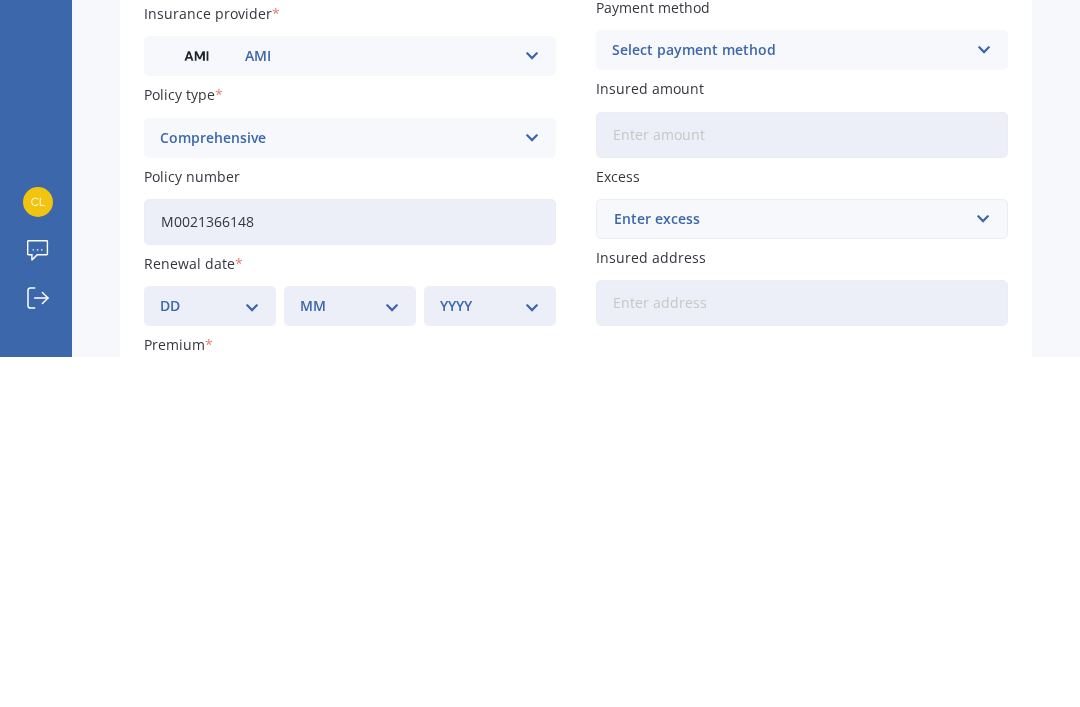 type on "M0021366148" 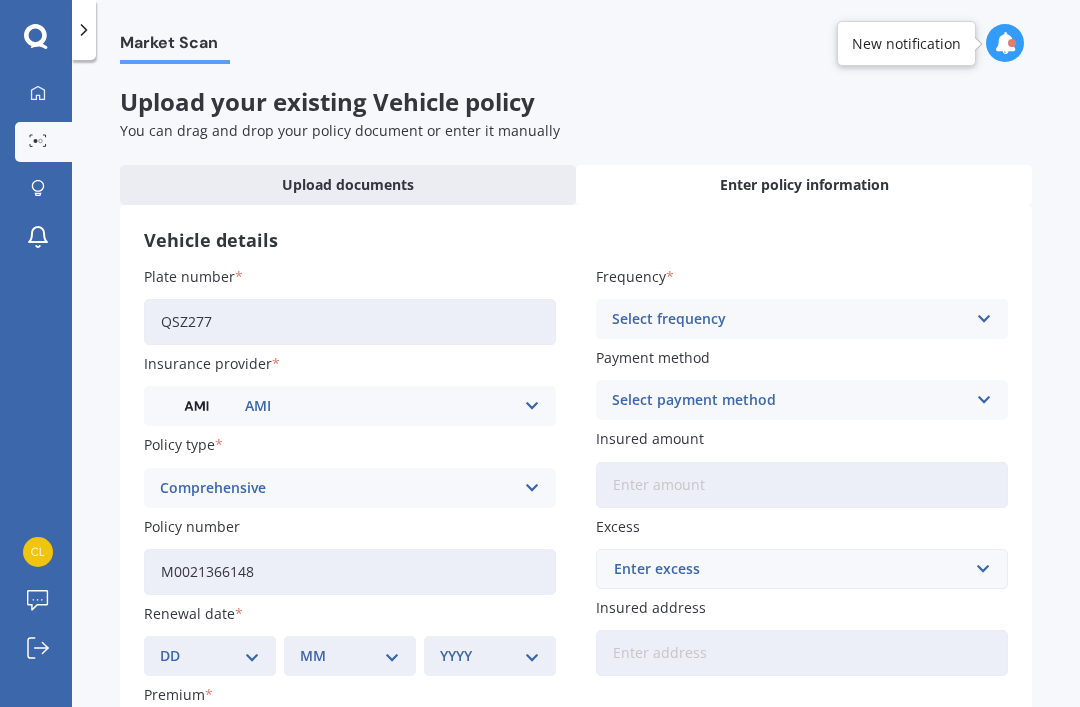select on "15" 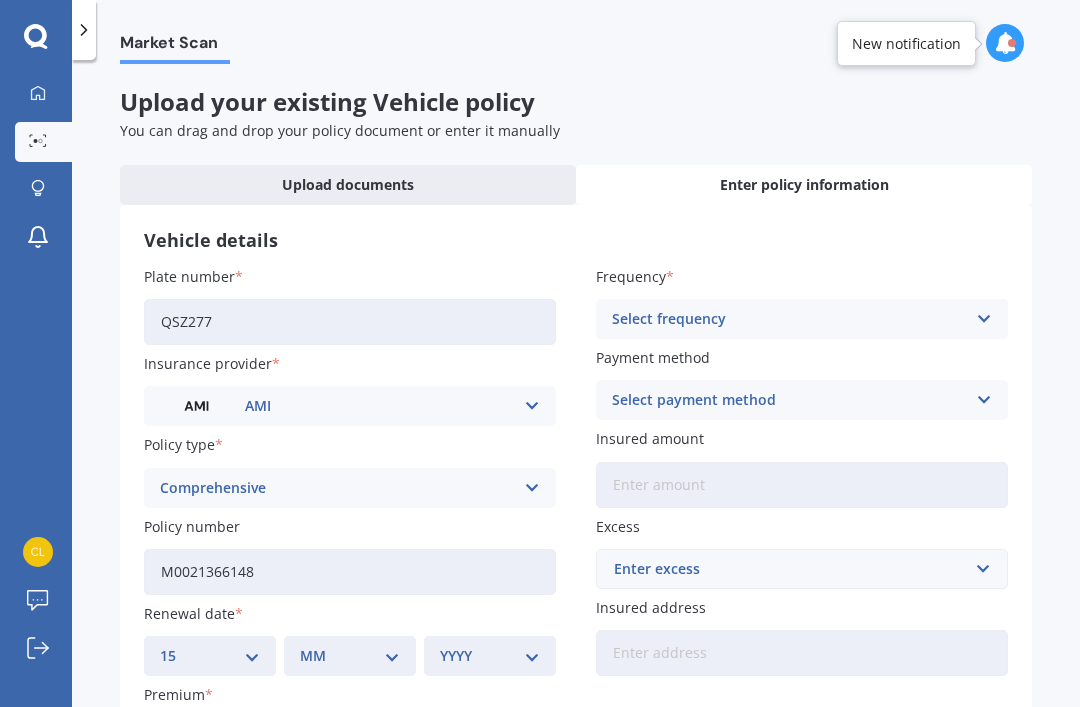 click on "MM 01 02 03 04 05 06 07 08 09 10 11 12" at bounding box center (350, 656) 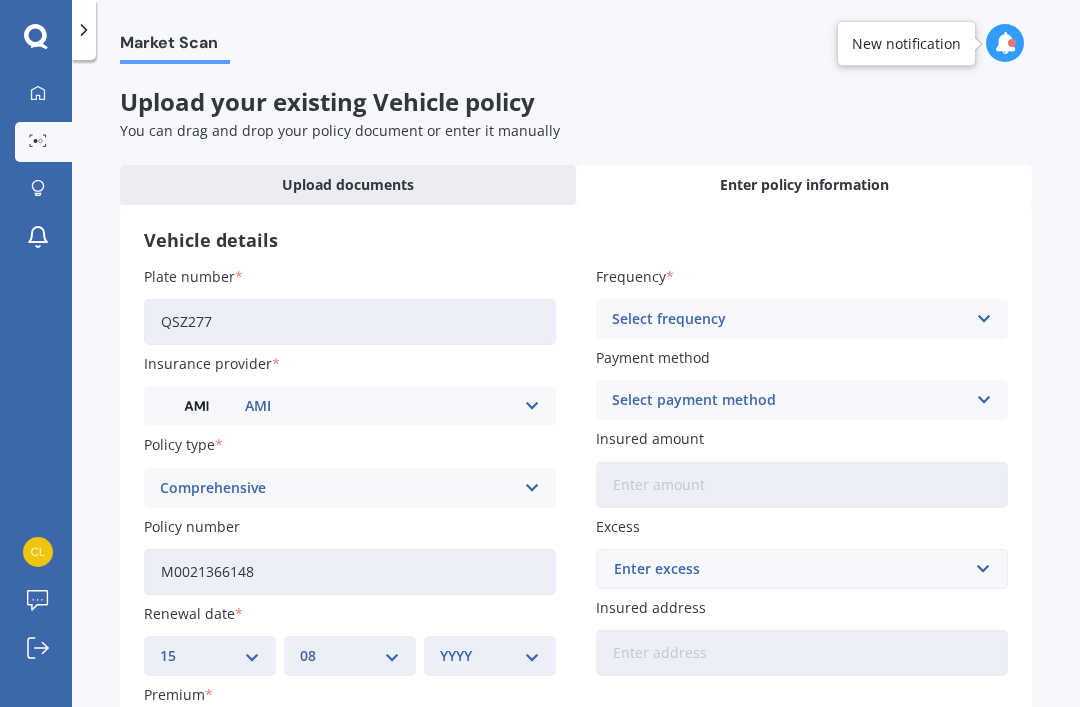 click on "YYYY 2027 2026 2025 2024 2023 2022 2021 2020 2019 2018 2017 2016 2015 2014 2013 2012 2011 2010 2009 2008 2007 2006 2005 2004 2003 2002 2001 2000 1999 1998 1997 1996 1995 1994 1993 1992 1991 1990 1989 1988 1987 1986 1985 1984 1983 1982 1981 1980 1979 1978 1977 1976 1975 1974 1973 1972 1971 1970 1969 1968 1967 1966 1965 1964 1963 1962 1961 1960 1959 1958 1957 1956 1955 1954 1953 1952 1951 1950 1949 1948 1947 1946 1945 1944 1943 1942 1941 1940 1939 1938 1937 1936 1935 1934 1933 1932 1931 1930 1929 1928" at bounding box center (490, 656) 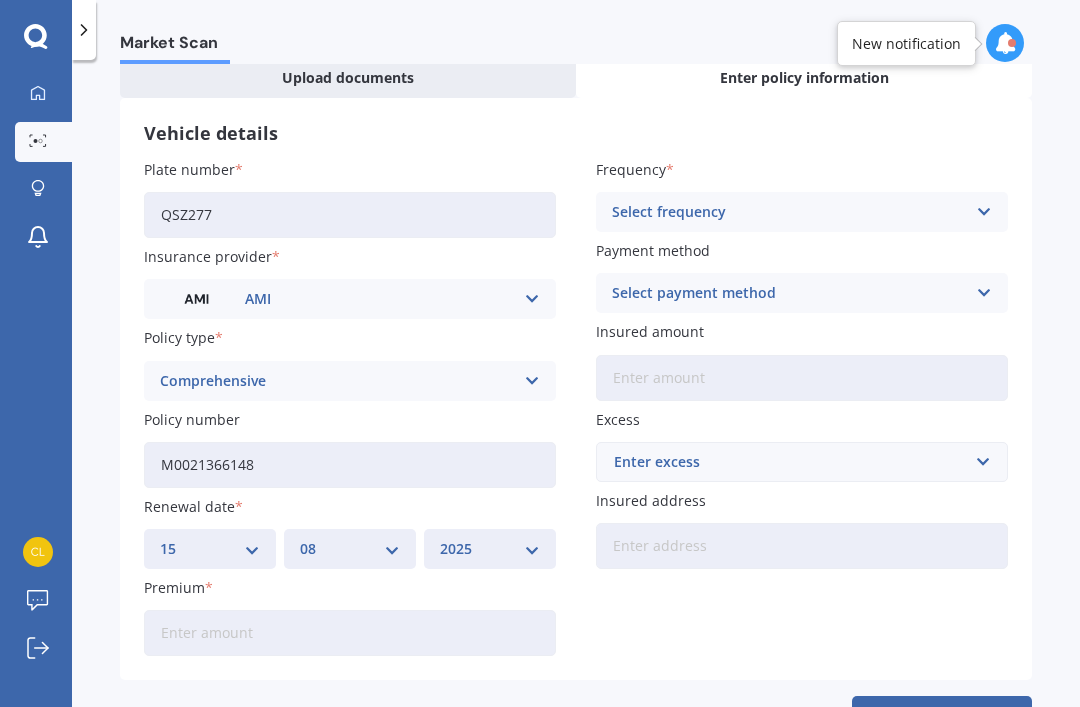 scroll, scrollTop: 106, scrollLeft: 0, axis: vertical 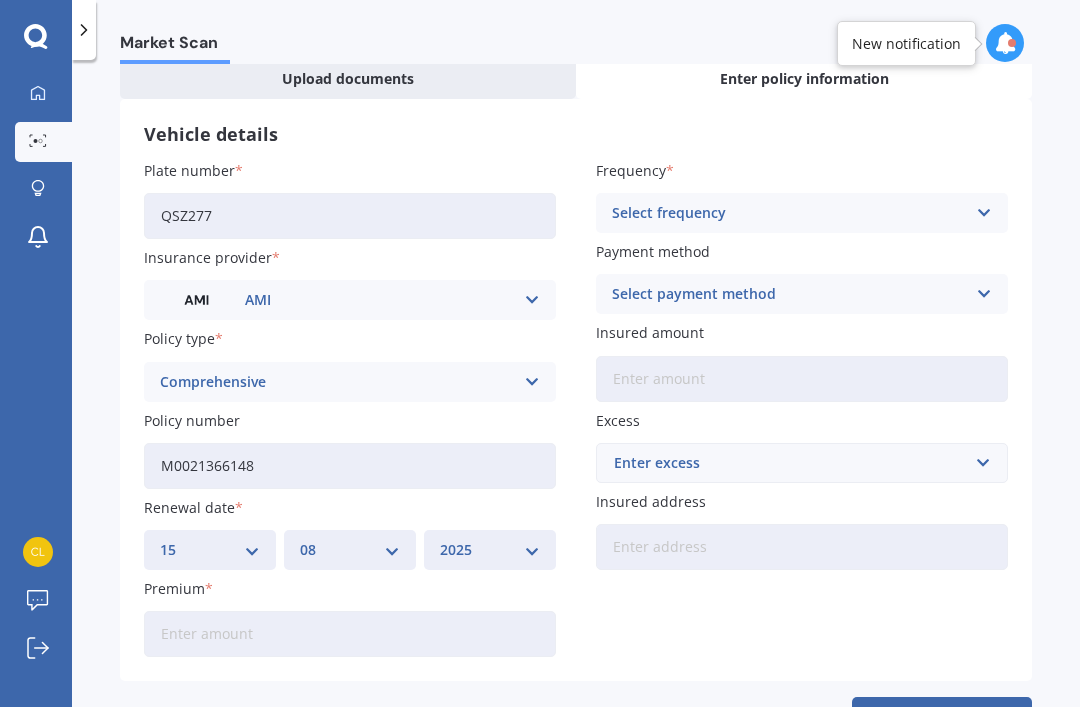 click on "Premium" at bounding box center (350, 634) 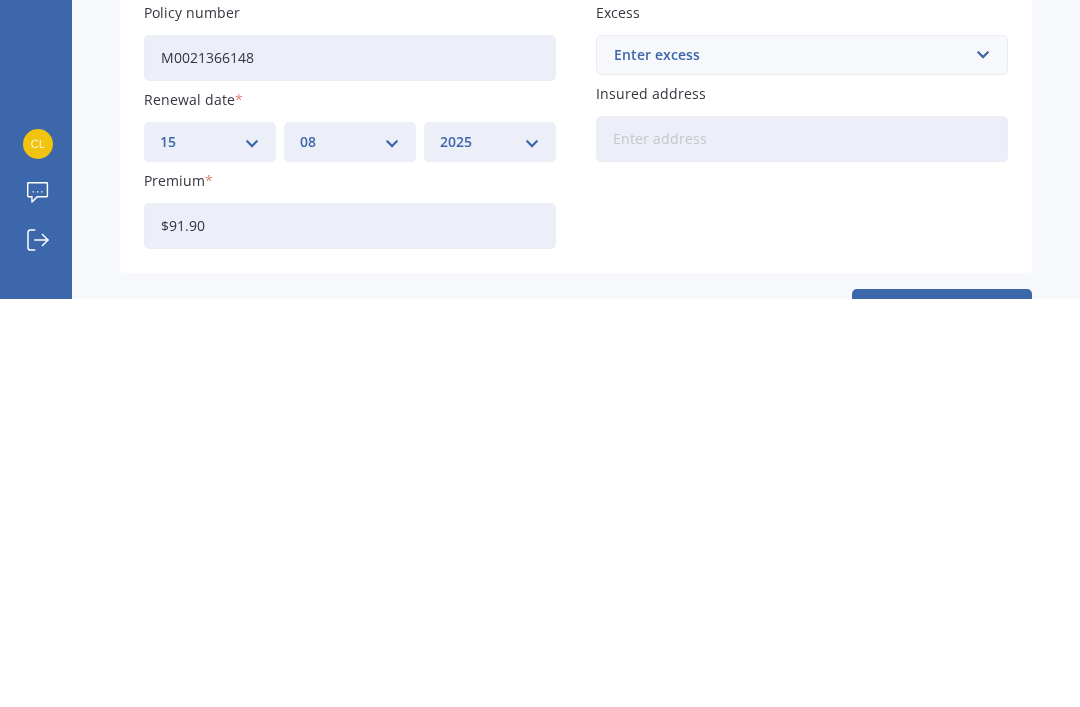 type on "$91.94" 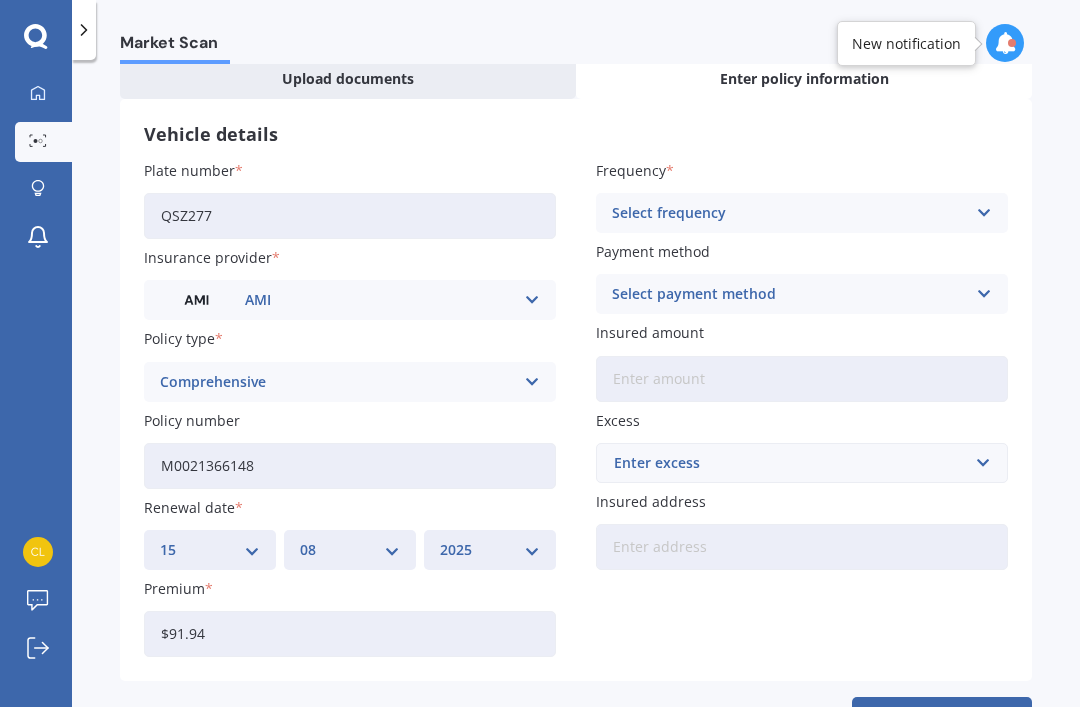 click at bounding box center [983, 213] 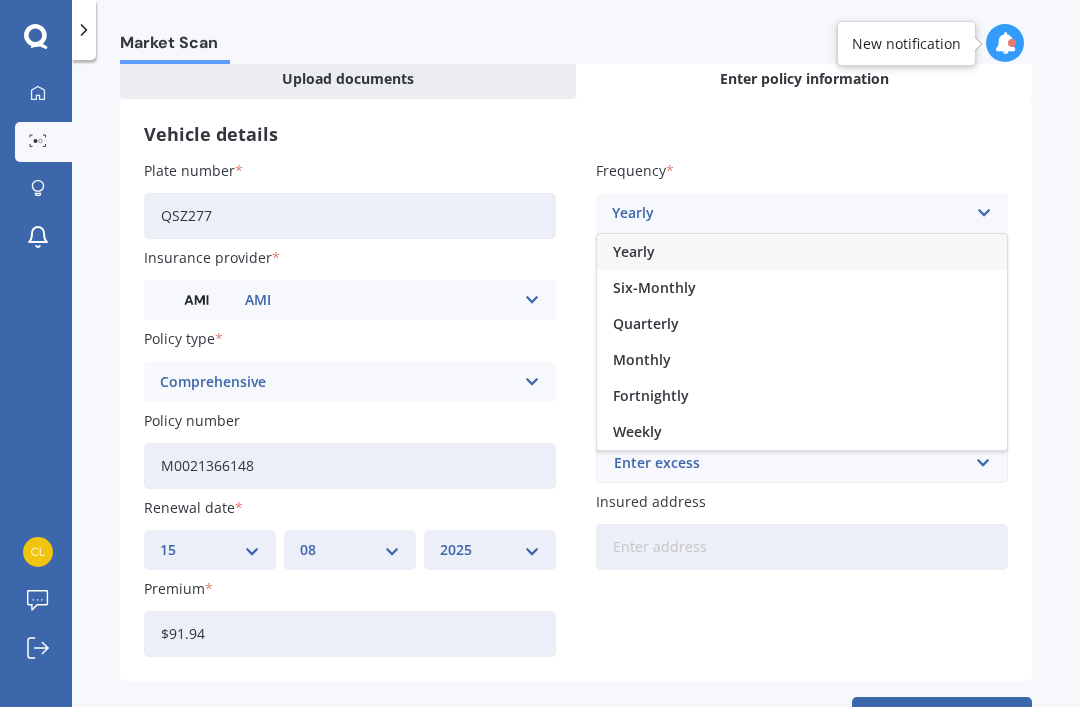 click on "Monthly" at bounding box center [642, 360] 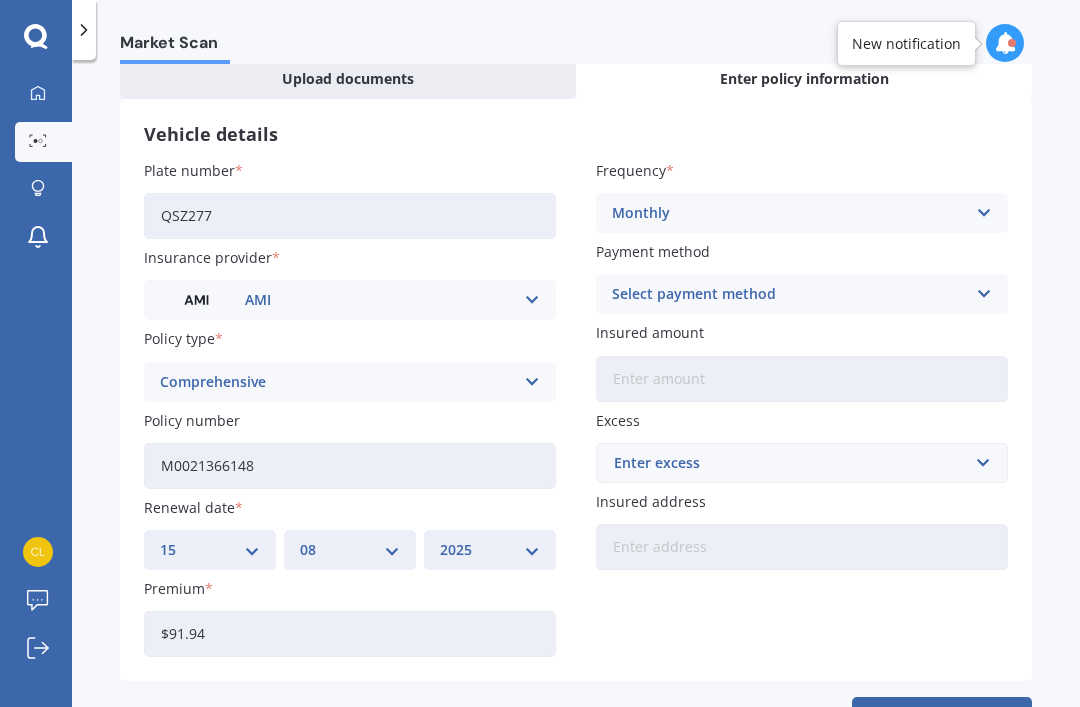 click at bounding box center [983, 294] 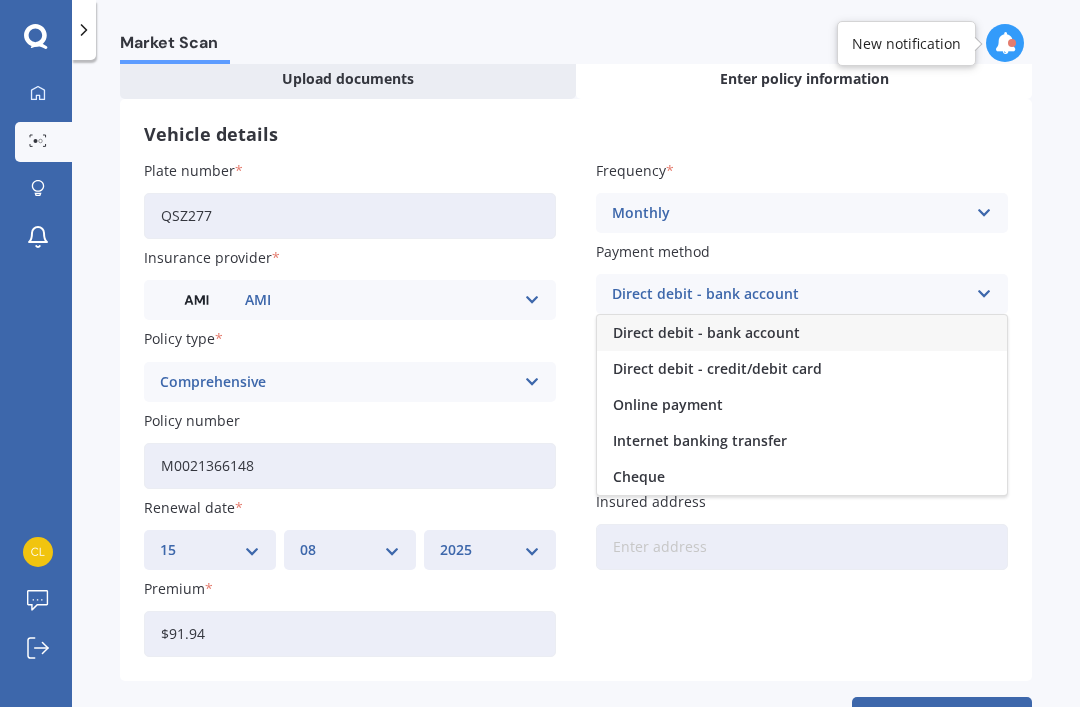 click on "Direct debit - credit/debit card" at bounding box center (717, 369) 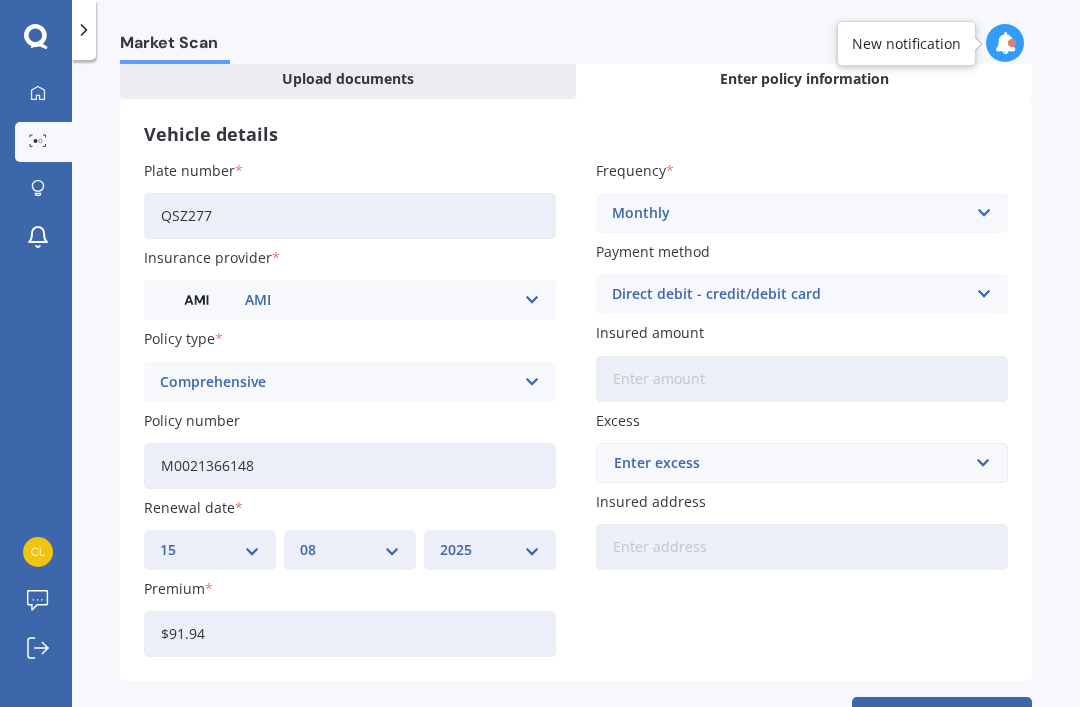 click on "Insured amount" at bounding box center [802, 379] 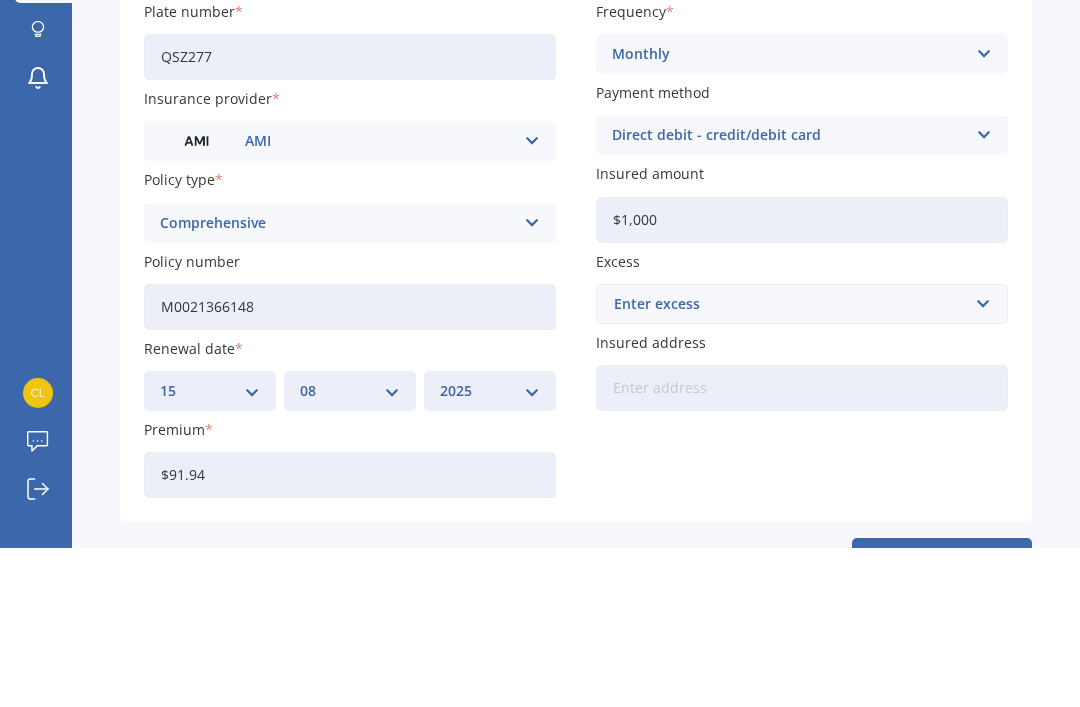 type on "$10,000" 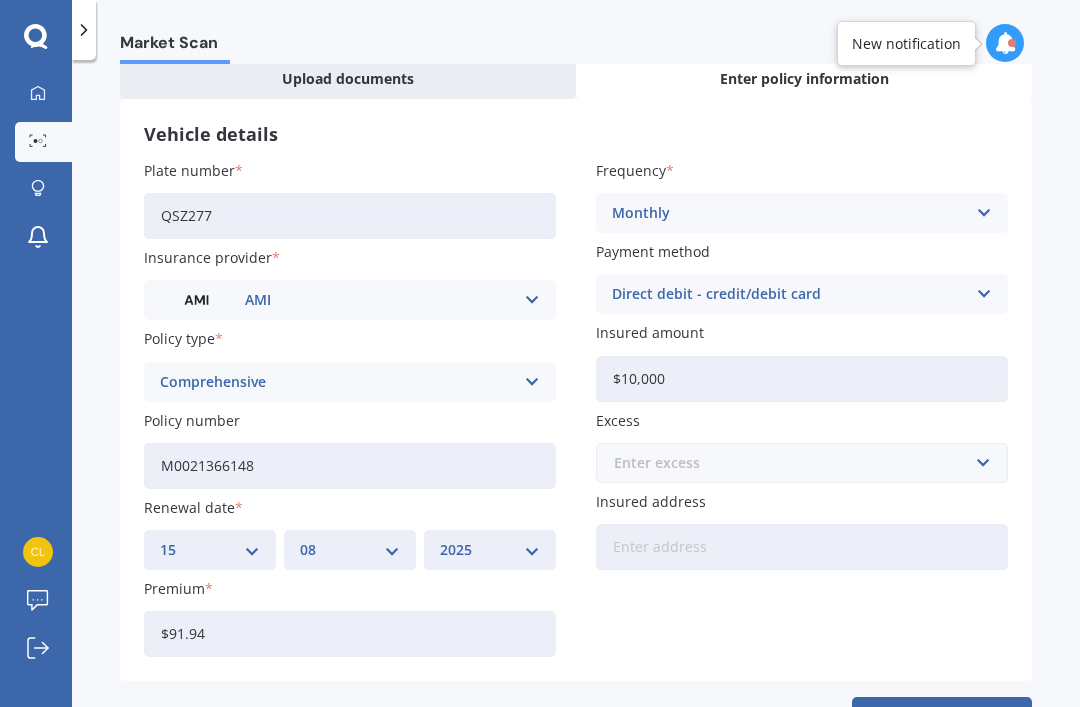 click at bounding box center (795, 463) 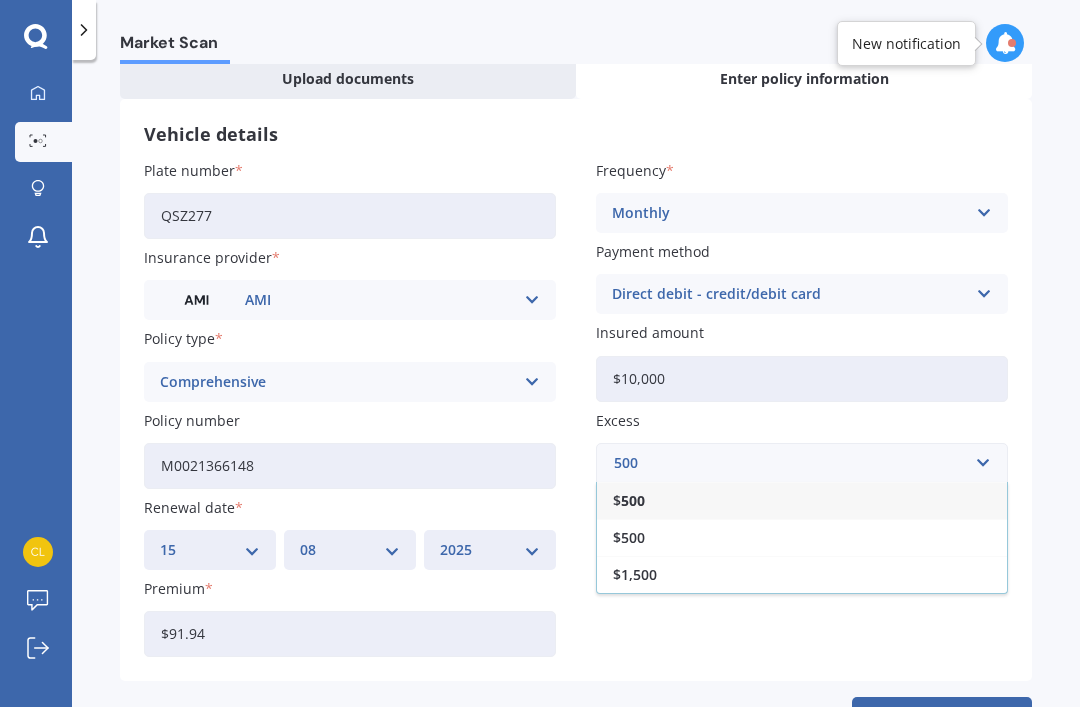 type on "500" 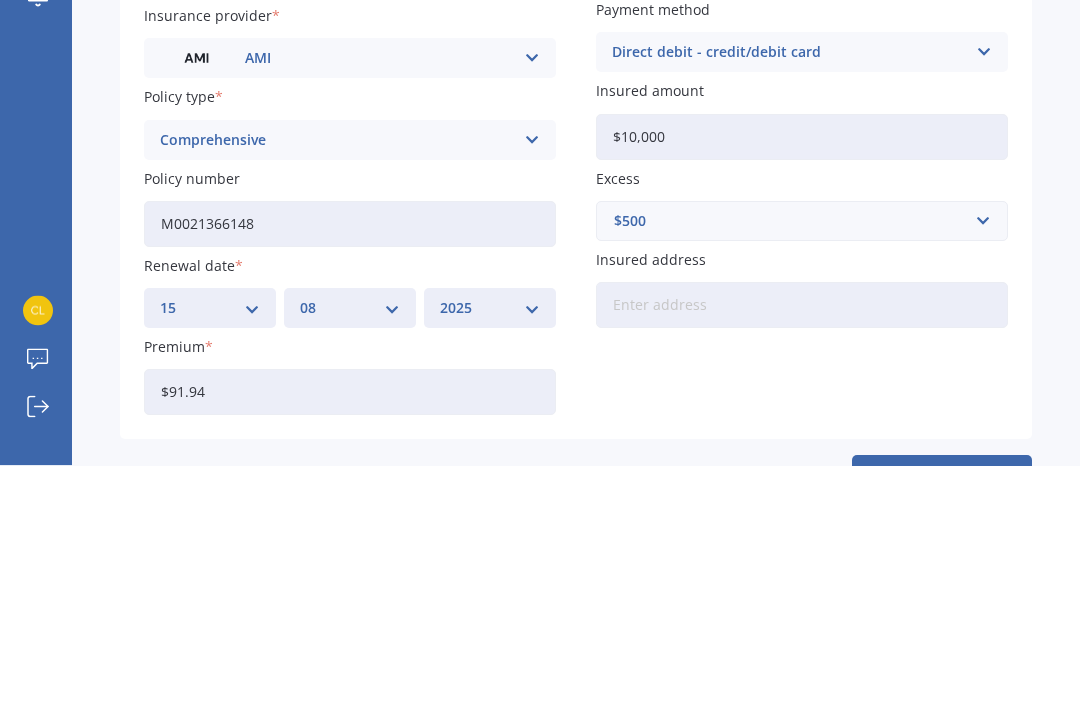 click on "Insured address" at bounding box center (802, 547) 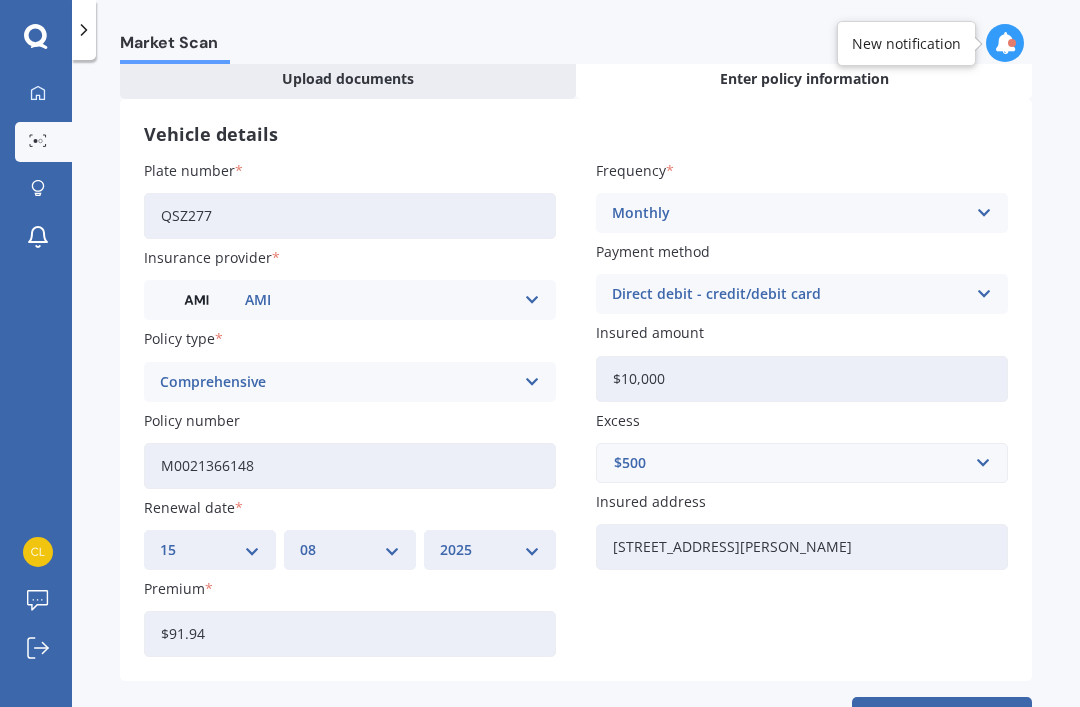type on "[STREET_ADDRESS][PERSON_NAME] 2010" 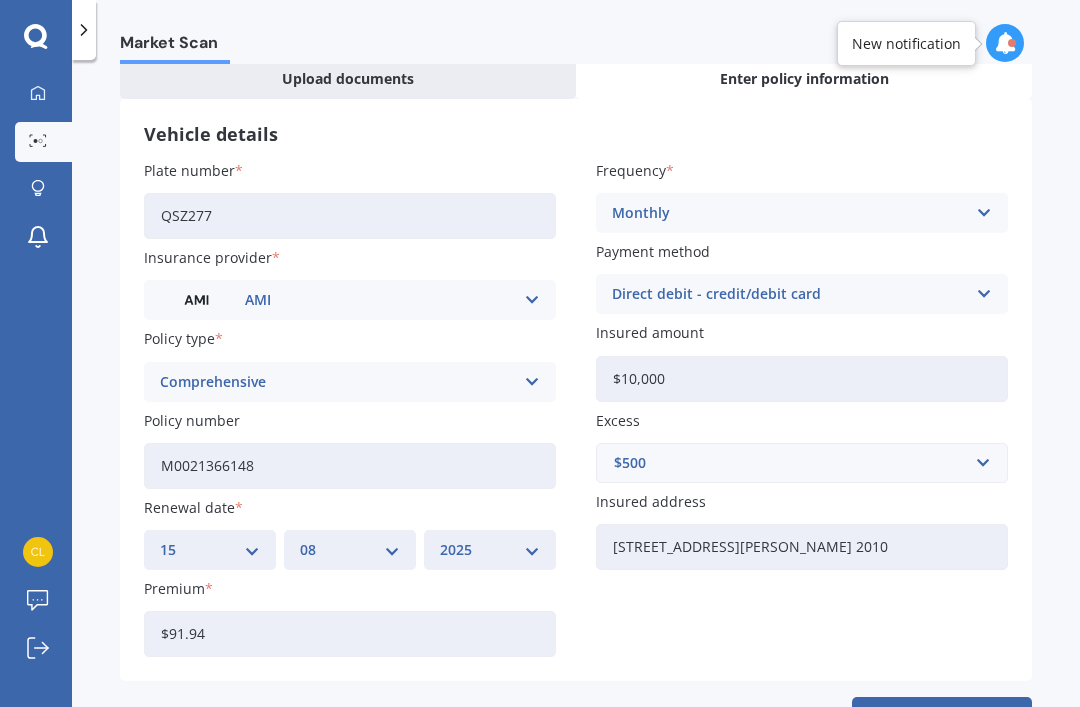 click on "Add" at bounding box center (942, 721) 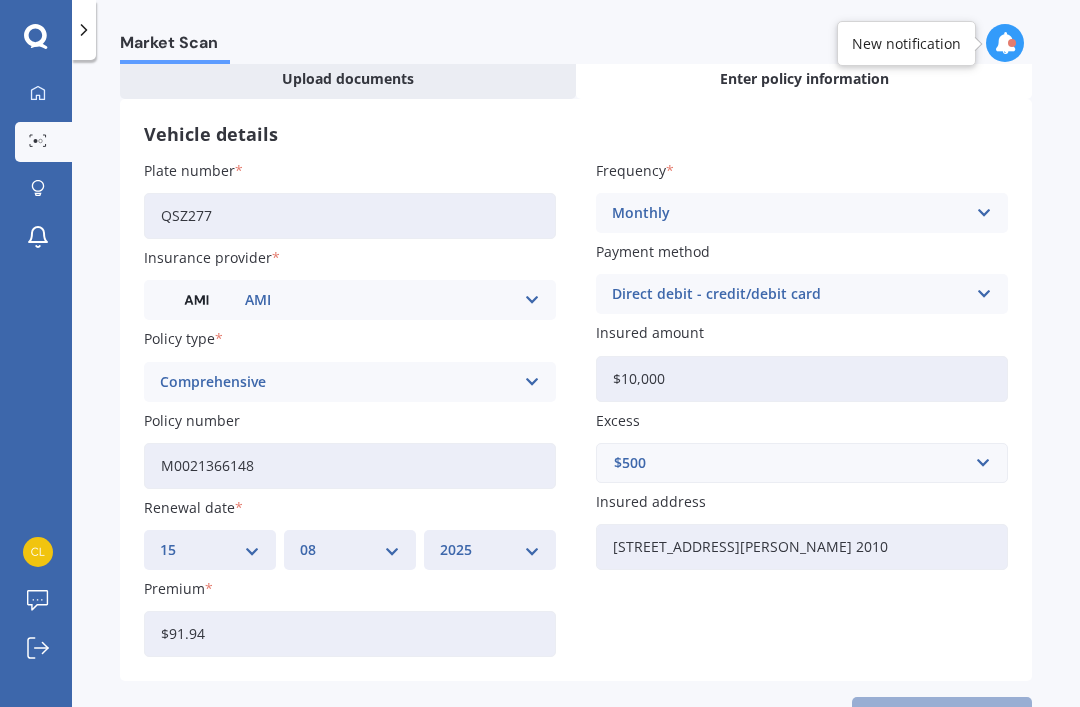 scroll, scrollTop: 0, scrollLeft: 0, axis: both 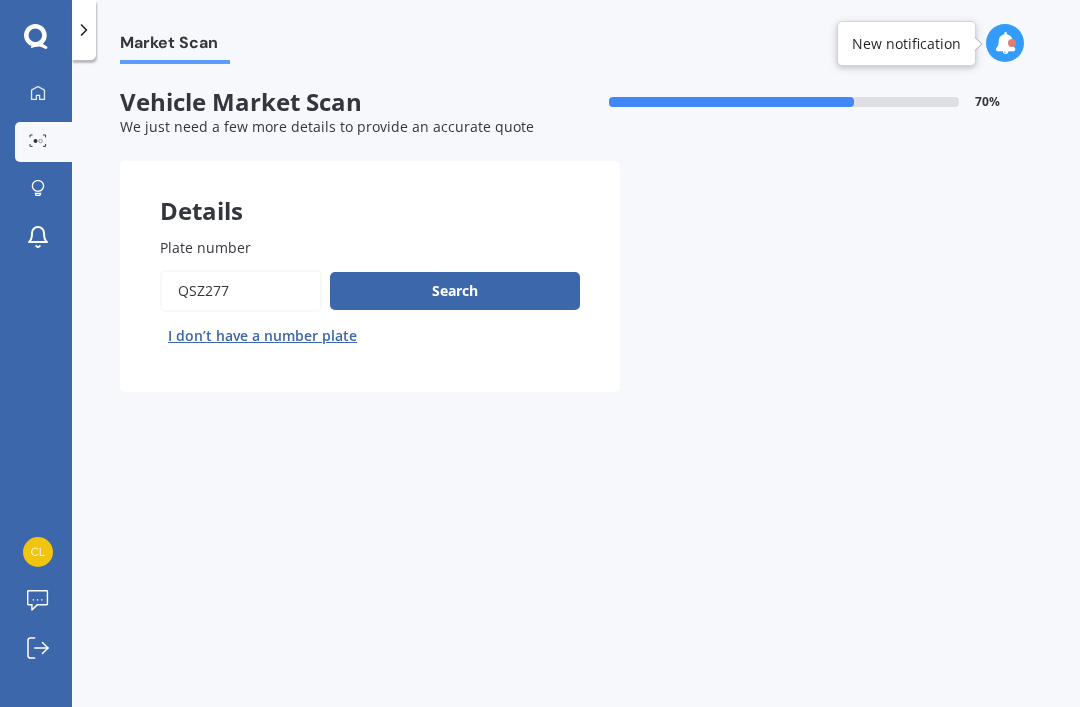 click on "Search" at bounding box center (455, 291) 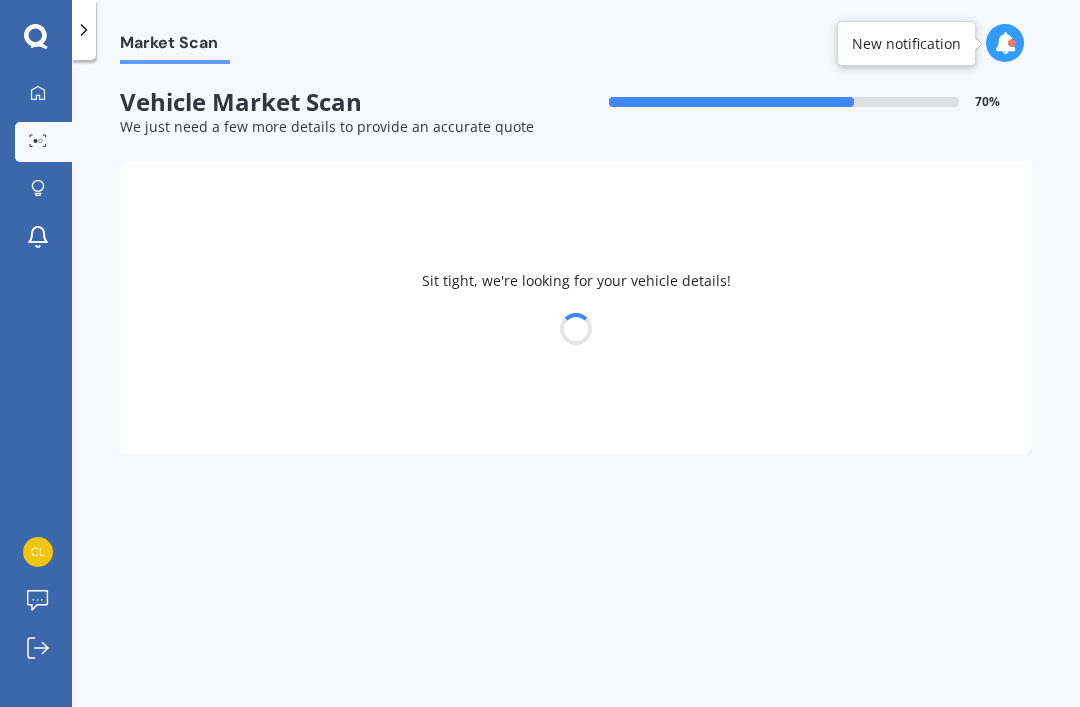 select on "MAZDA" 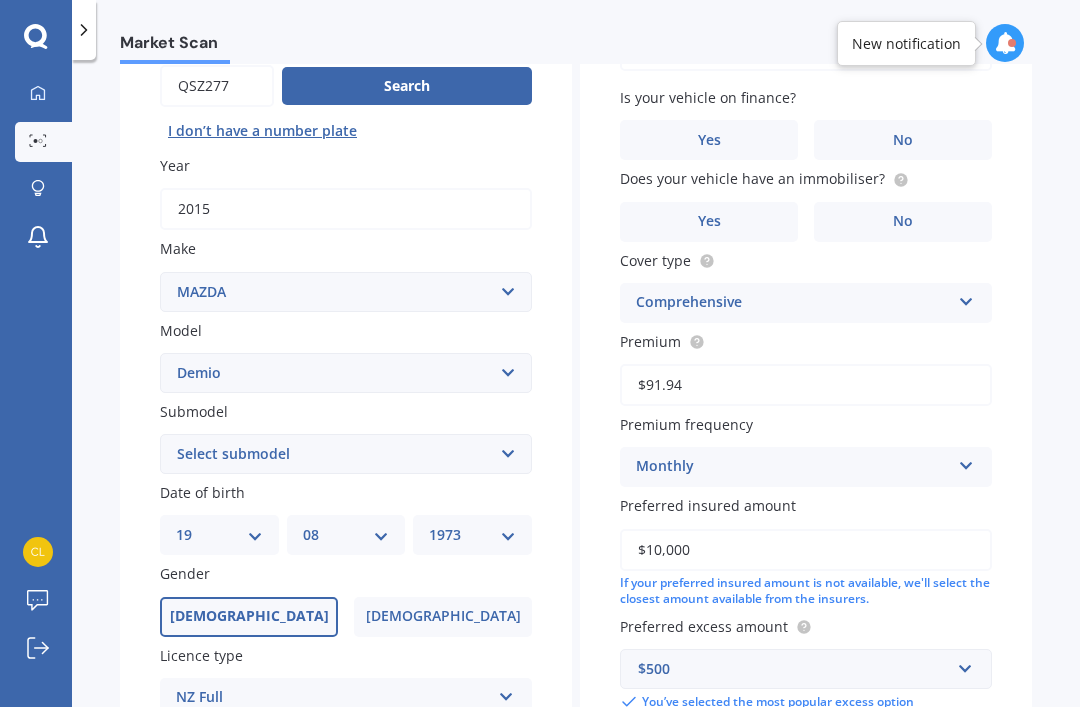 scroll, scrollTop: 201, scrollLeft: 0, axis: vertical 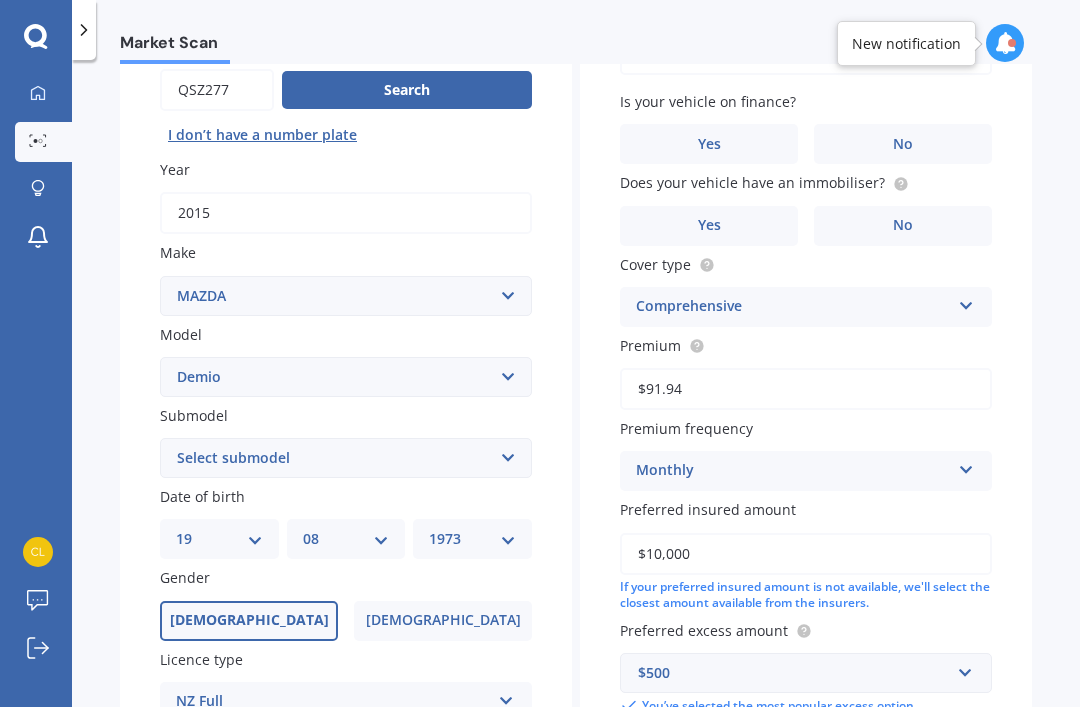 click on "Select submodel (All) Diesel Petrol XD Touring Turbo Diesel" at bounding box center [346, 458] 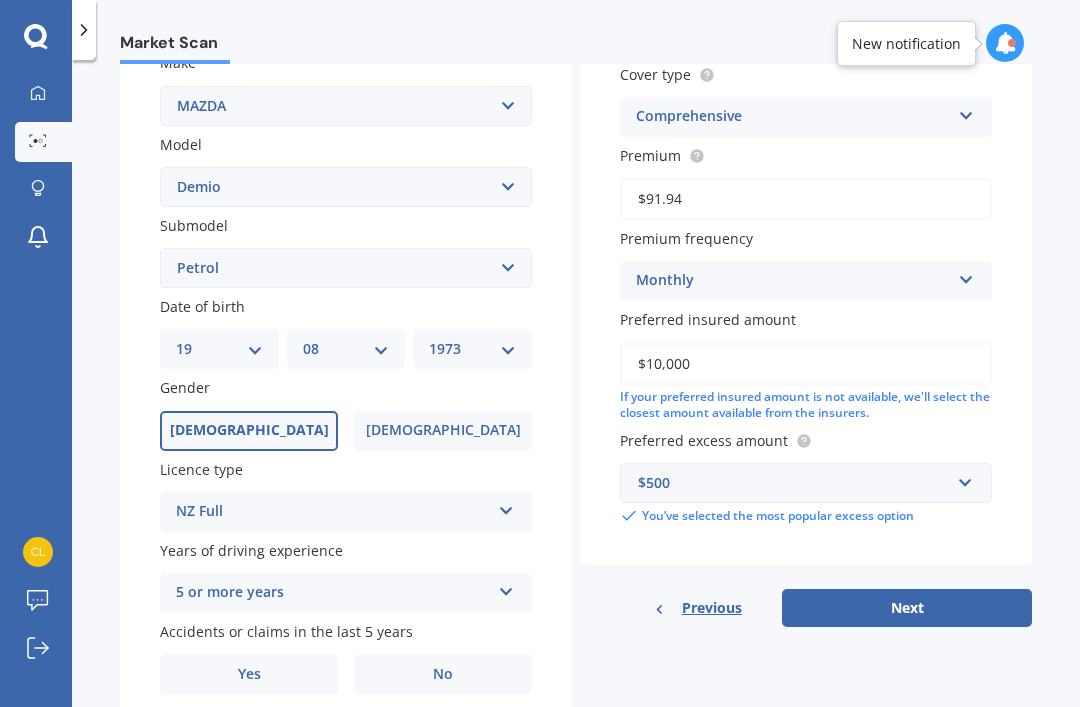 scroll, scrollTop: 389, scrollLeft: 0, axis: vertical 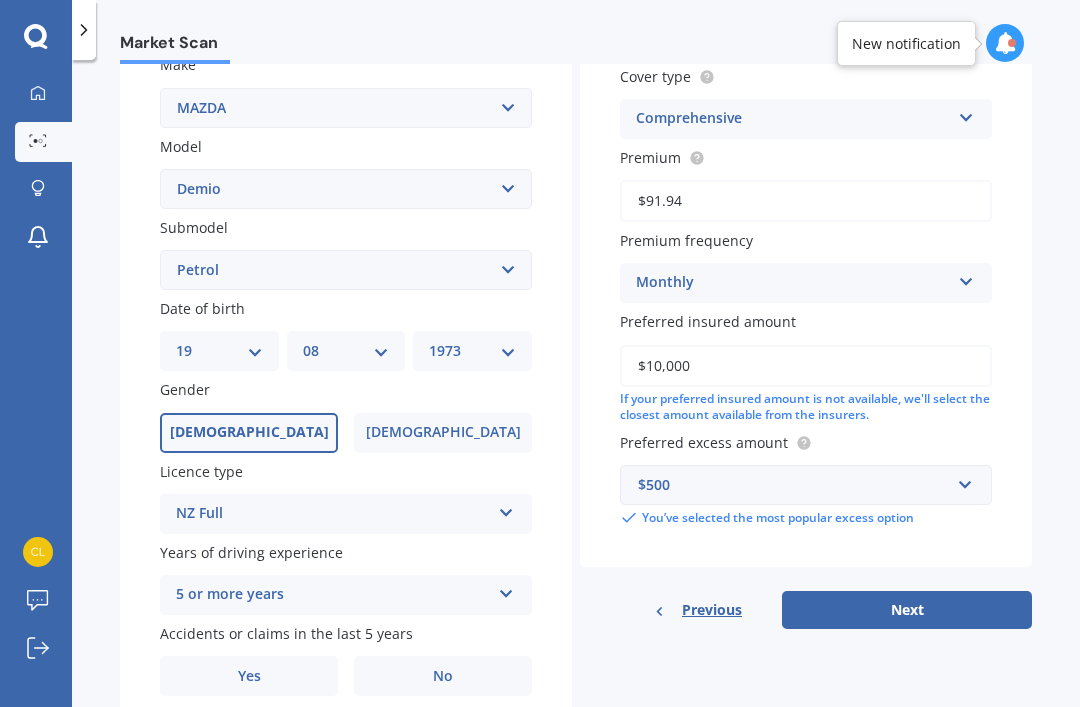 click on "No" at bounding box center (443, 676) 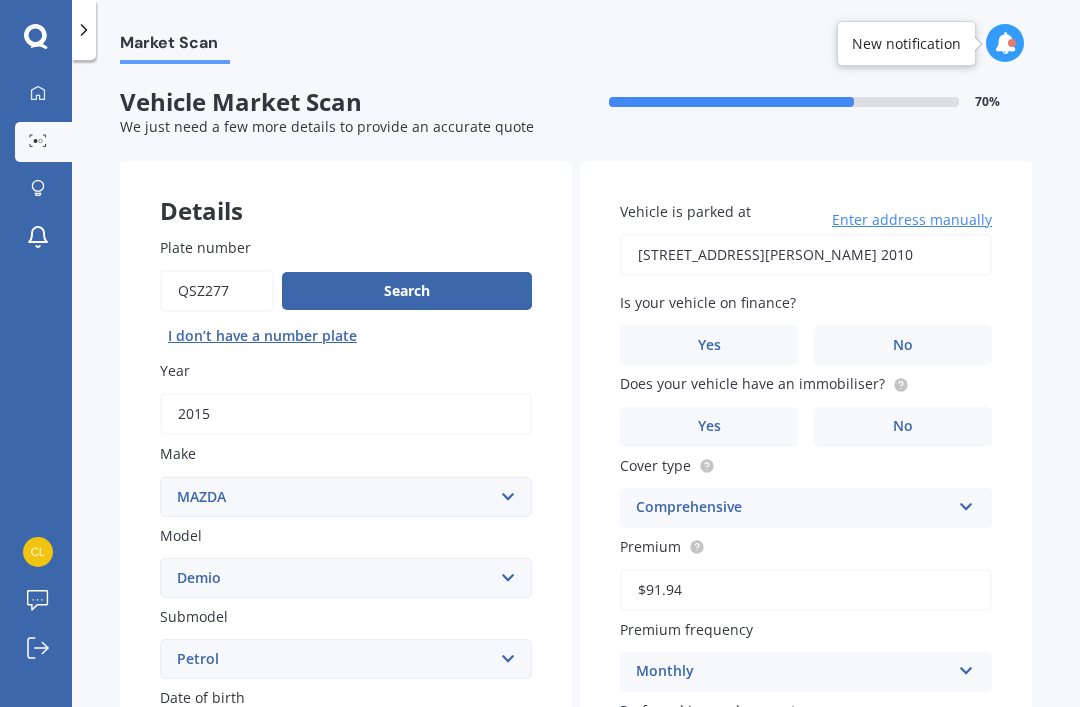 scroll, scrollTop: 0, scrollLeft: 0, axis: both 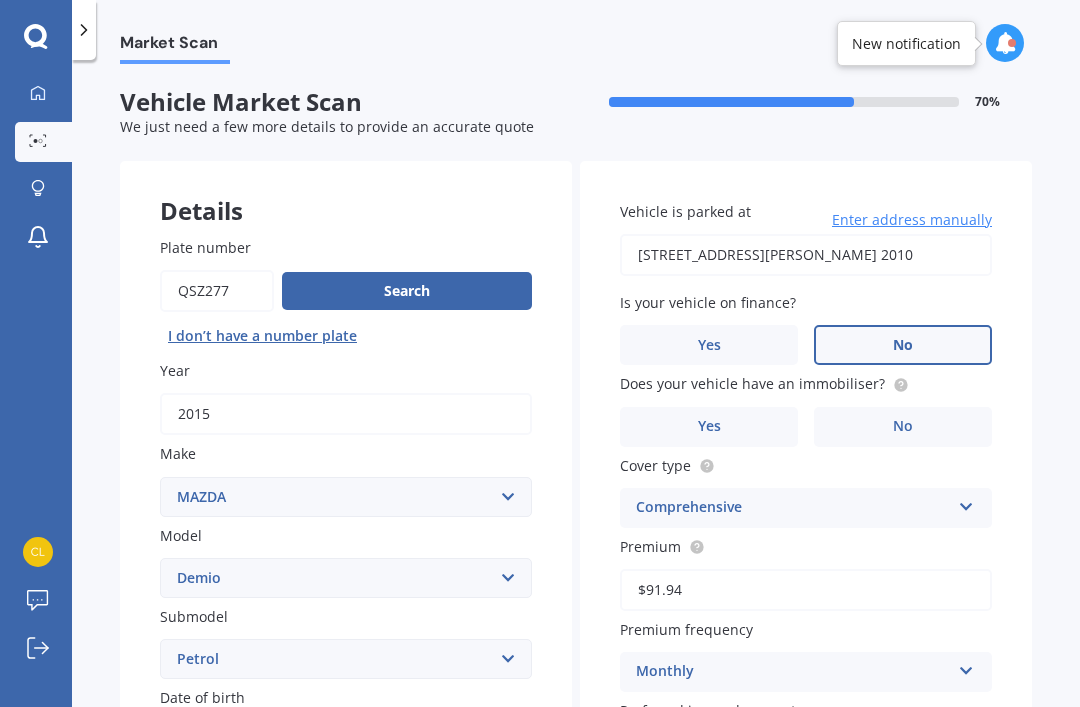 click on "Yes" at bounding box center [709, 427] 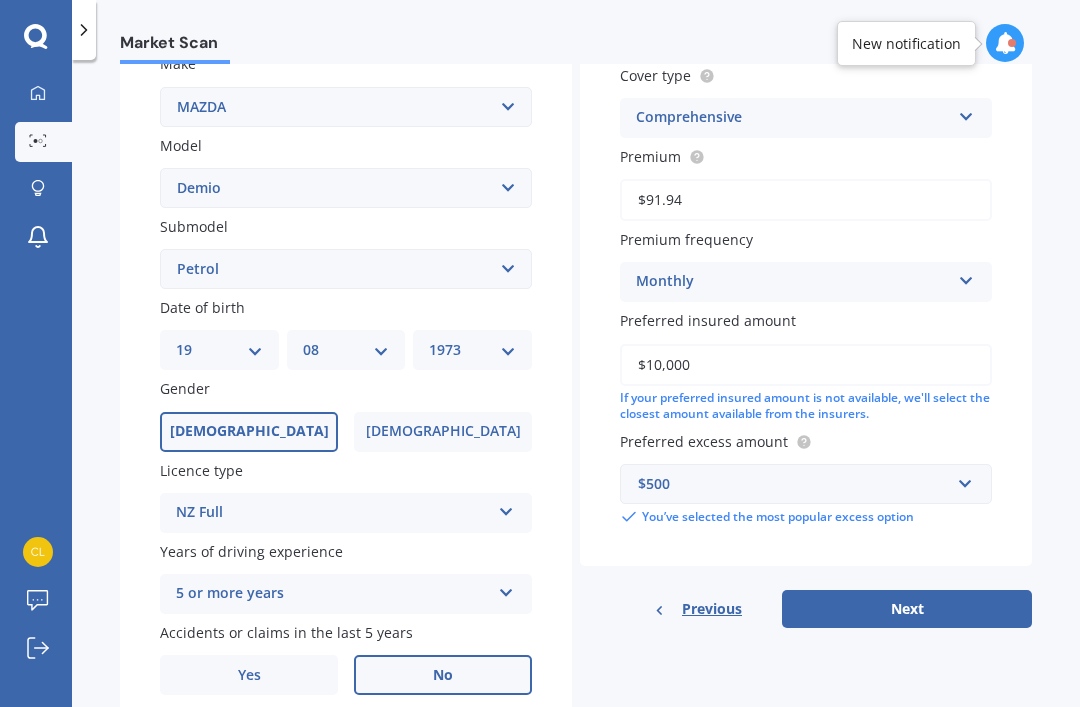 scroll, scrollTop: 389, scrollLeft: 0, axis: vertical 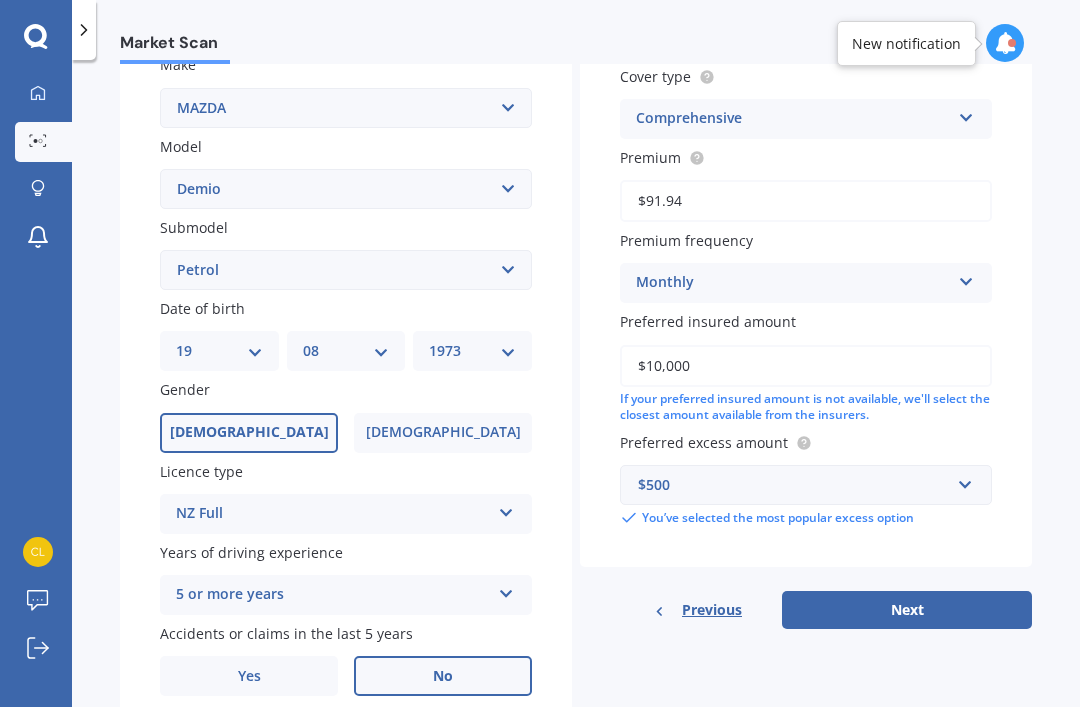 click on "Next" at bounding box center (907, 610) 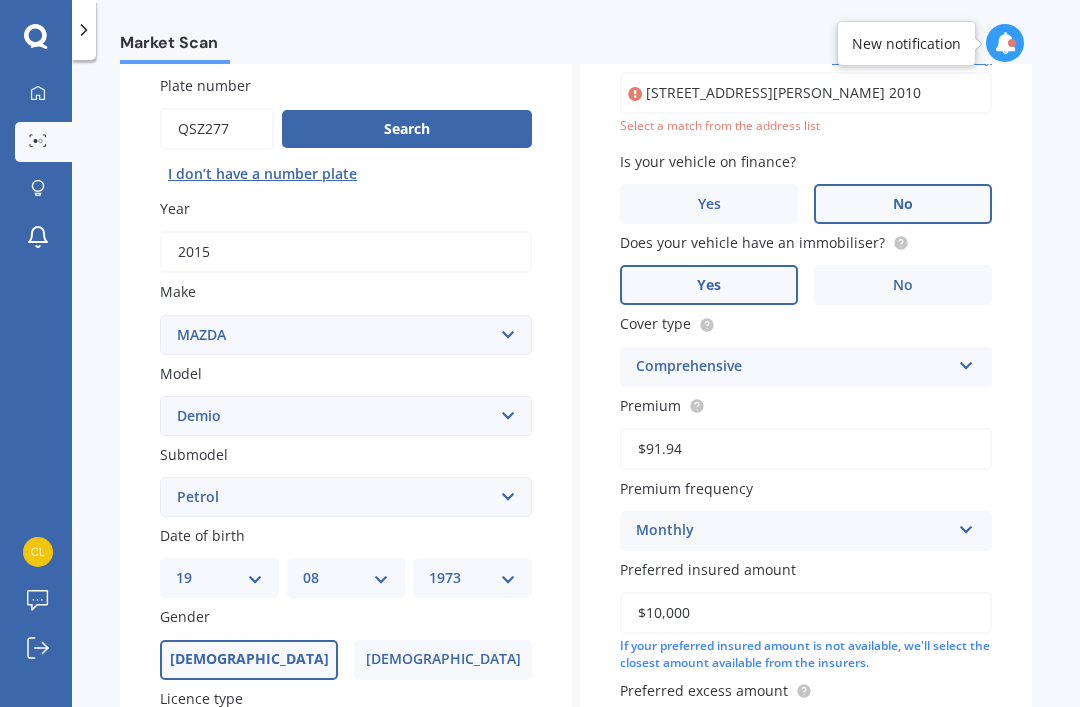 scroll, scrollTop: 135, scrollLeft: 0, axis: vertical 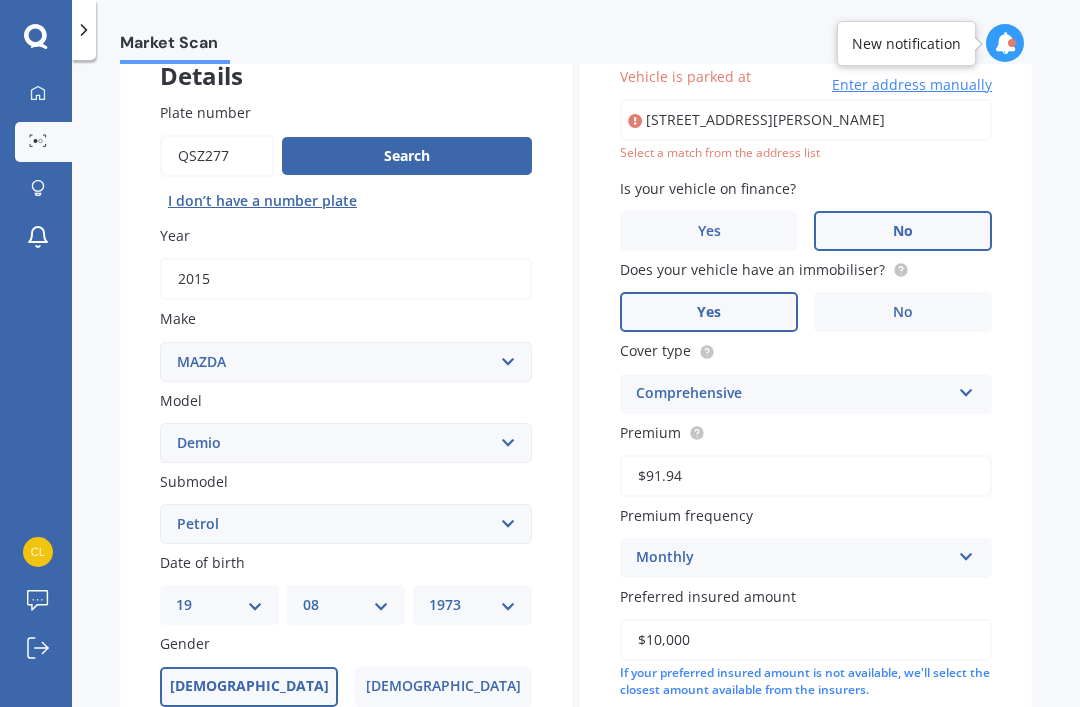 type on "[STREET_ADDRESS][PERSON_NAME] 2010" 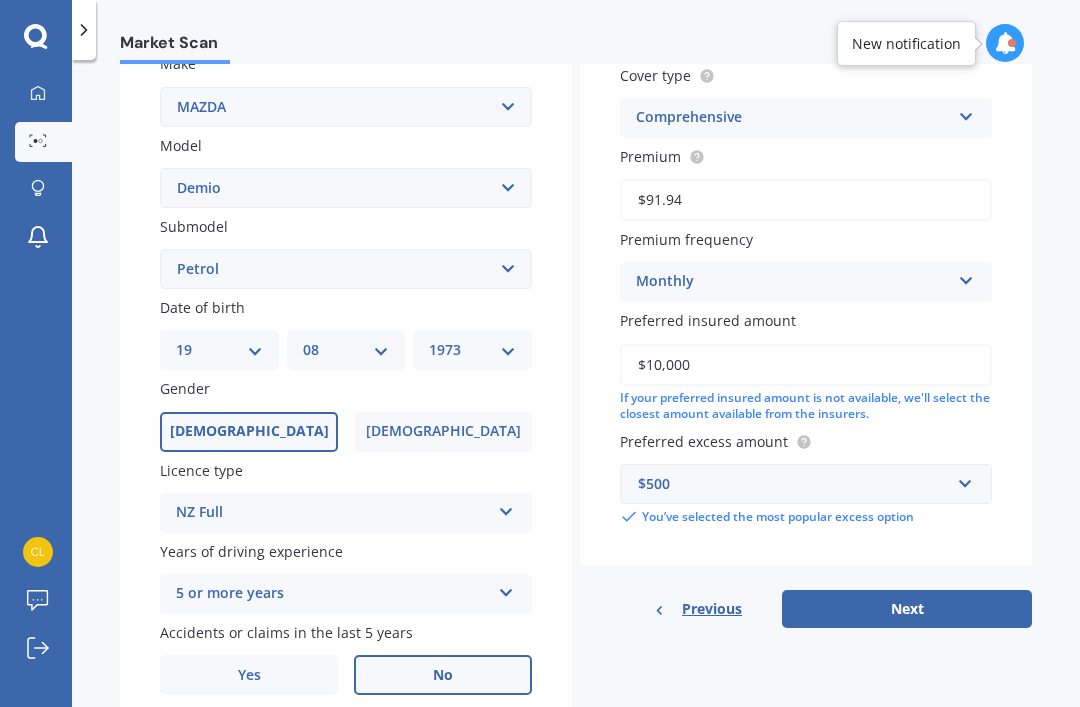 scroll, scrollTop: 389, scrollLeft: 0, axis: vertical 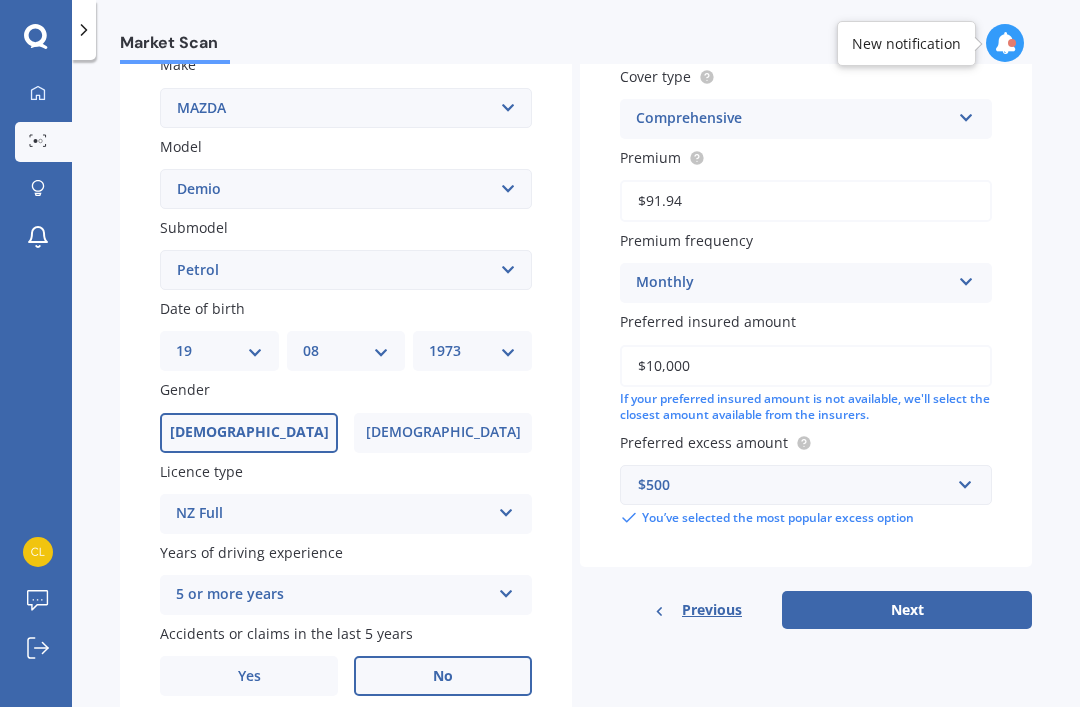 click on "Next" at bounding box center [907, 610] 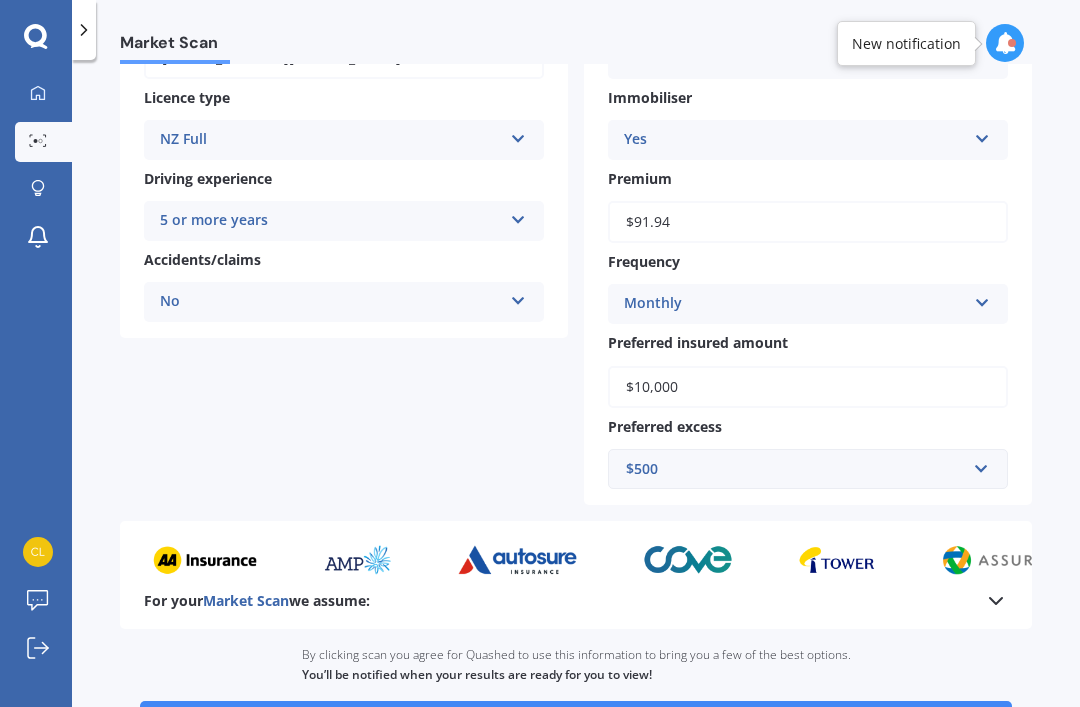 scroll, scrollTop: 370, scrollLeft: 0, axis: vertical 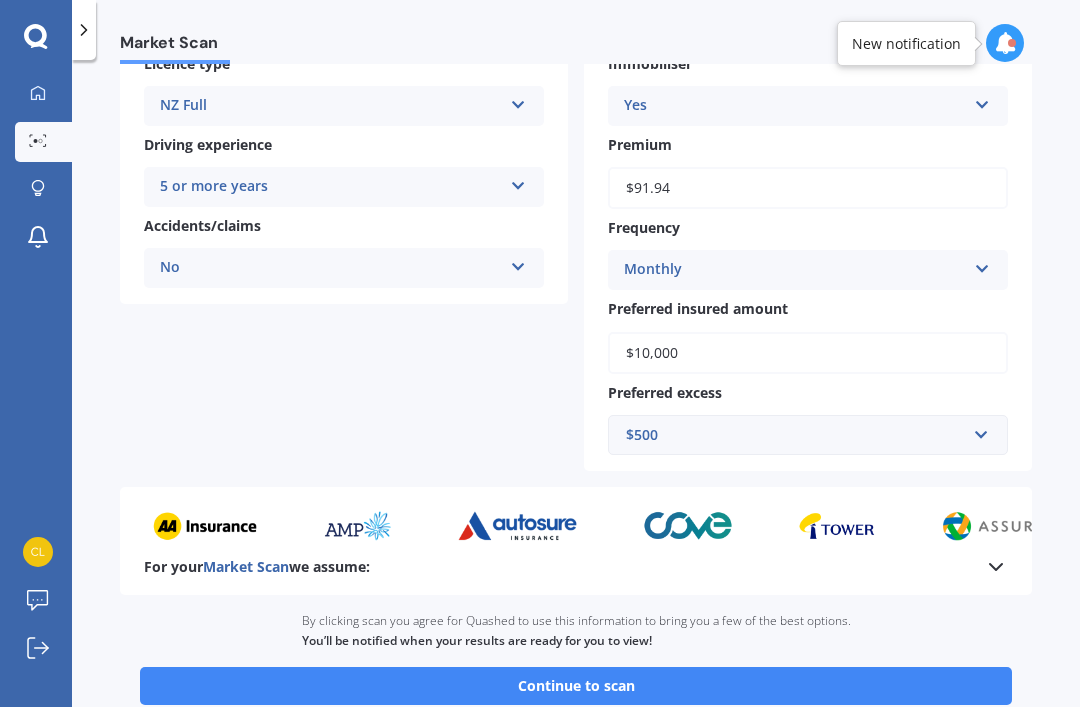 click on "Continue to scan" at bounding box center (576, 686) 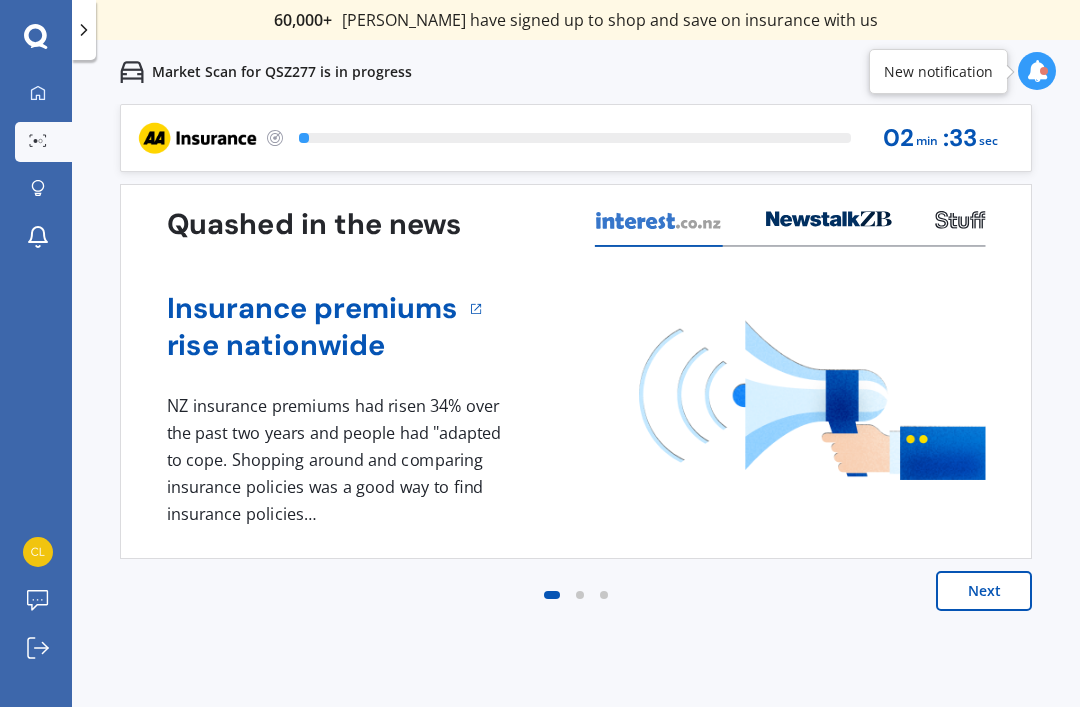 scroll, scrollTop: 0, scrollLeft: 0, axis: both 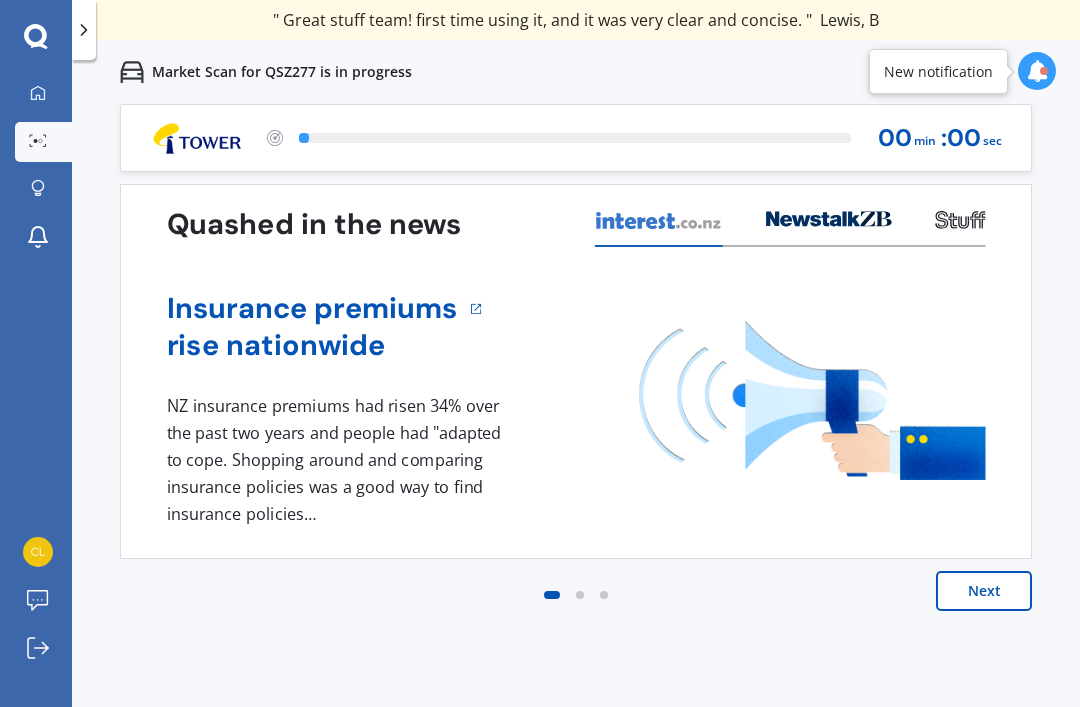click on "Next" at bounding box center [984, 591] 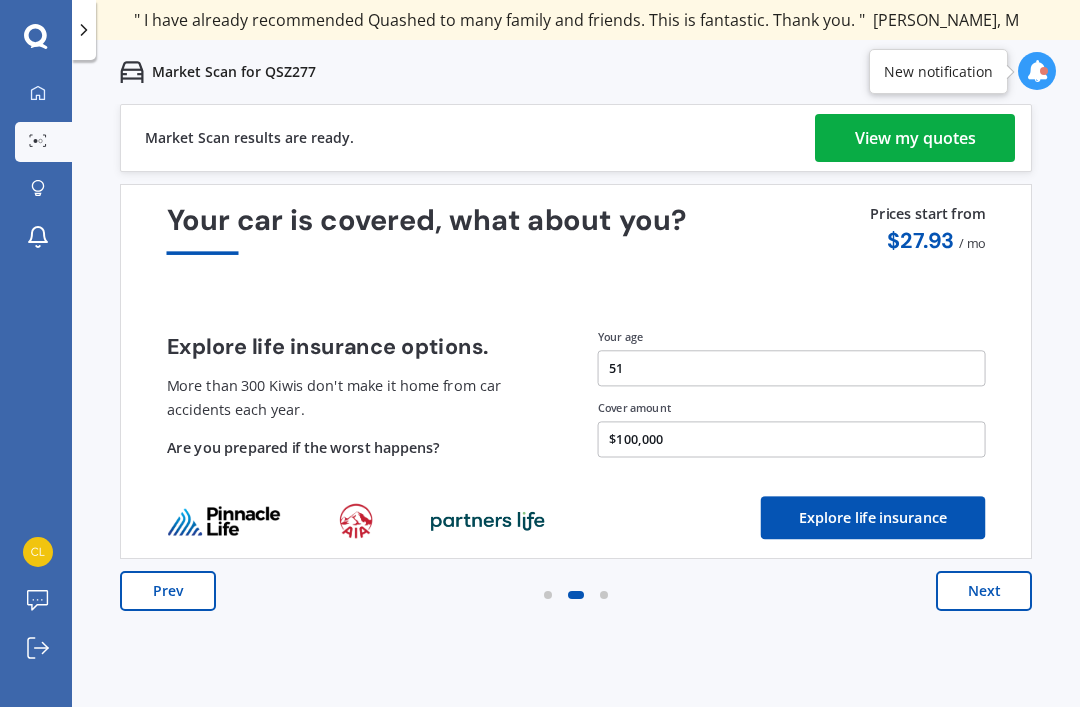 click on "Next" at bounding box center (984, 591) 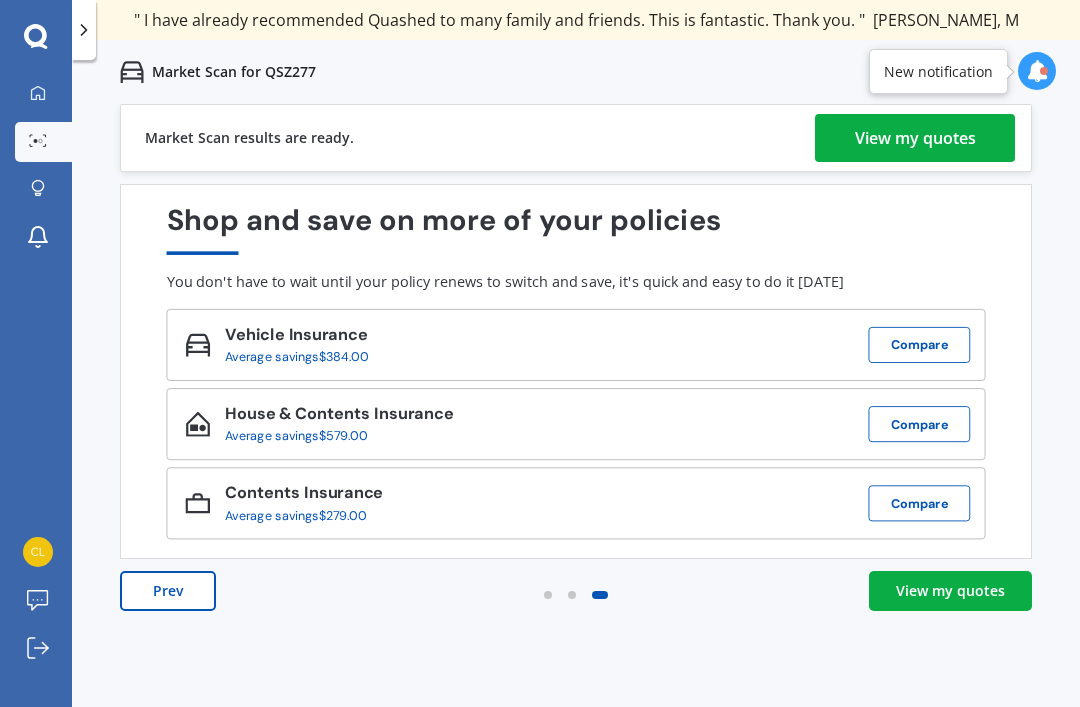 click on "View my quotes" at bounding box center [915, 138] 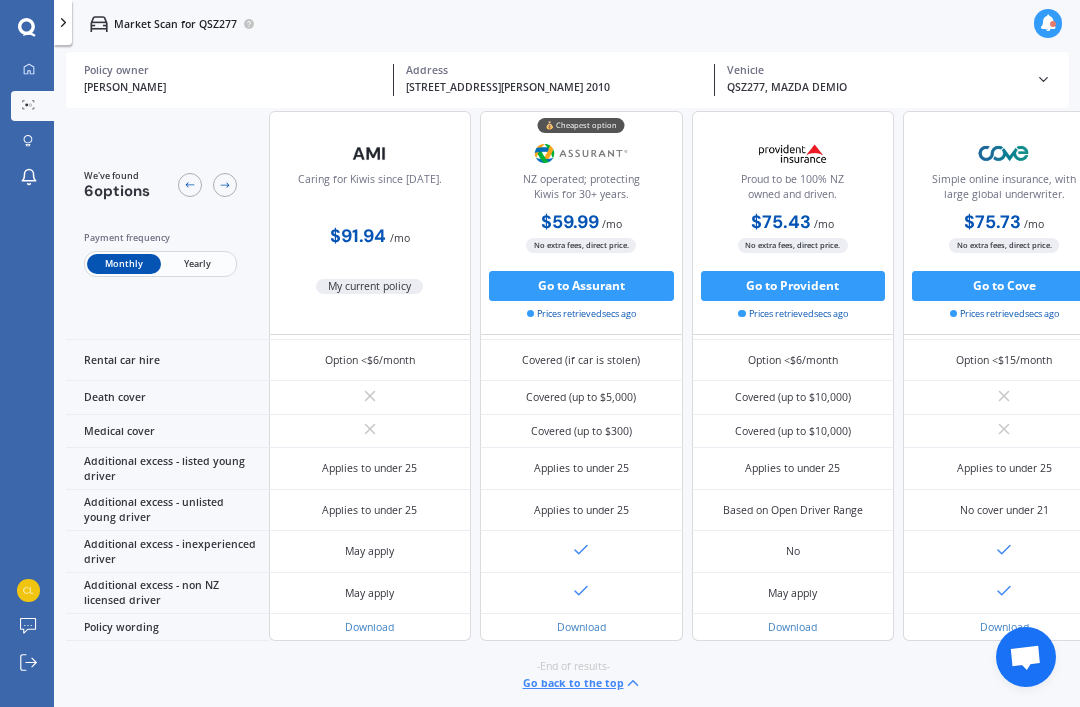 scroll, scrollTop: 1225, scrollLeft: 0, axis: vertical 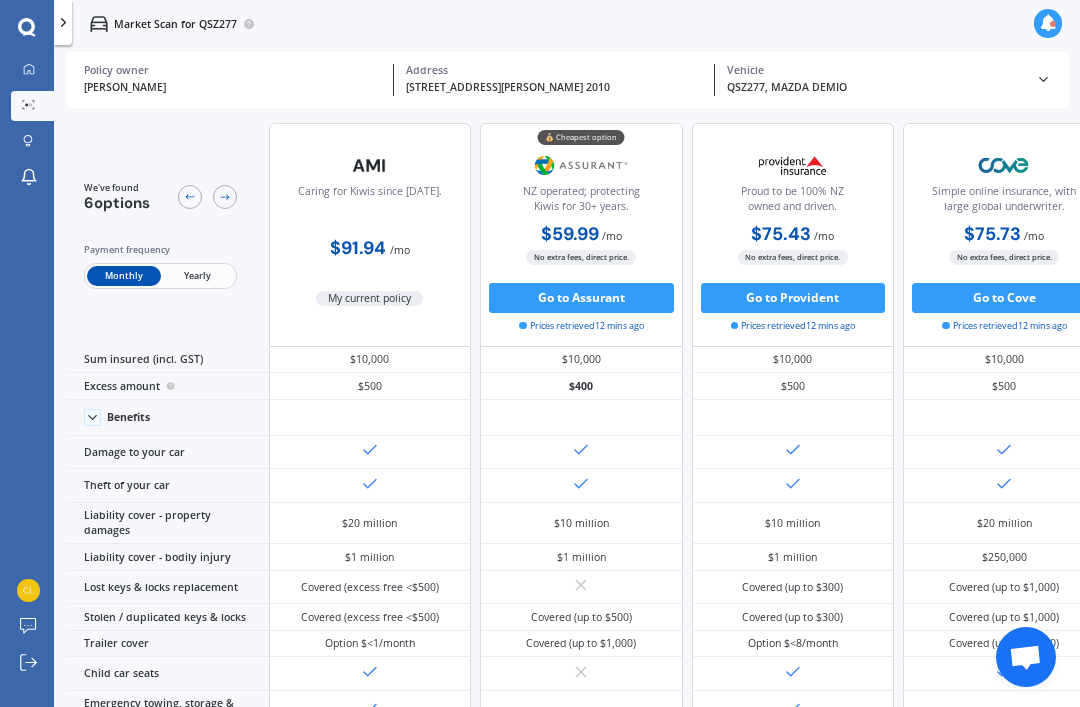 click on "My current policy" at bounding box center (369, 298) 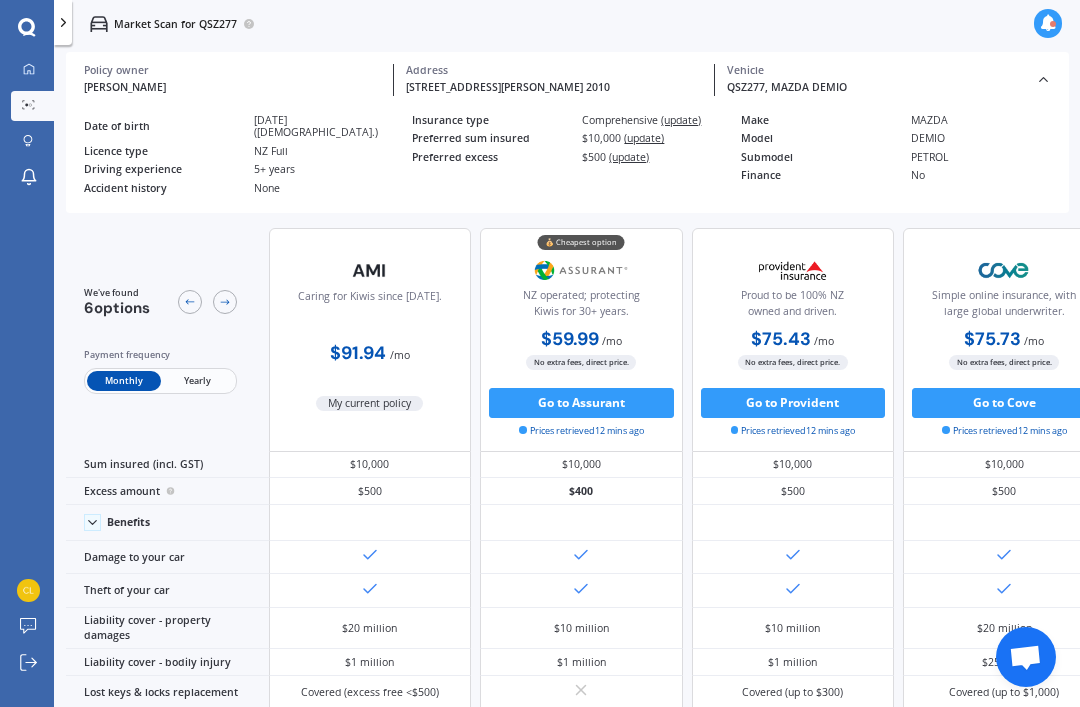 scroll, scrollTop: 0, scrollLeft: 0, axis: both 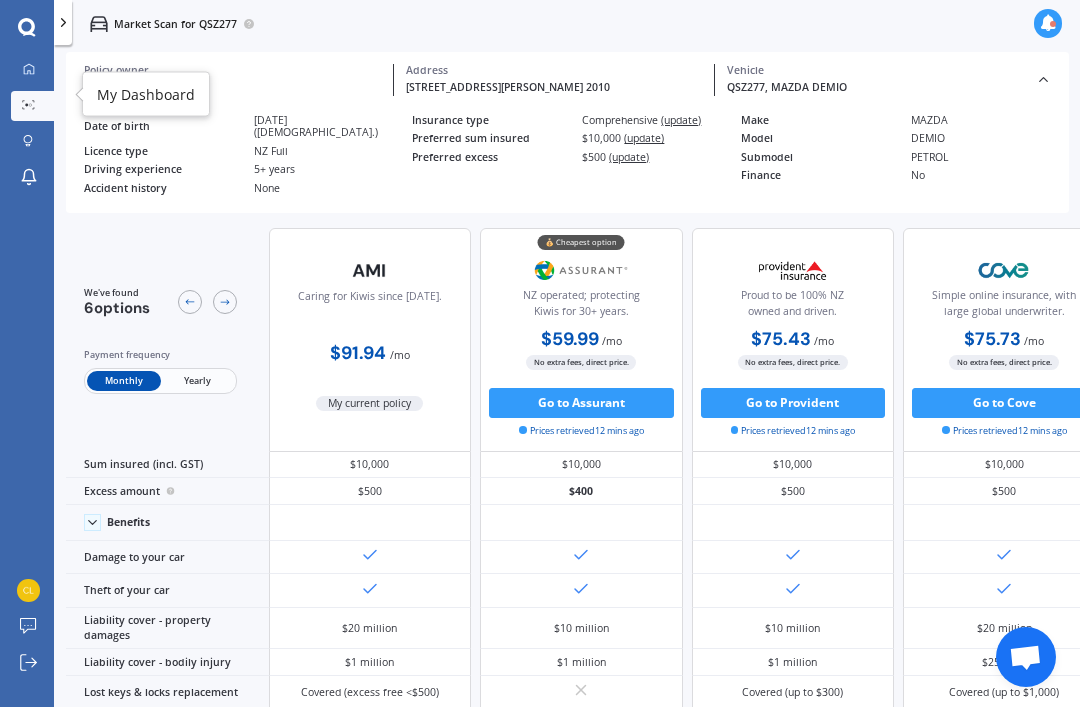 click 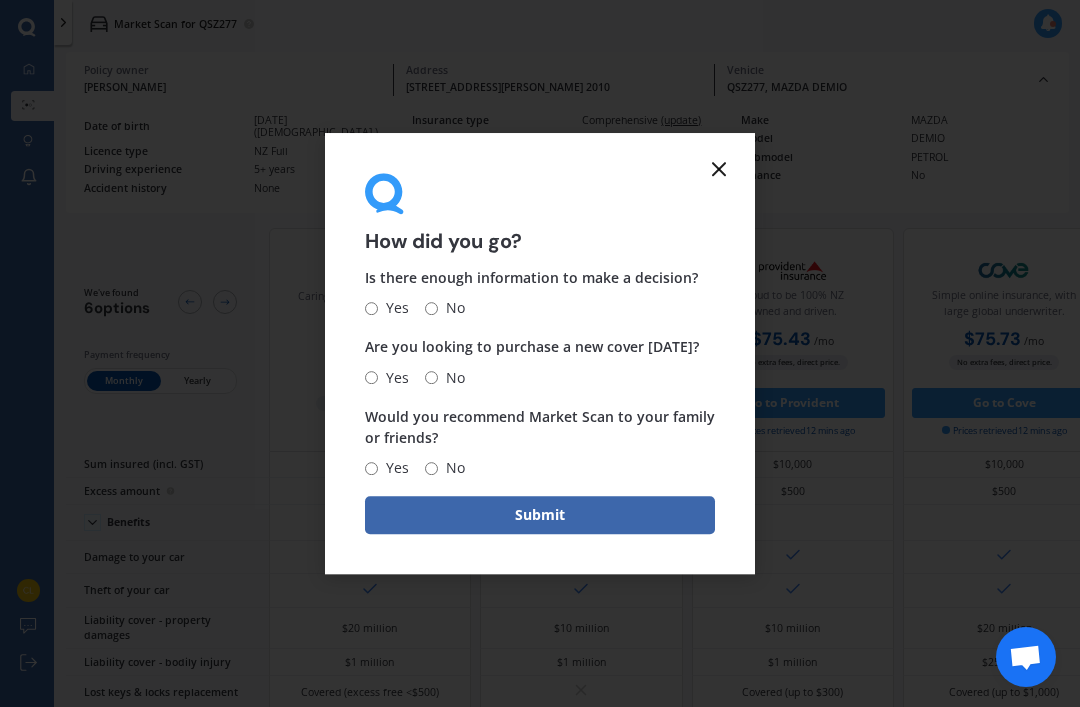 click 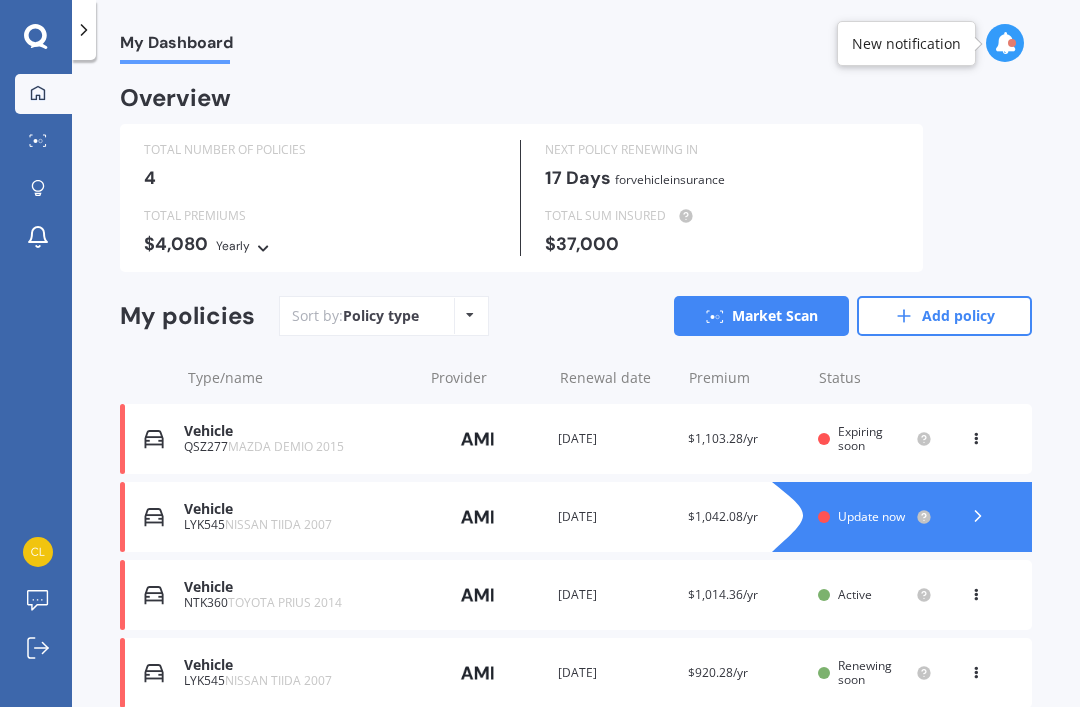 click on "Expiring soon" at bounding box center [860, 438] 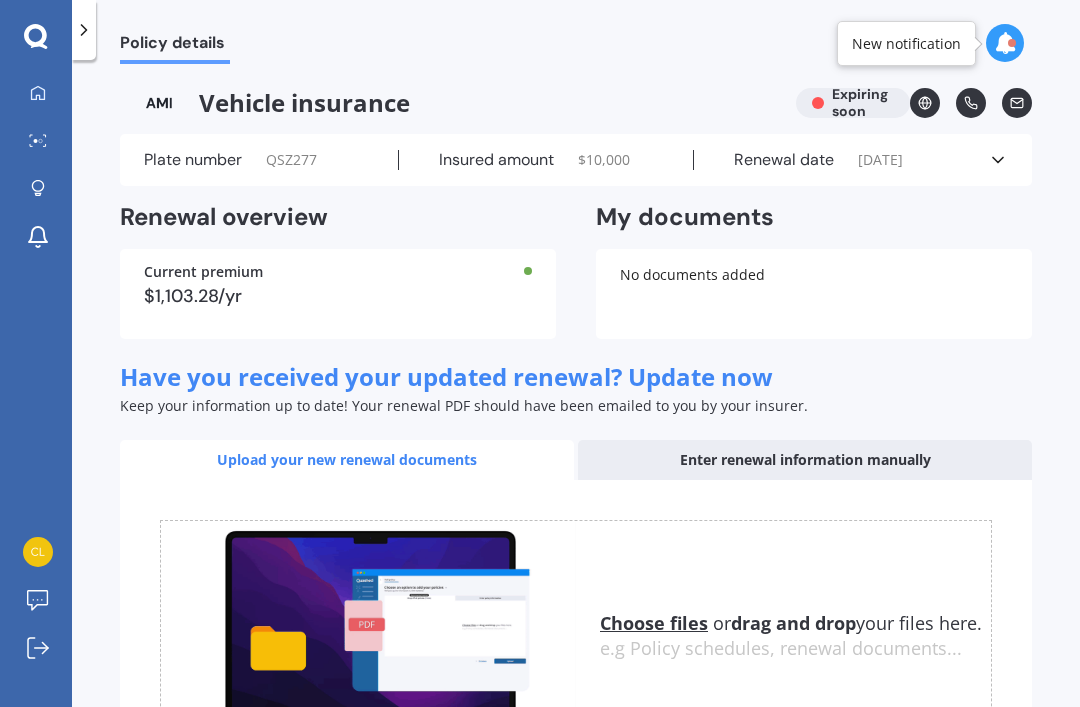 scroll, scrollTop: 0, scrollLeft: 0, axis: both 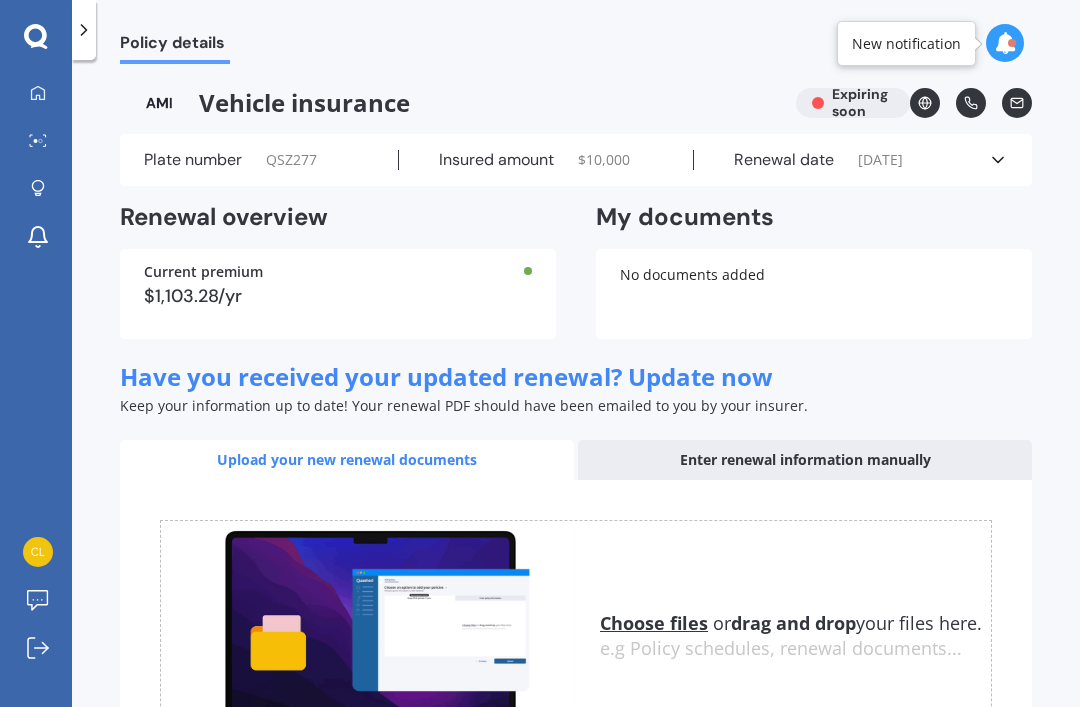 click 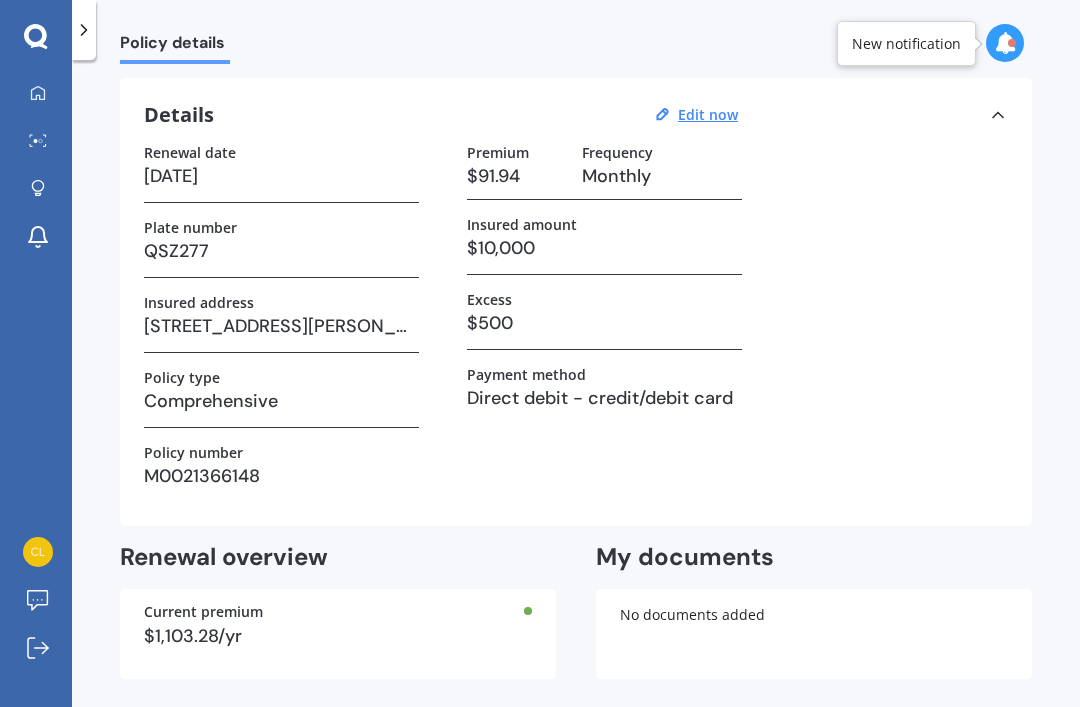 scroll, scrollTop: 58, scrollLeft: 0, axis: vertical 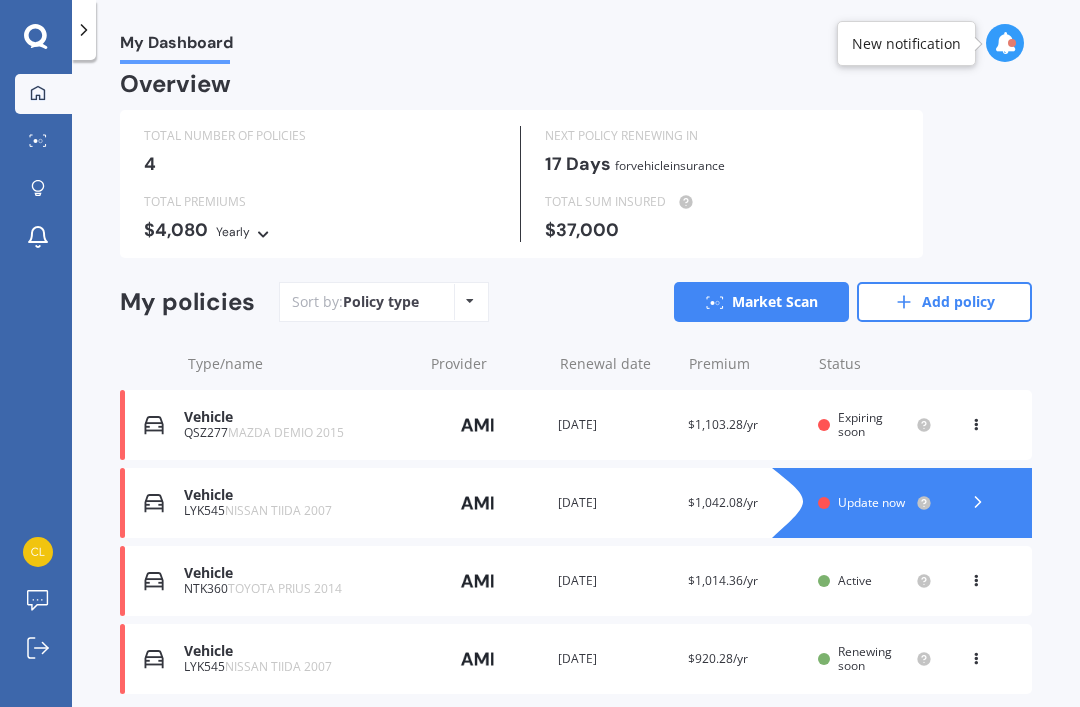 click at bounding box center (478, 581) 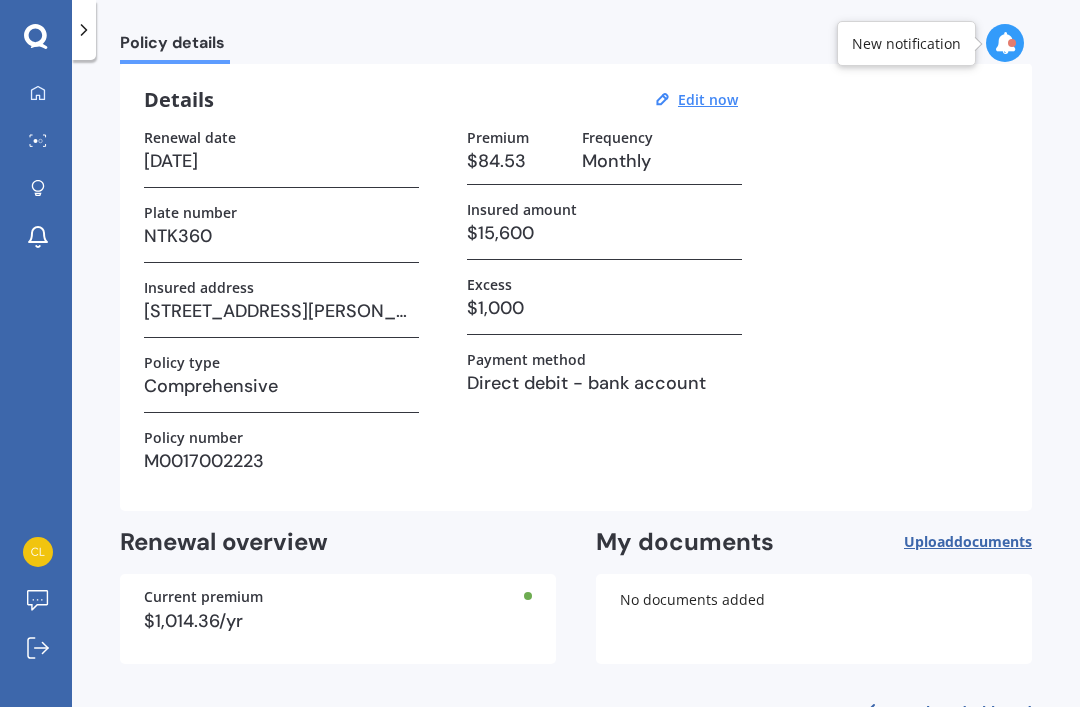 scroll, scrollTop: 70, scrollLeft: 0, axis: vertical 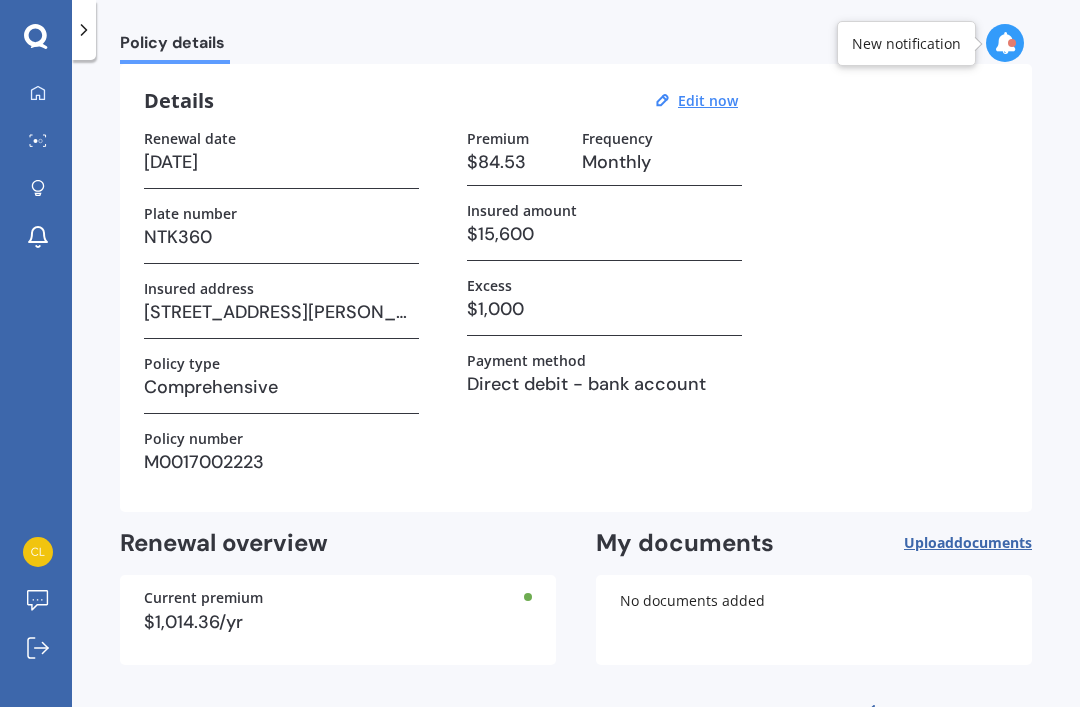 click on "Back to dashboard" at bounding box center (941, 713) 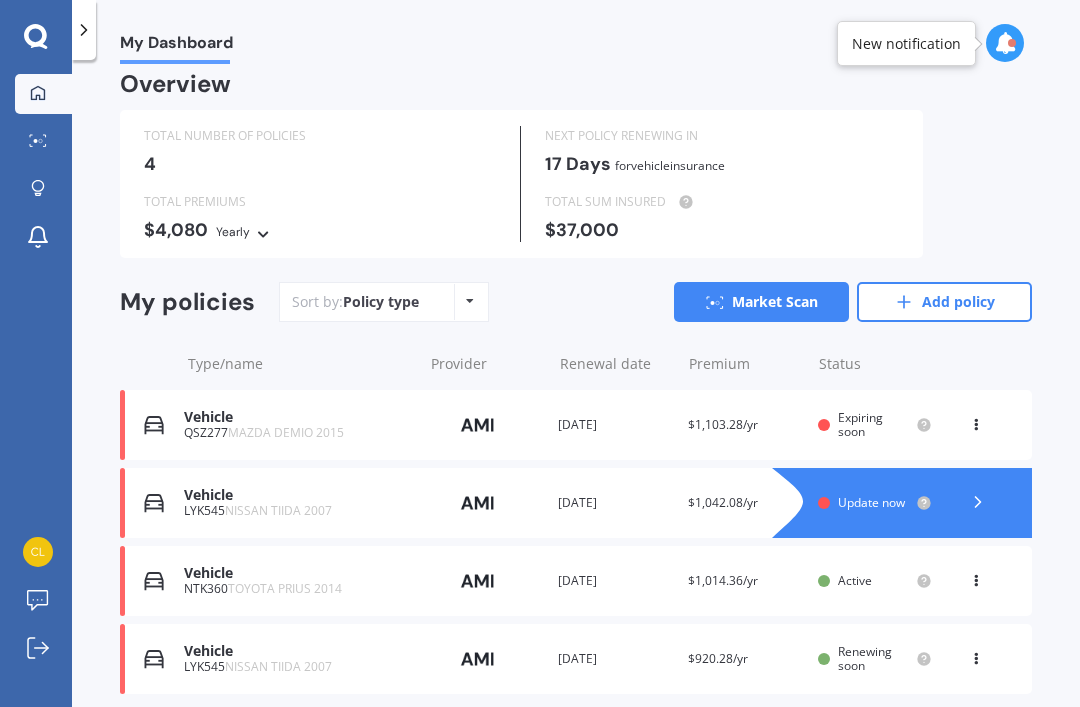 scroll, scrollTop: 0, scrollLeft: 0, axis: both 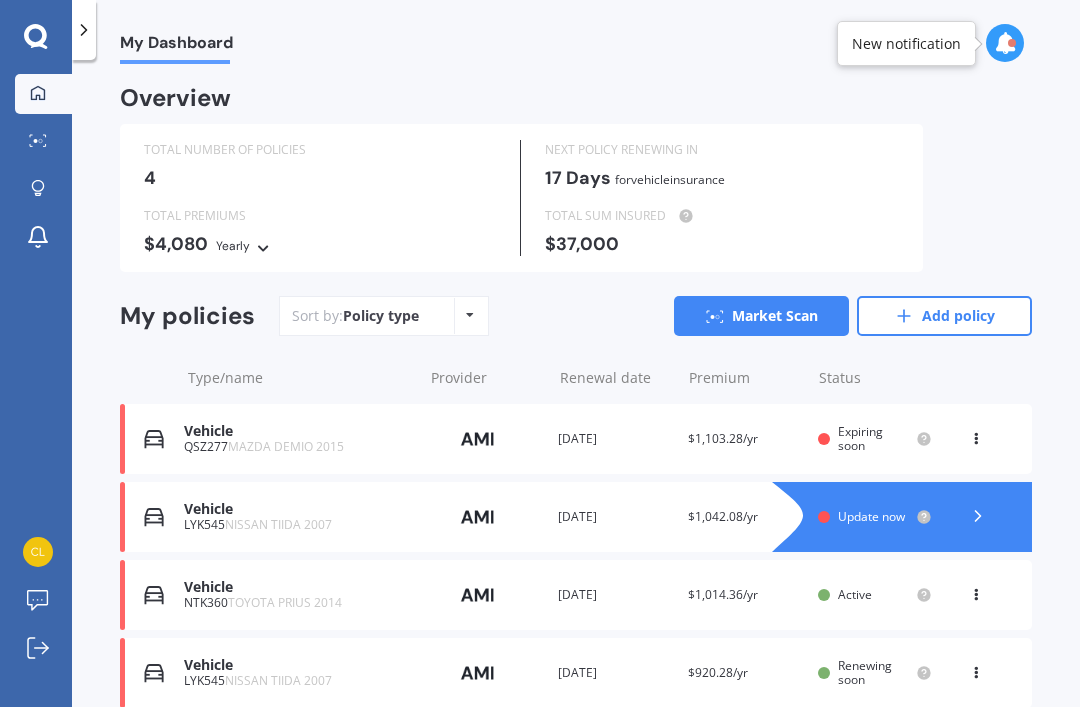 click on "Vehicle" at bounding box center [298, 587] 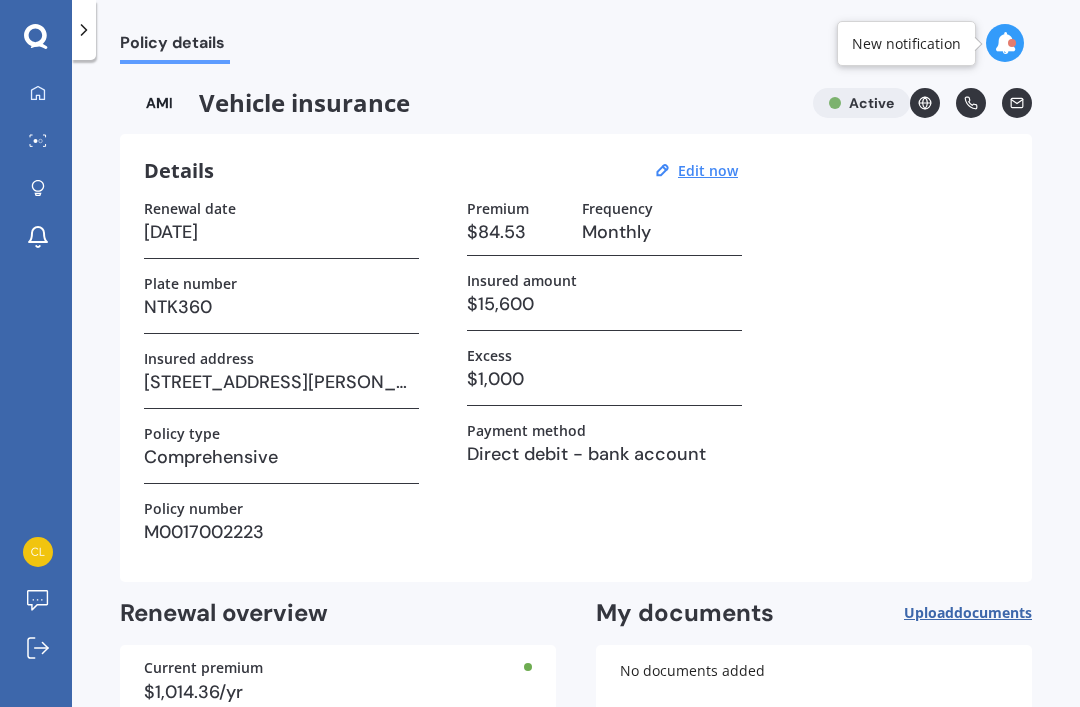 scroll, scrollTop: 0, scrollLeft: 0, axis: both 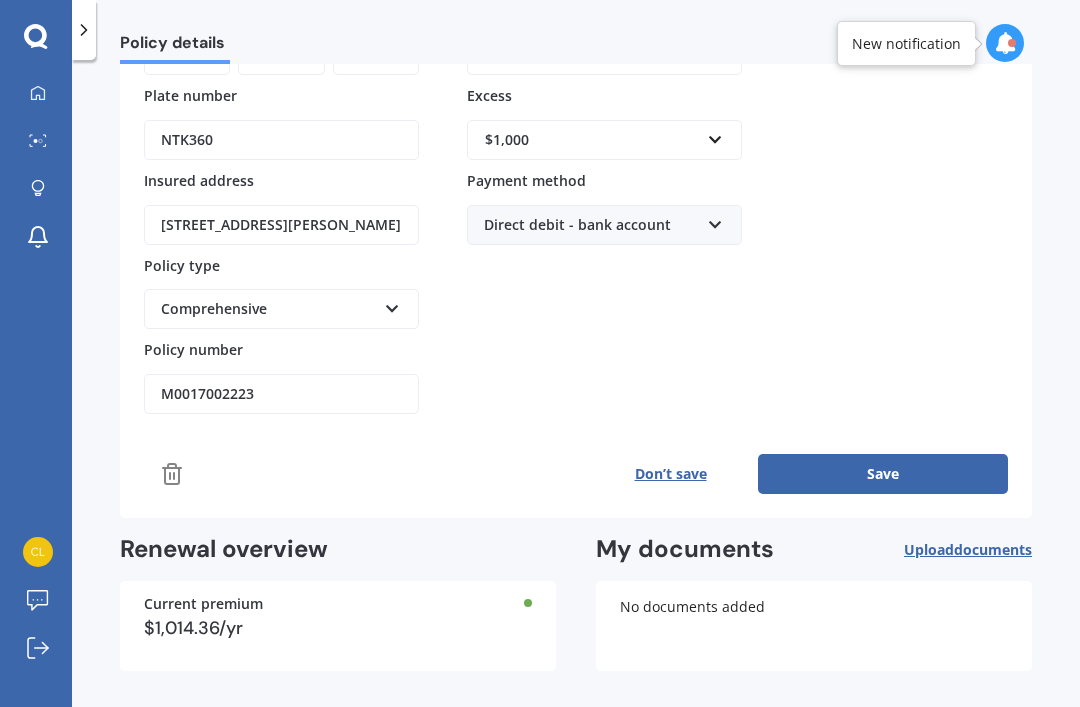 click 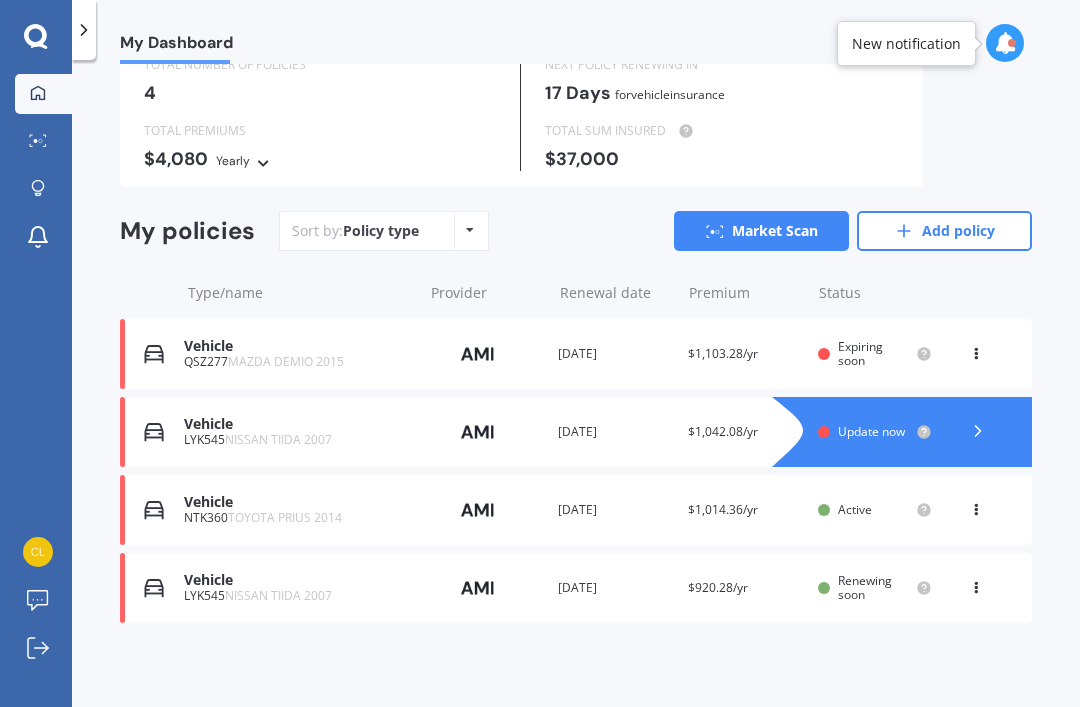 scroll, scrollTop: 0, scrollLeft: 0, axis: both 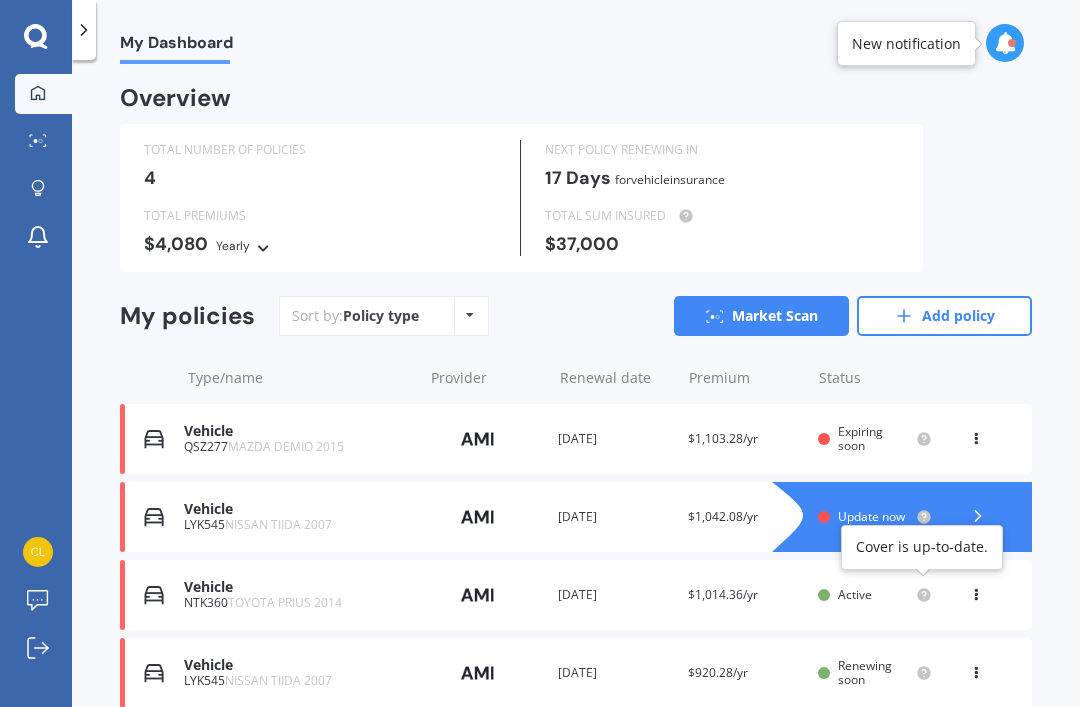 click 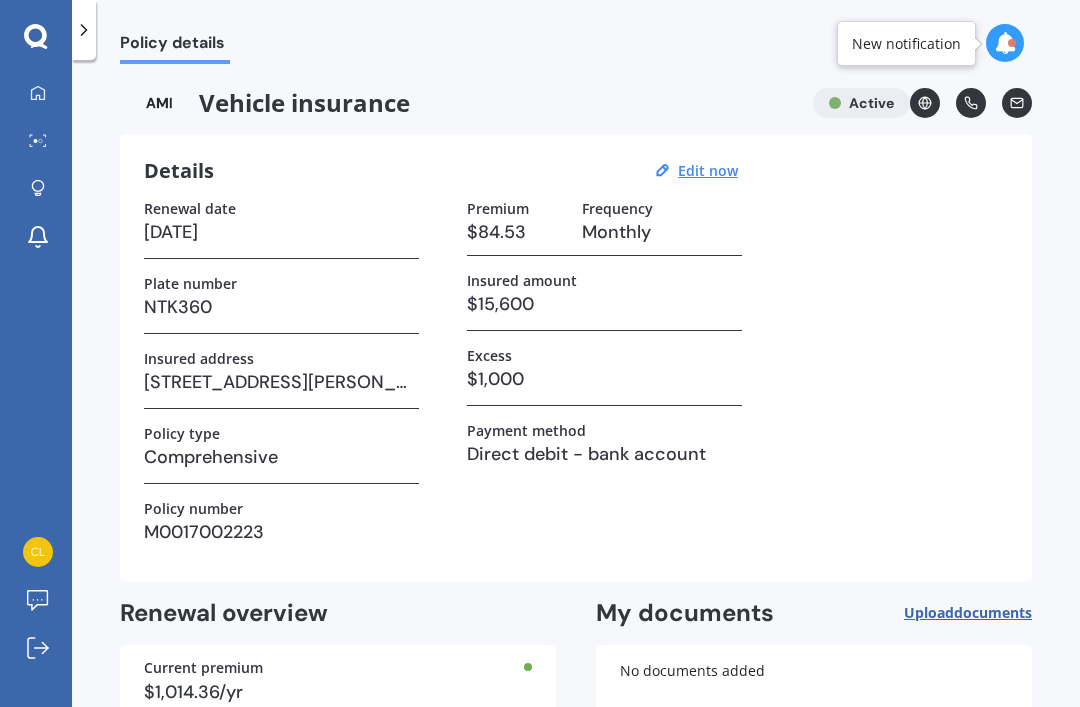 scroll, scrollTop: 0, scrollLeft: 0, axis: both 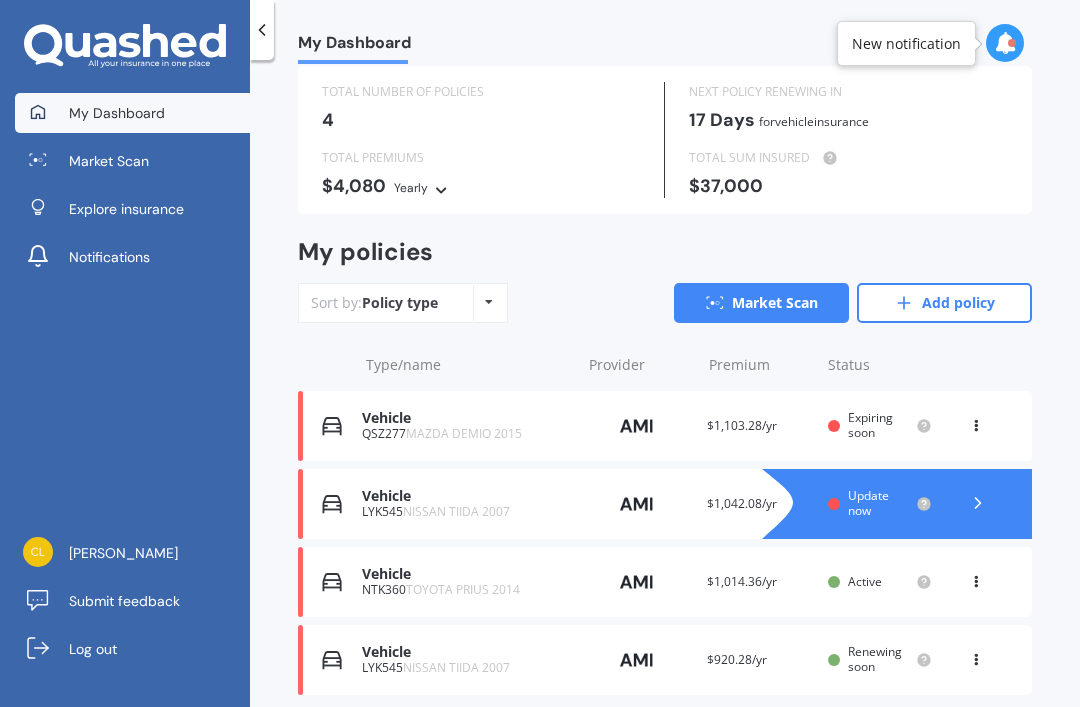click on "Market Scan" at bounding box center (761, 303) 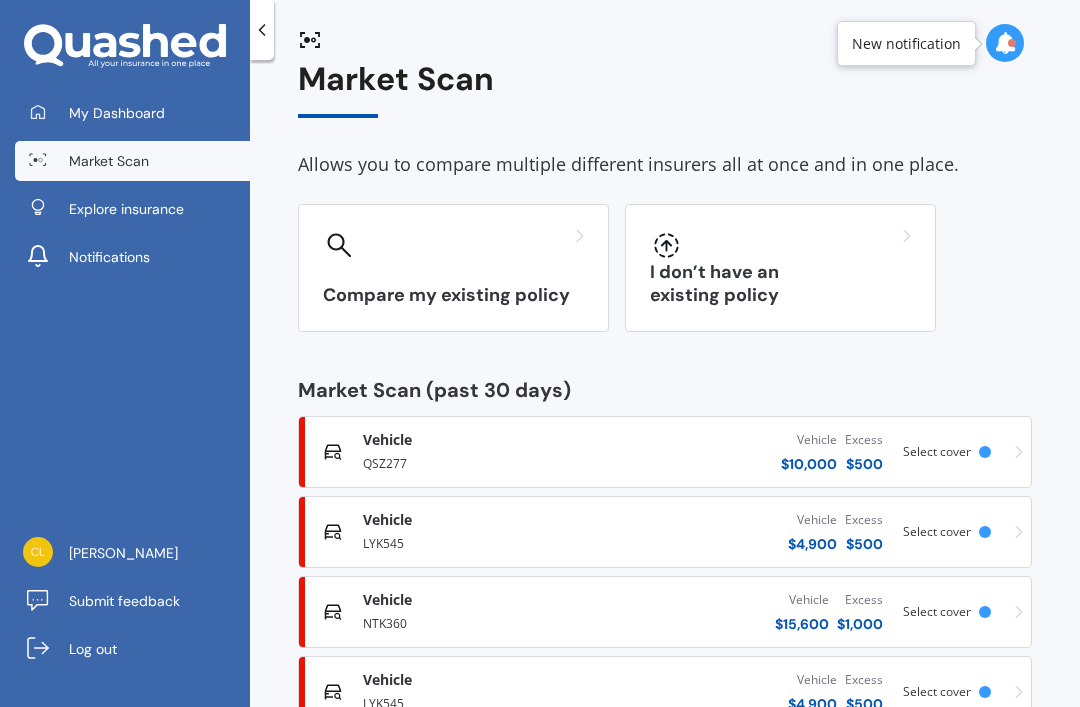 scroll, scrollTop: 26, scrollLeft: 0, axis: vertical 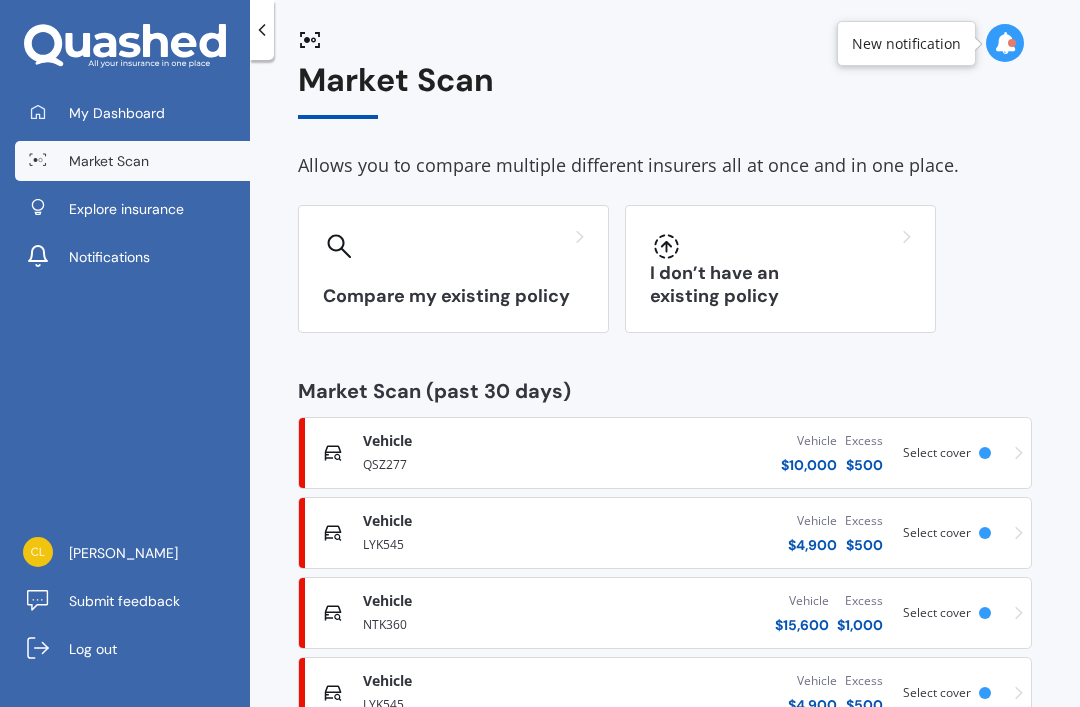 click on "Select cover" at bounding box center (937, 612) 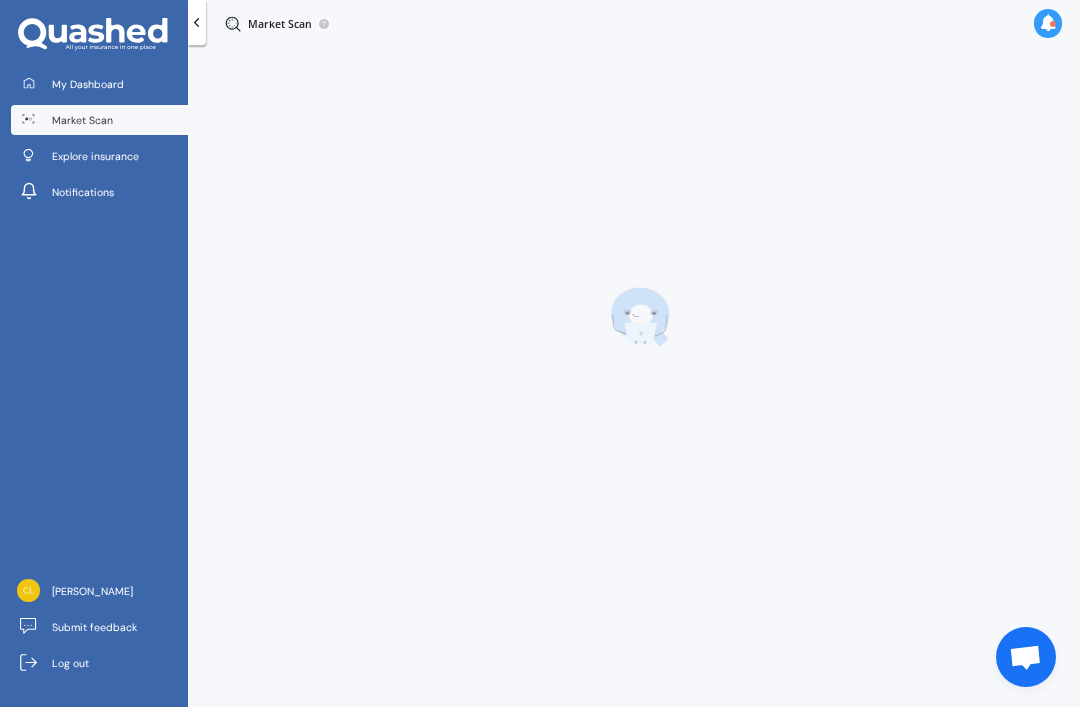 scroll, scrollTop: 0, scrollLeft: 0, axis: both 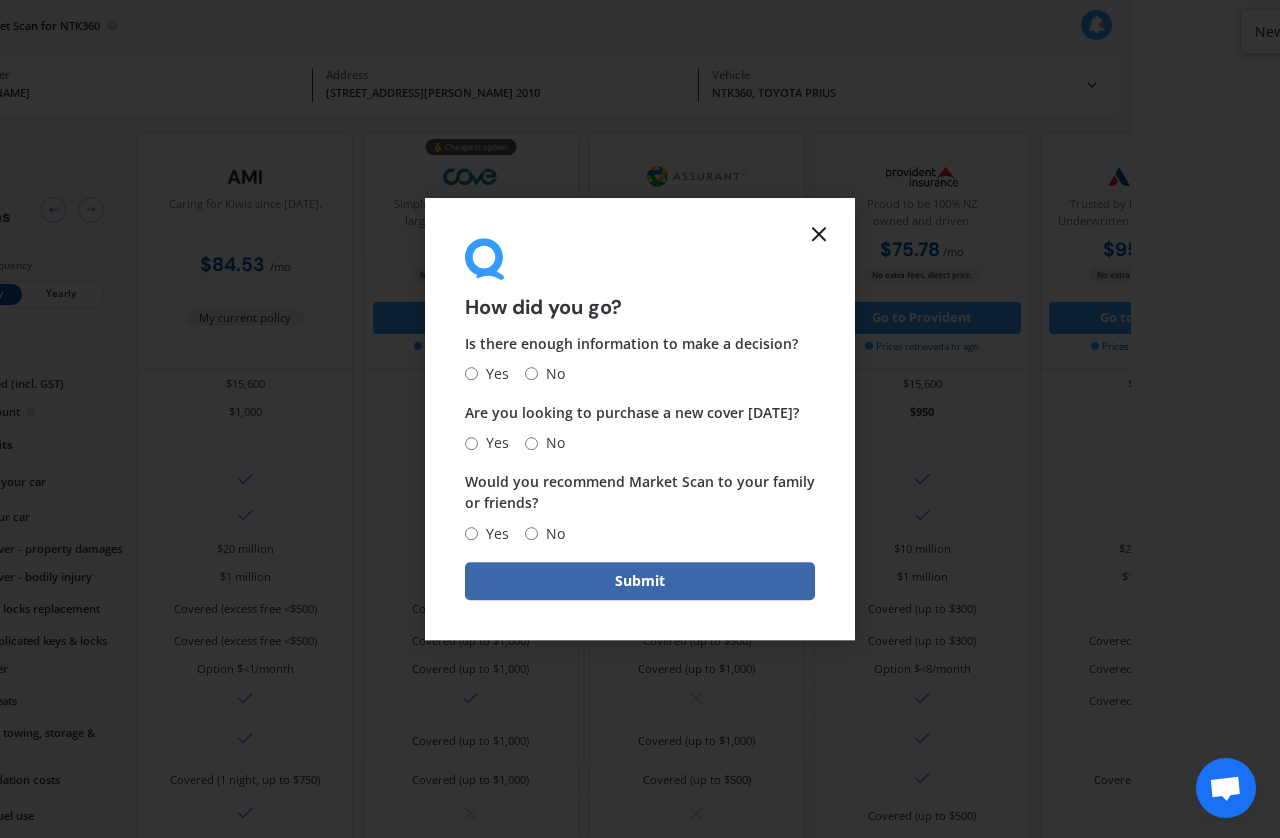 click 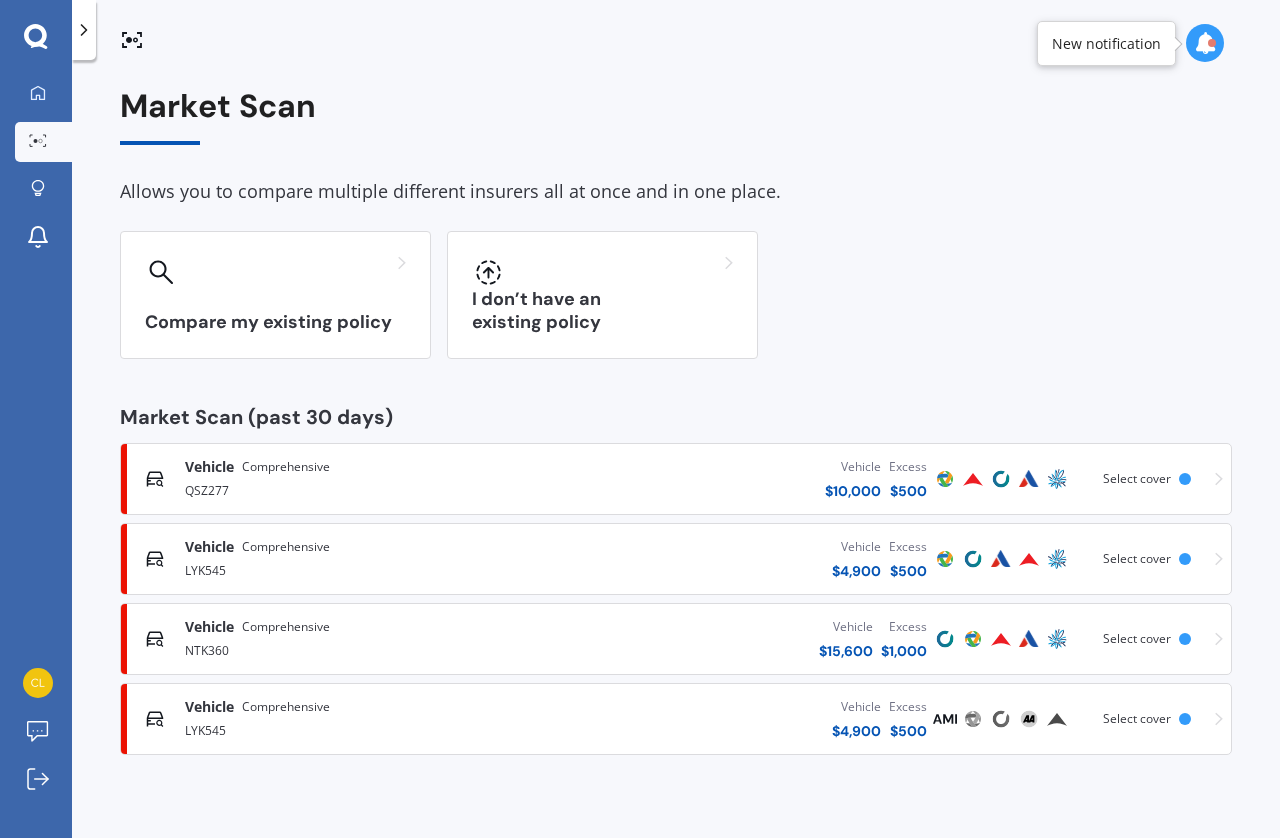 scroll, scrollTop: 0, scrollLeft: 0, axis: both 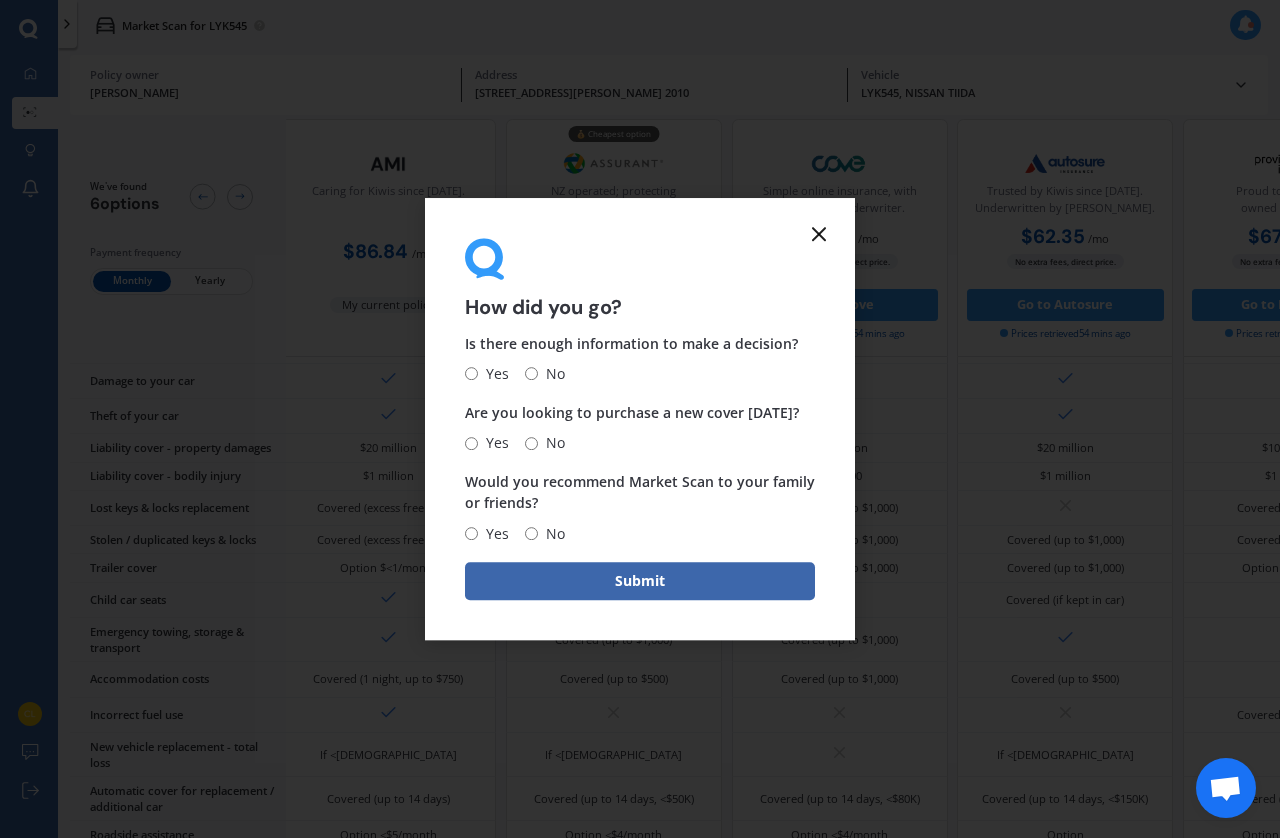 click 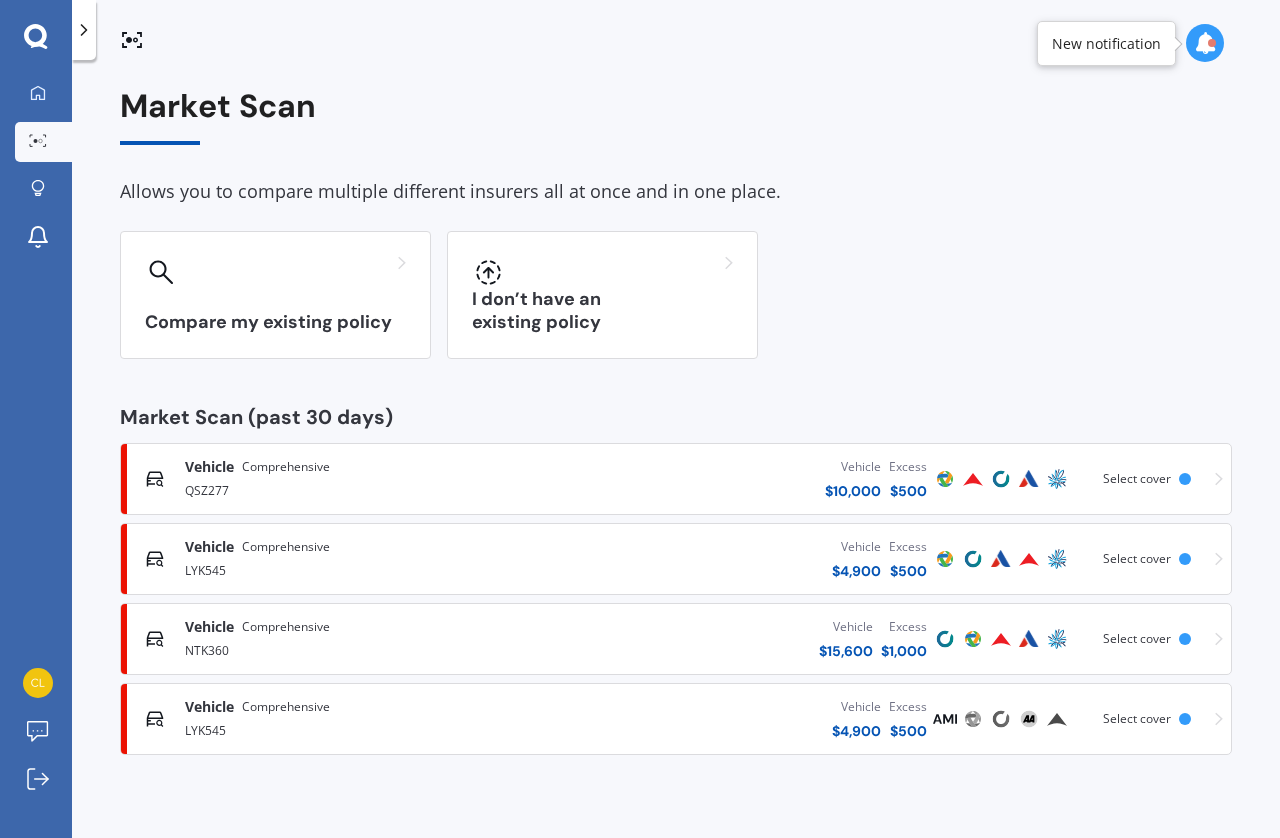 click on "Vehicle Comprehensive QSZ277 Vehicle $ 10,000 Excess $ 500 Scanned a hour ago Select cover" at bounding box center (676, 479) 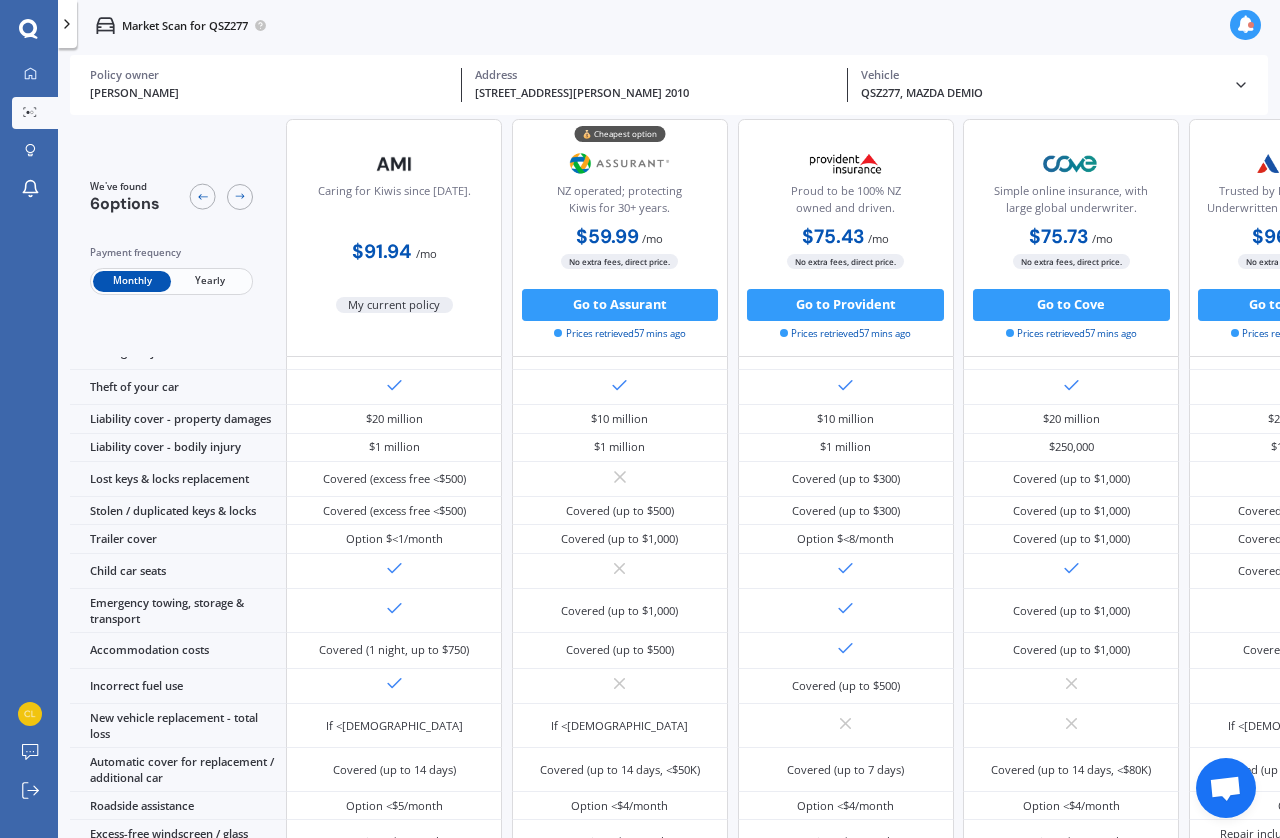 scroll, scrollTop: 160, scrollLeft: 0, axis: vertical 